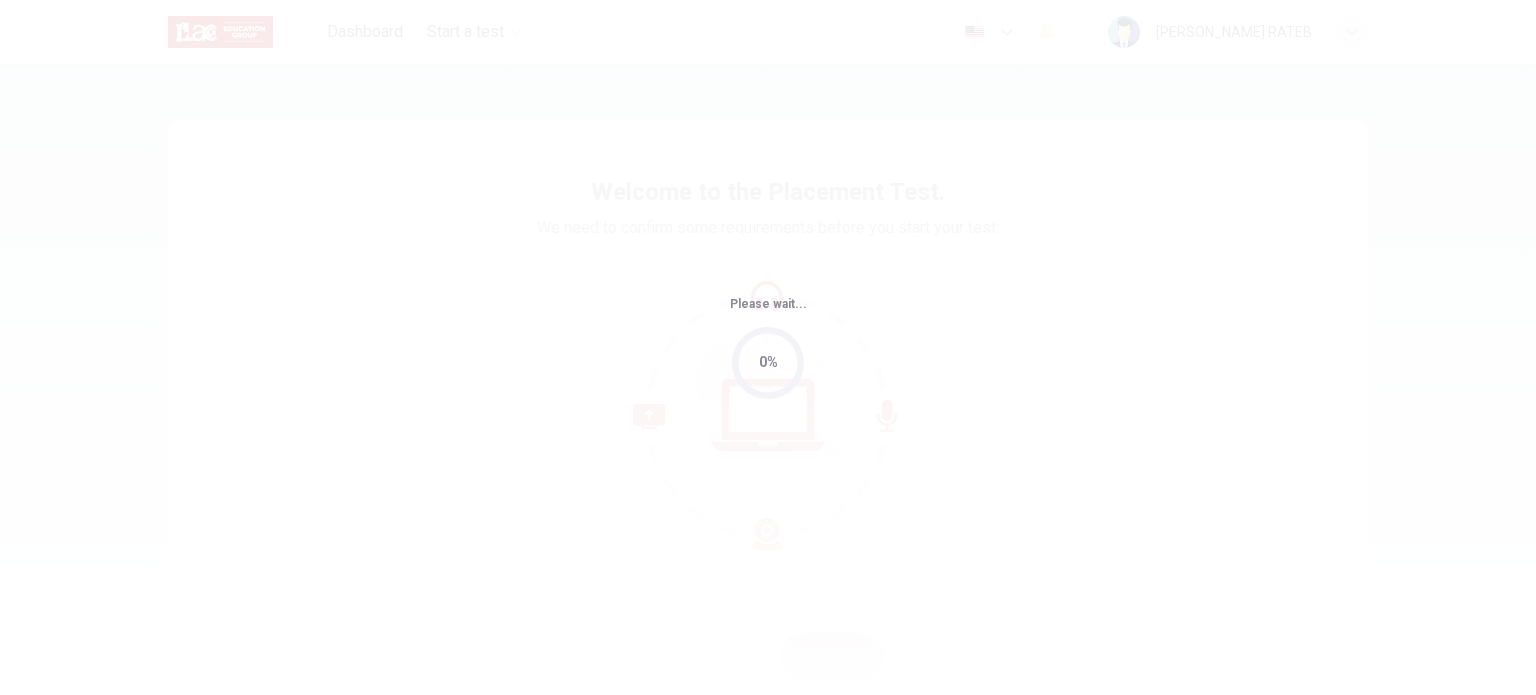 scroll, scrollTop: 0, scrollLeft: 0, axis: both 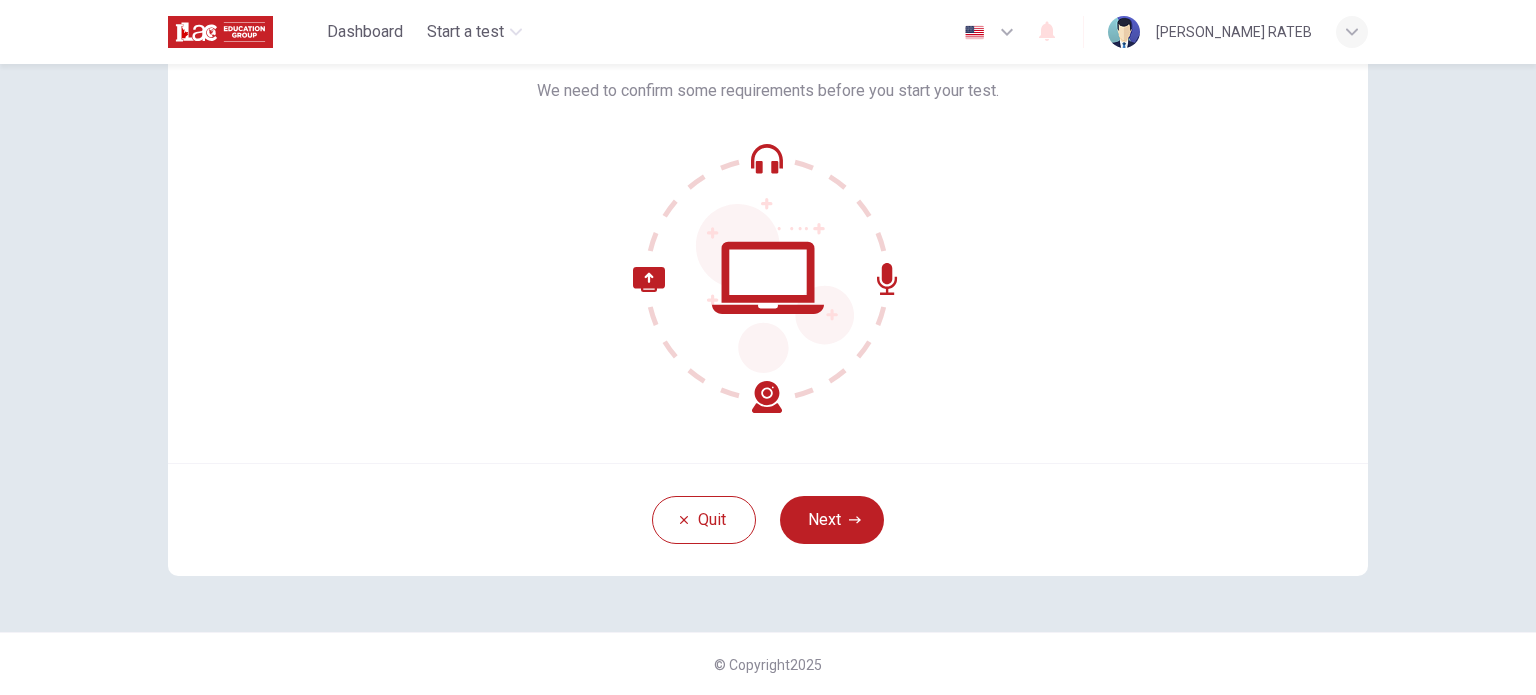 click on "Welcome to the Placement Test. We need to confirm some requirements before you start your test." at bounding box center [768, 223] 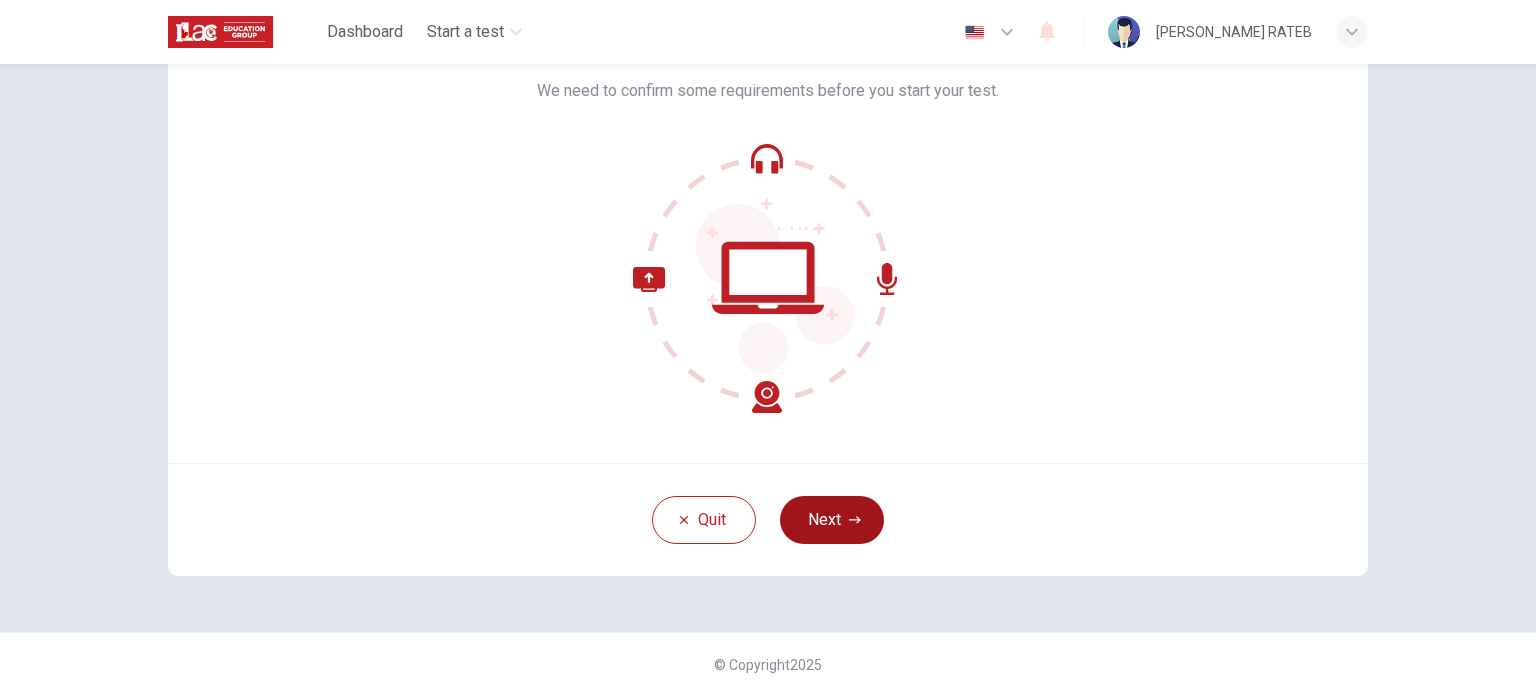 click 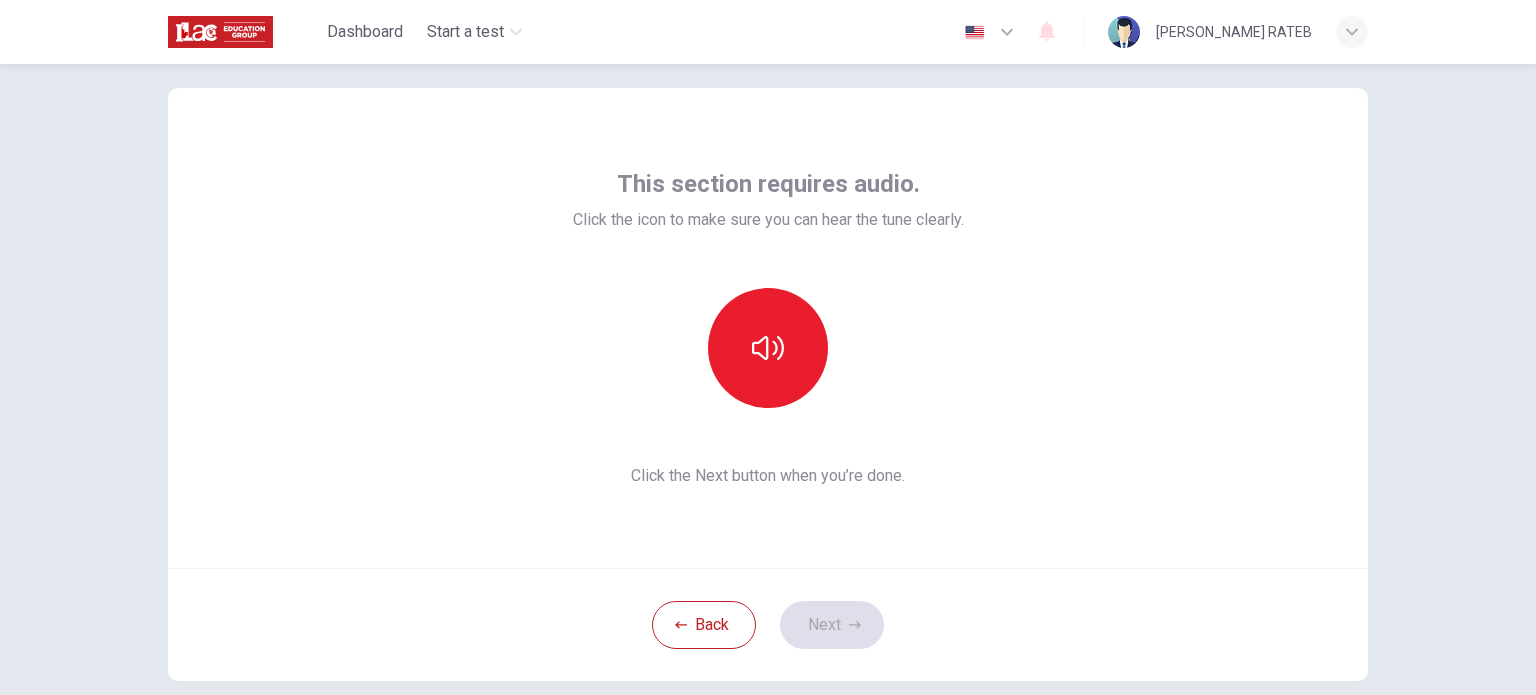 scroll, scrollTop: 0, scrollLeft: 0, axis: both 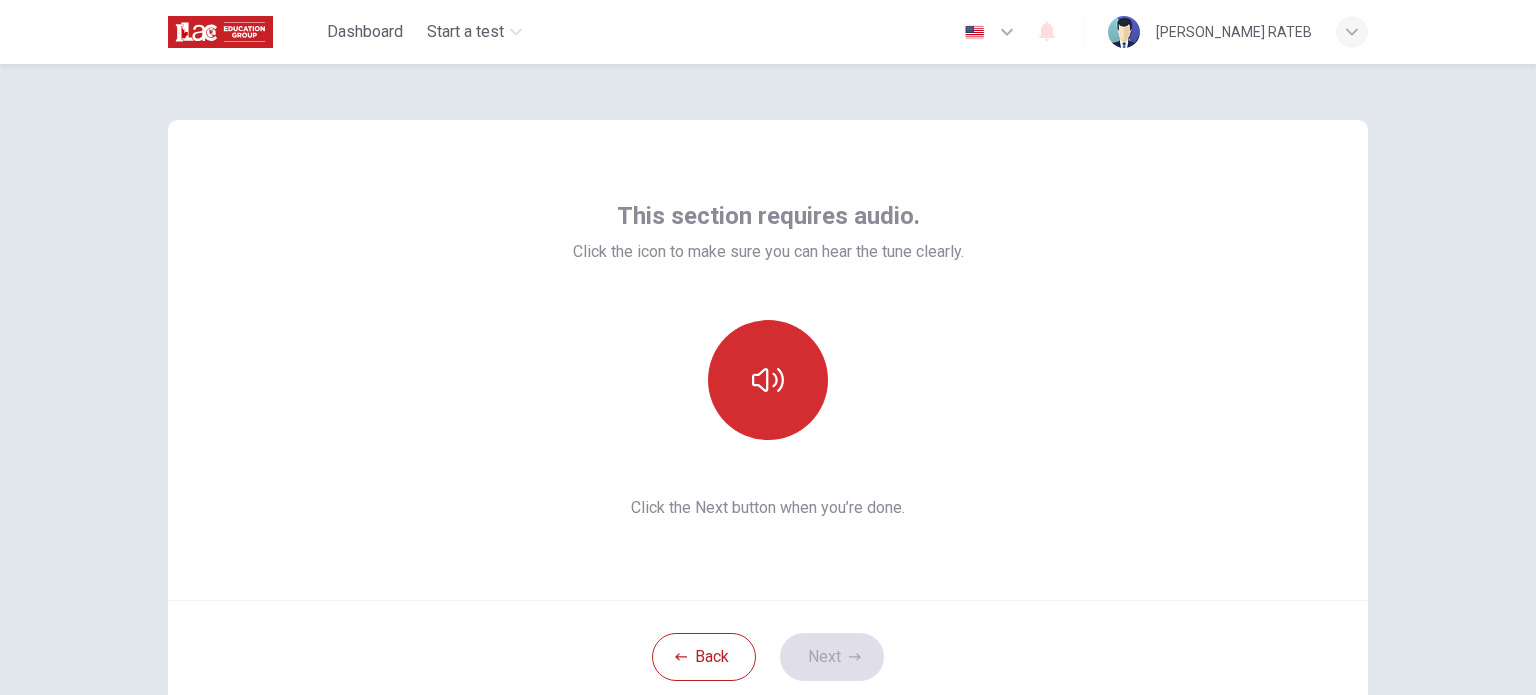 click 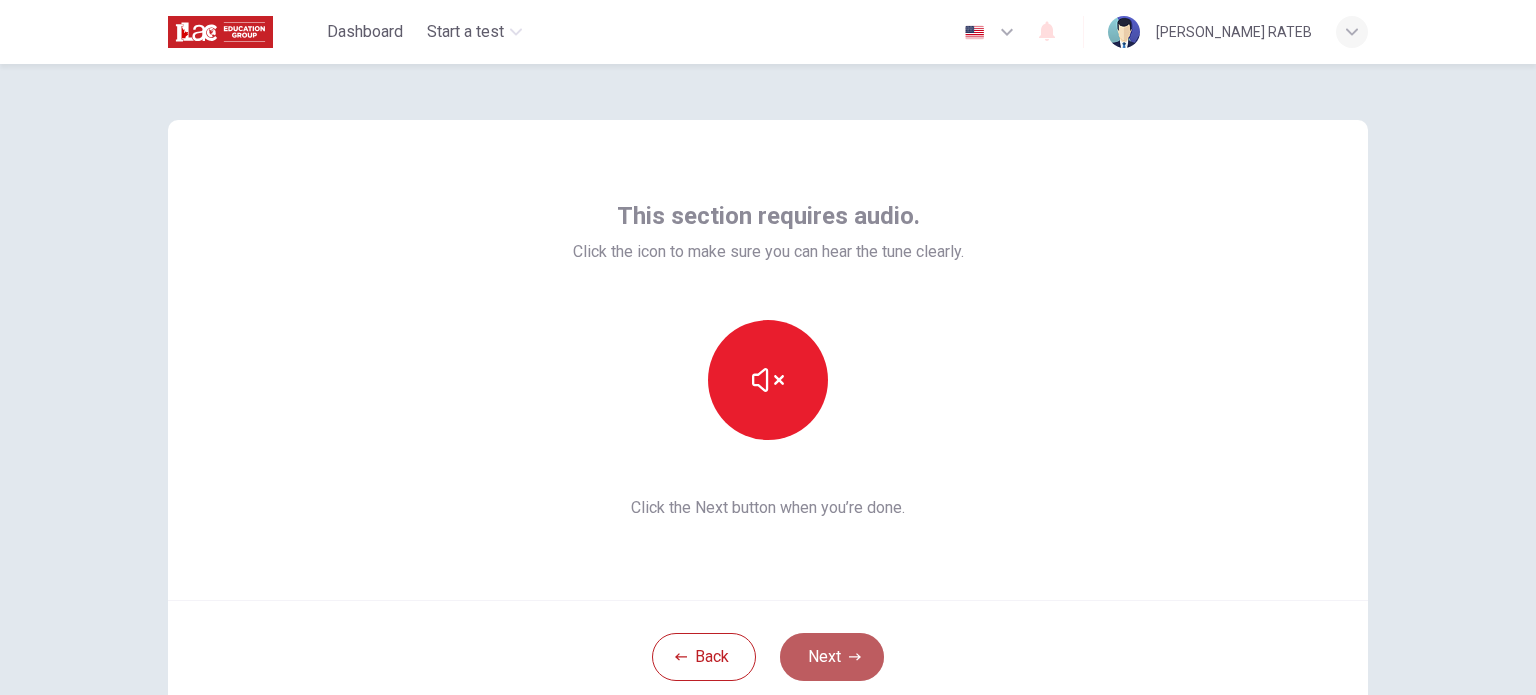 click on "Next" at bounding box center (832, 657) 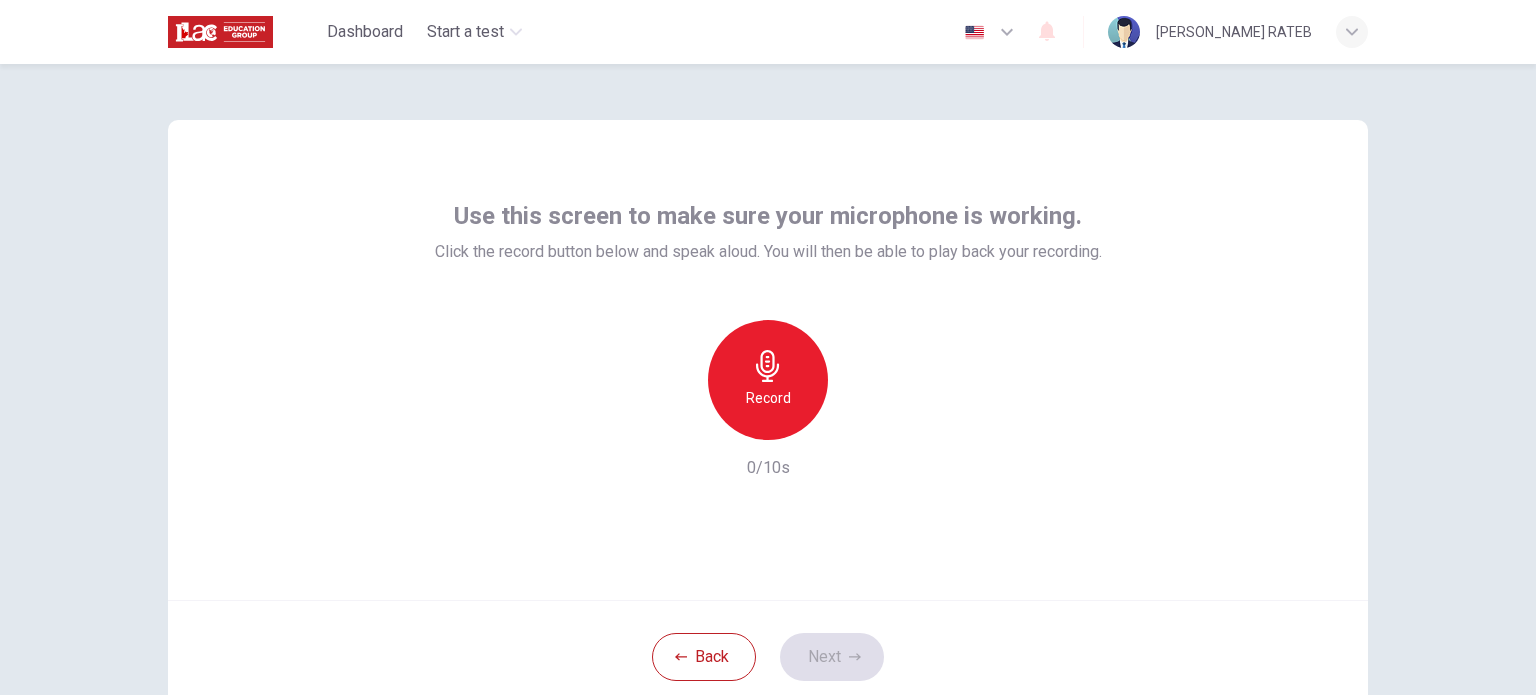 click on "Record" at bounding box center [768, 380] 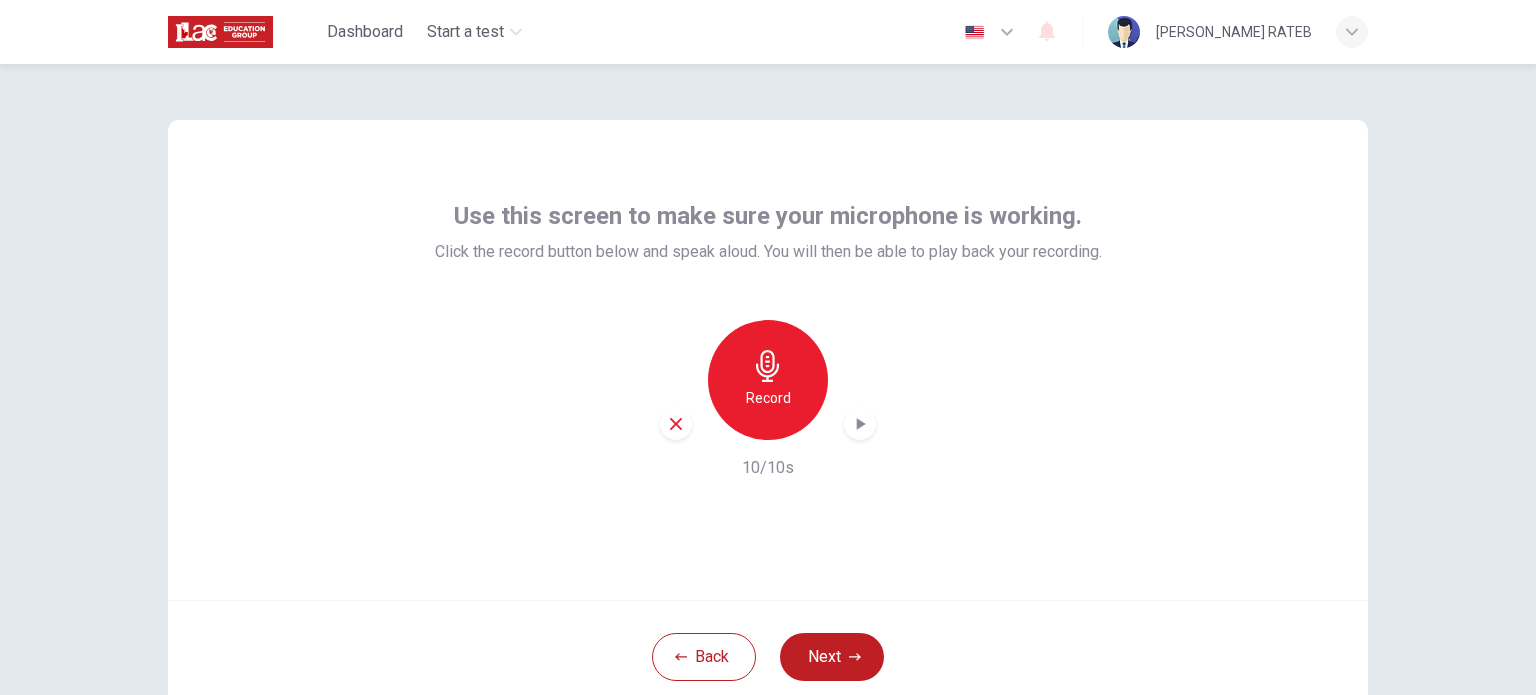 click 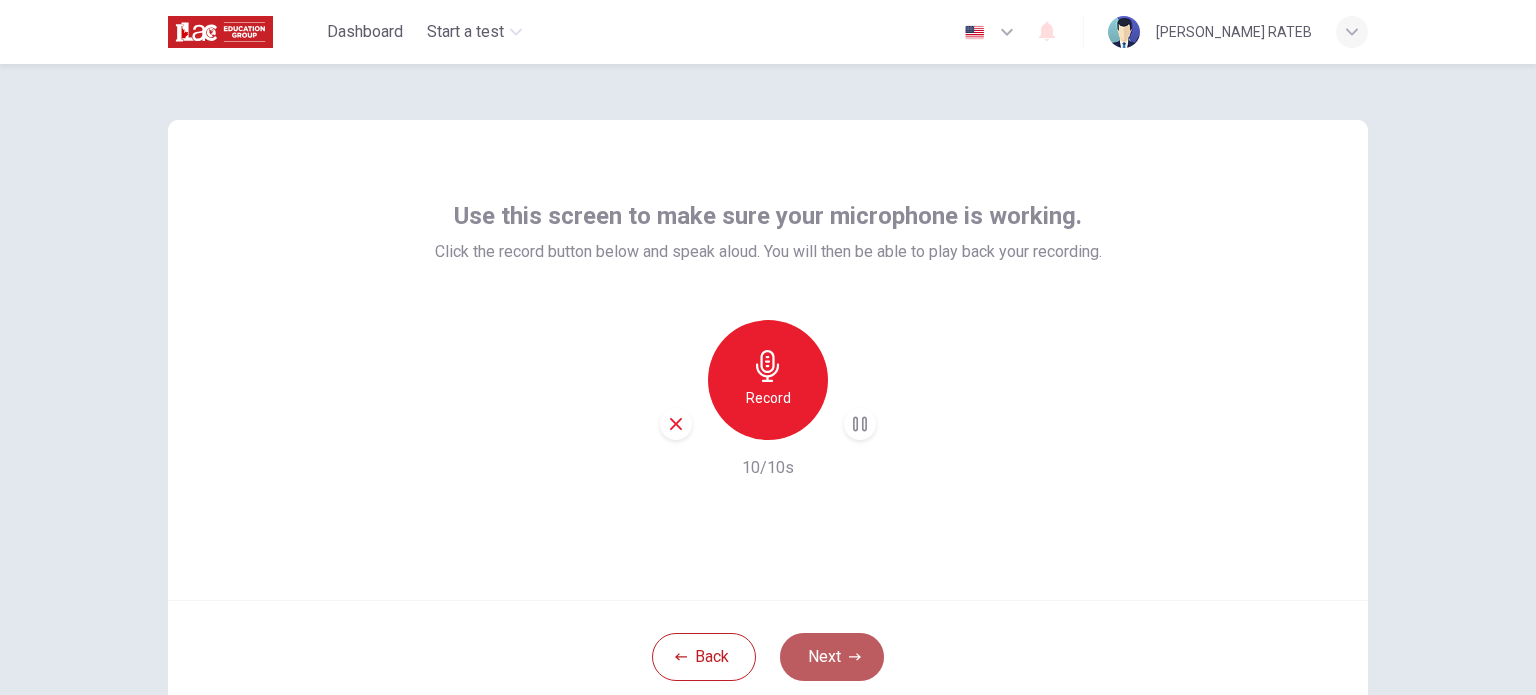 click on "Next" at bounding box center [832, 657] 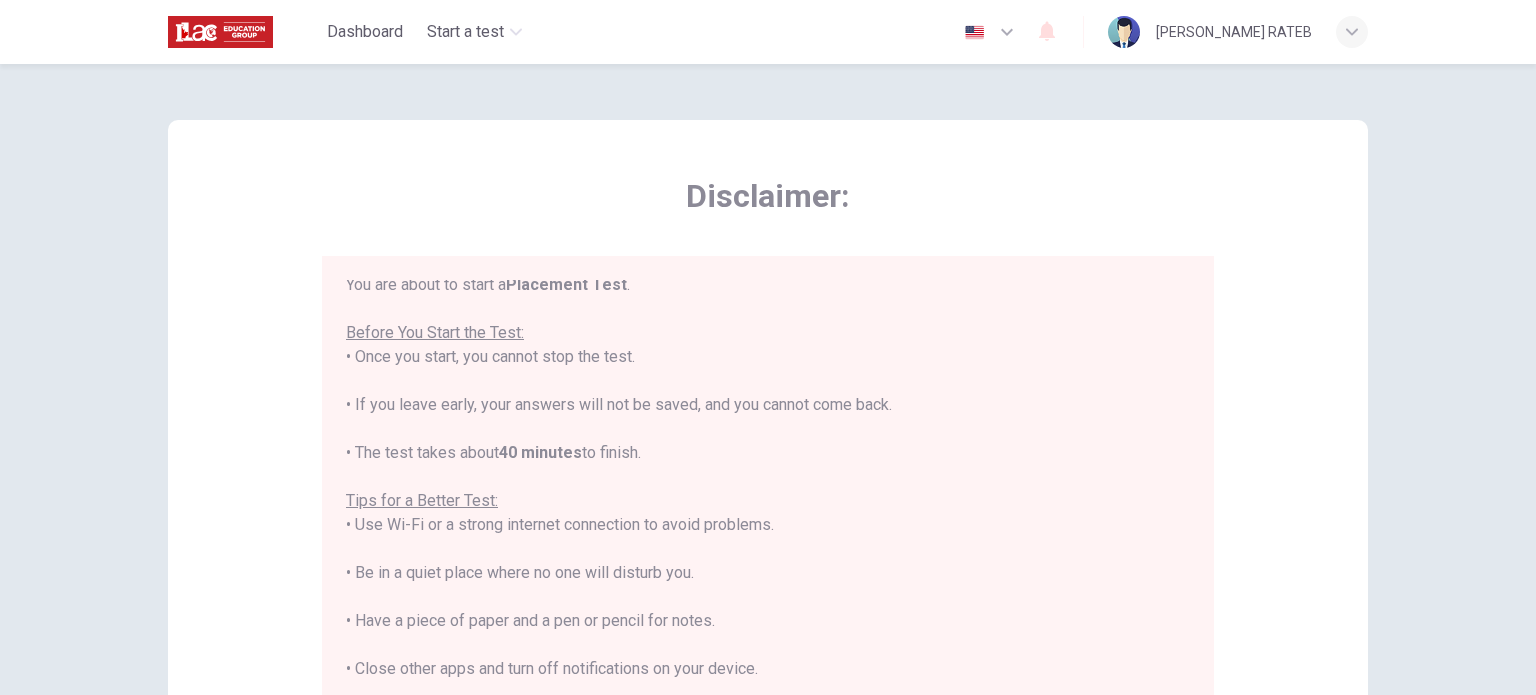 scroll, scrollTop: 23, scrollLeft: 0, axis: vertical 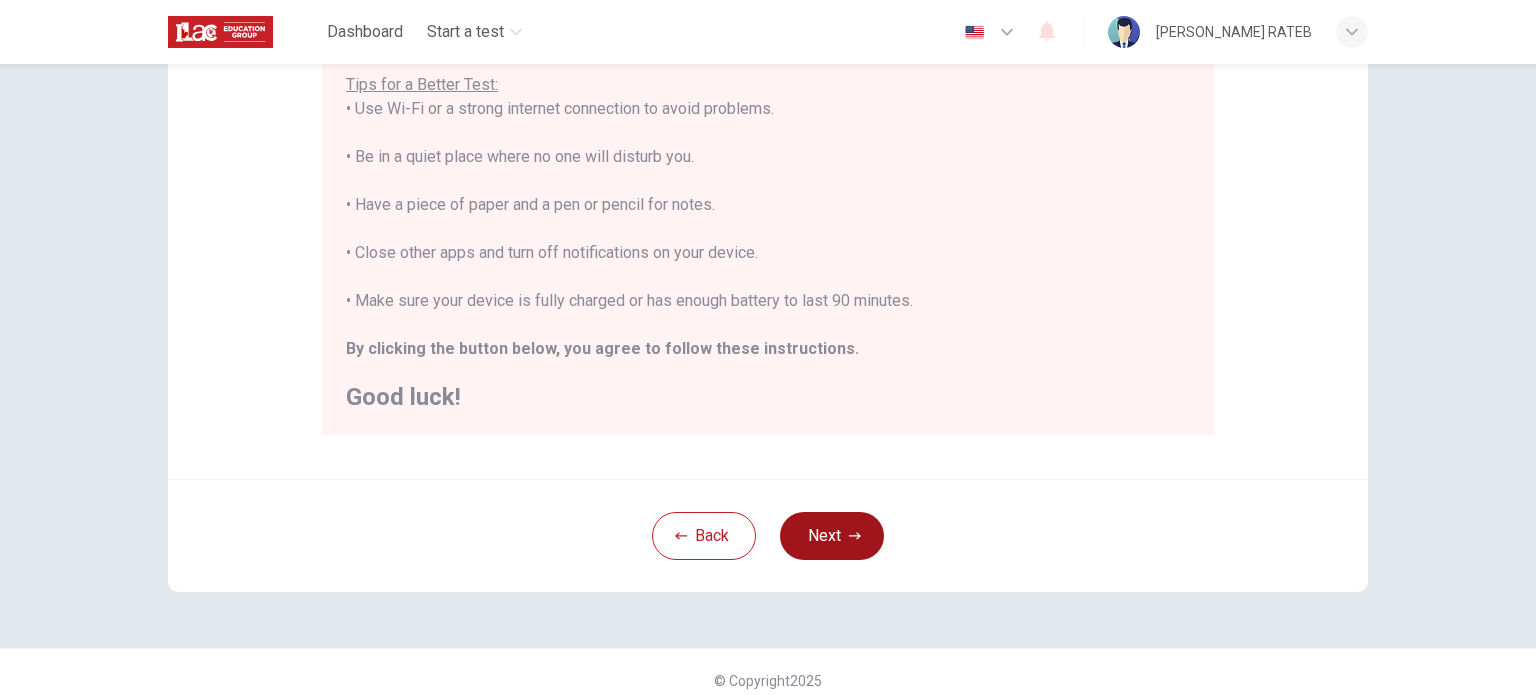 click 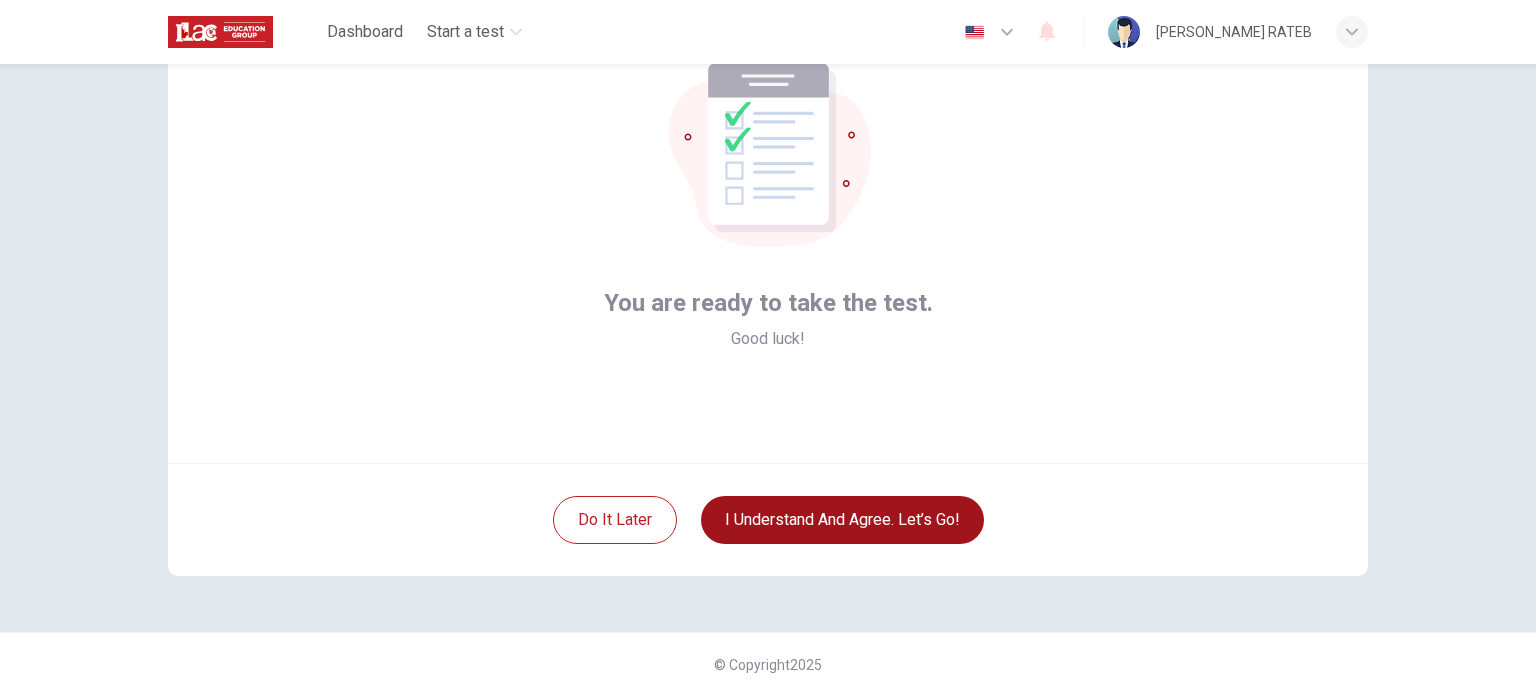 scroll, scrollTop: 37, scrollLeft: 0, axis: vertical 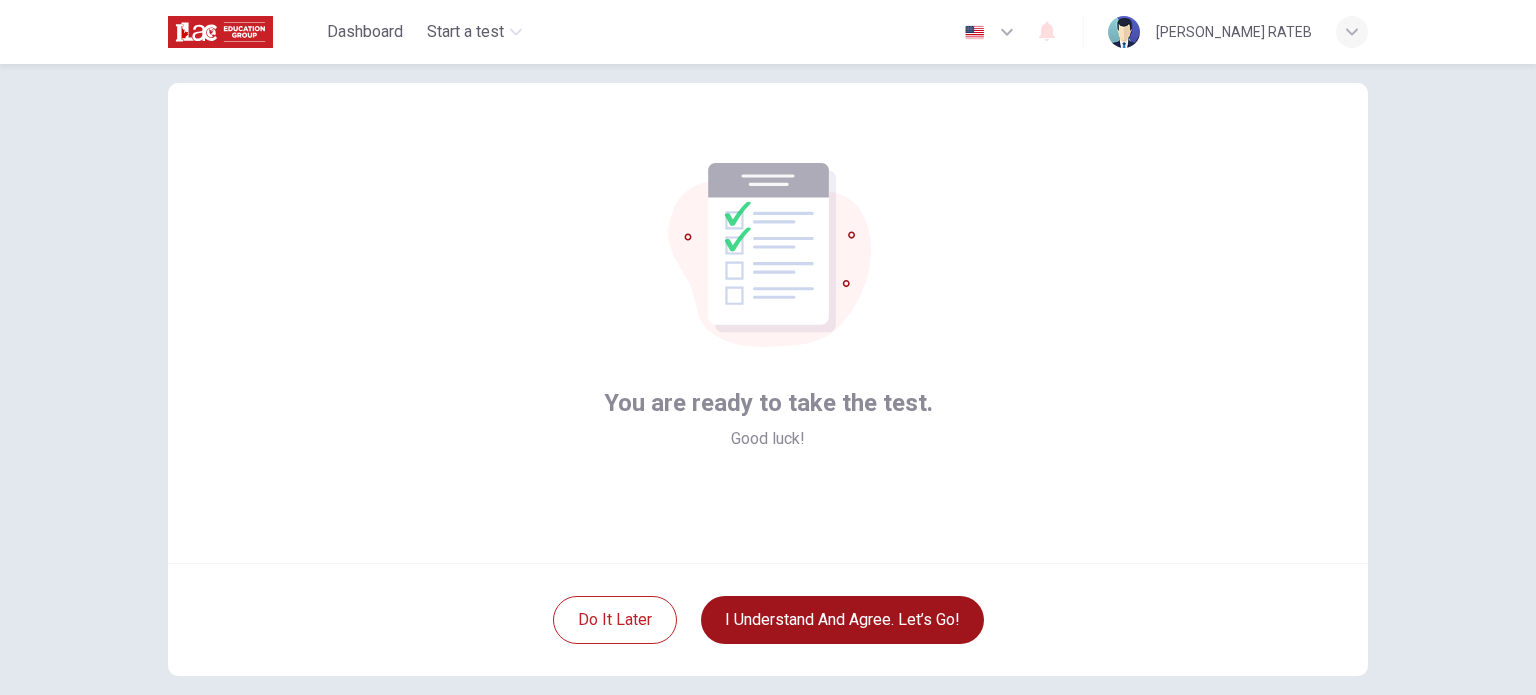 click on "I understand and agree. Let’s go!" at bounding box center (842, 620) 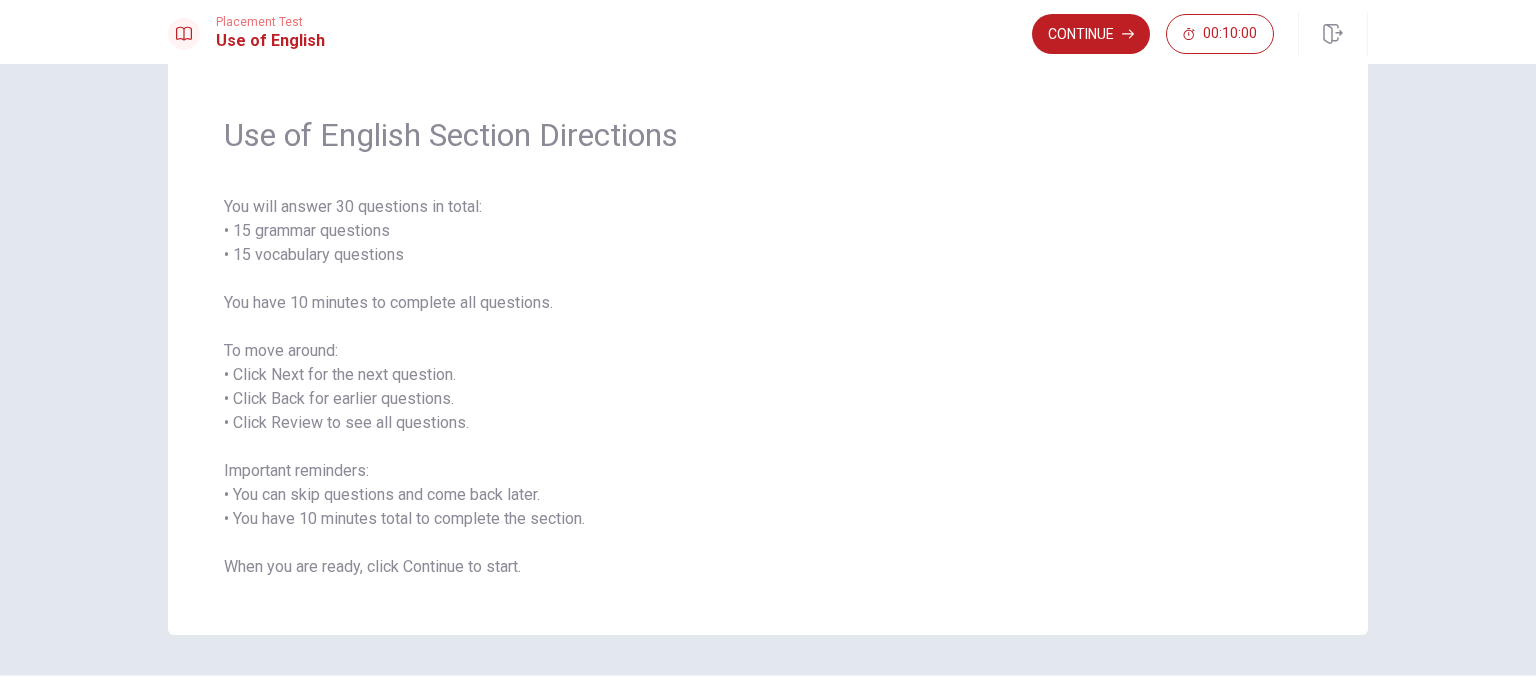 scroll, scrollTop: 88, scrollLeft: 0, axis: vertical 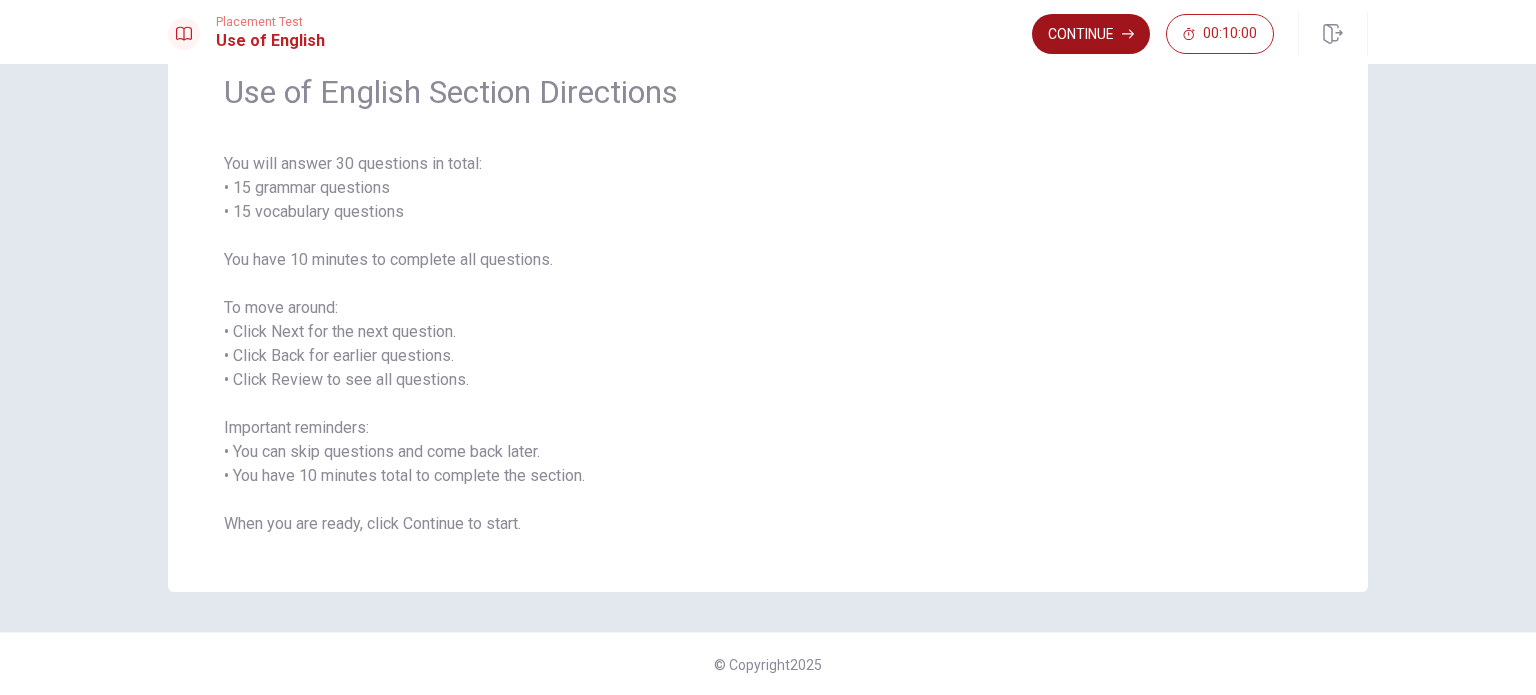 click on "Continue" at bounding box center (1091, 34) 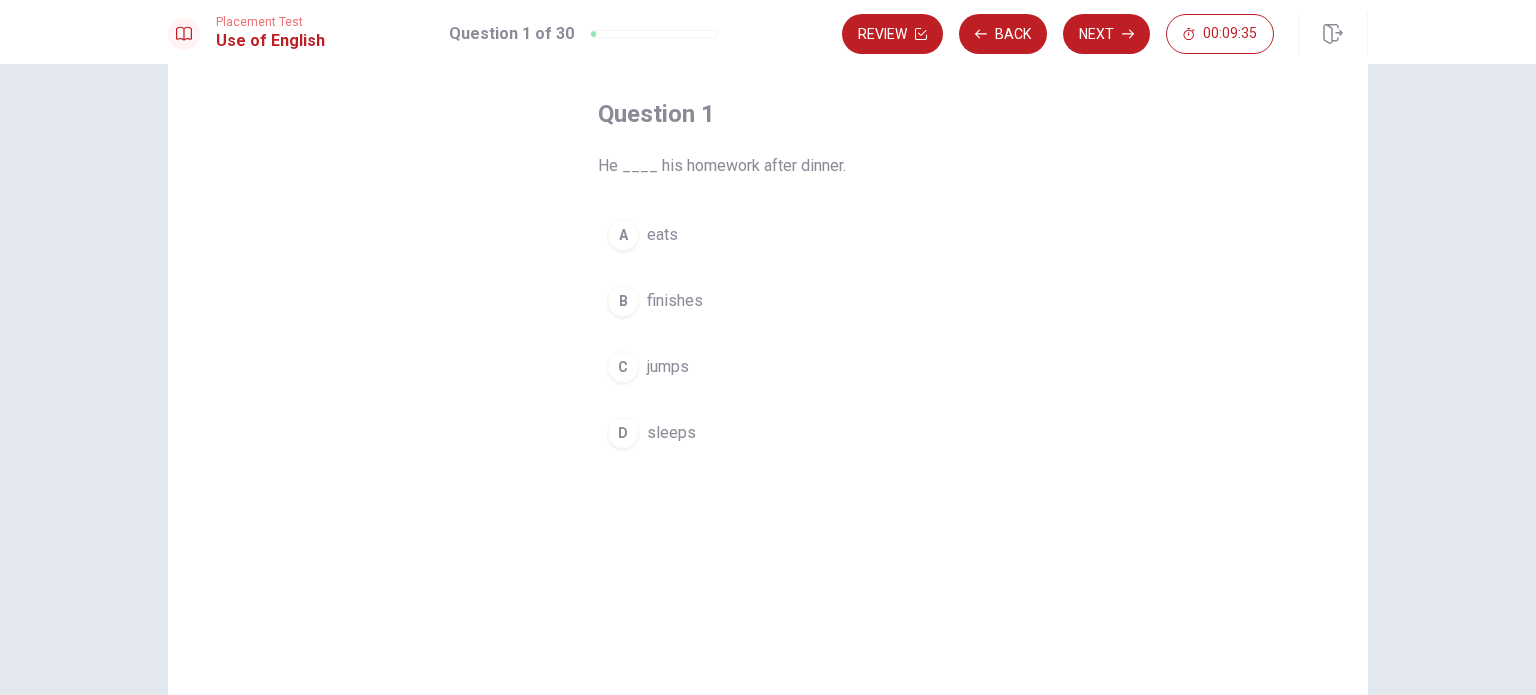 click on "finishes" at bounding box center (675, 301) 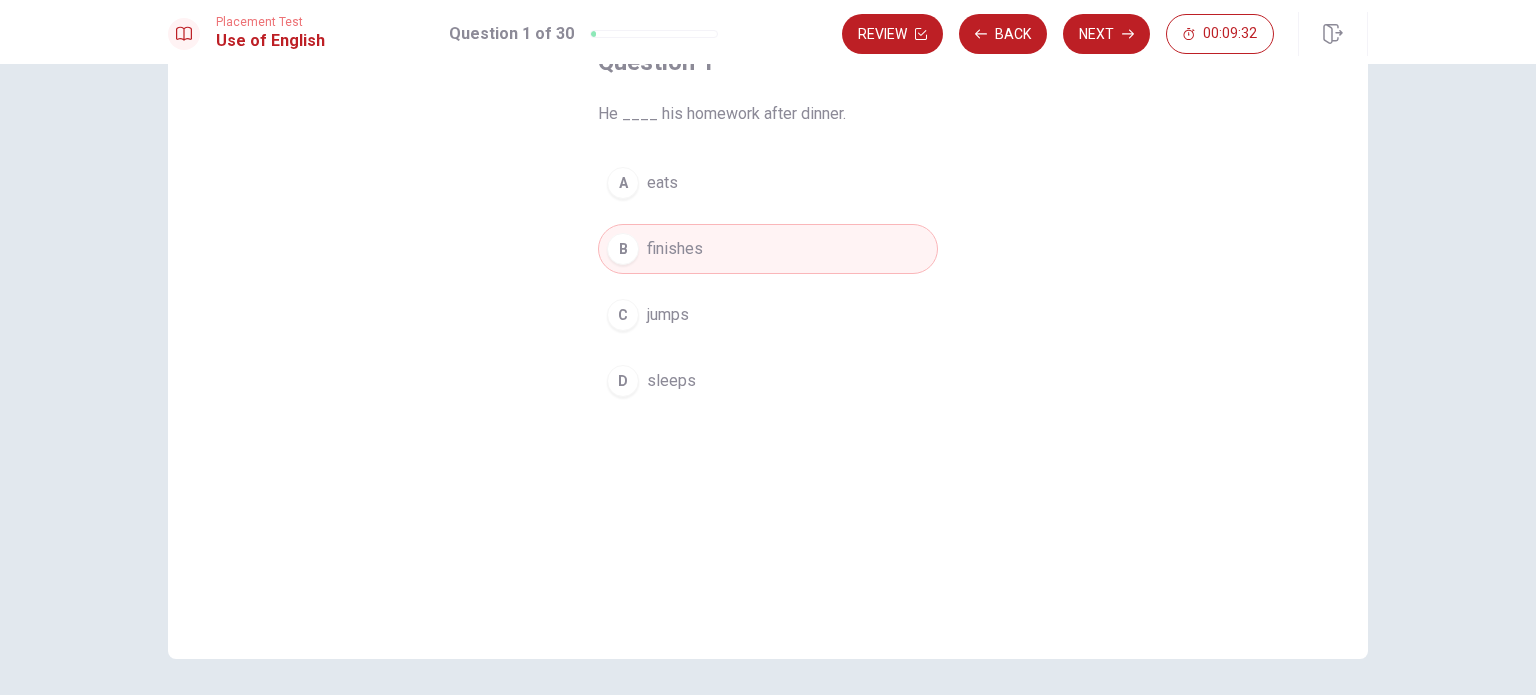scroll, scrollTop: 108, scrollLeft: 0, axis: vertical 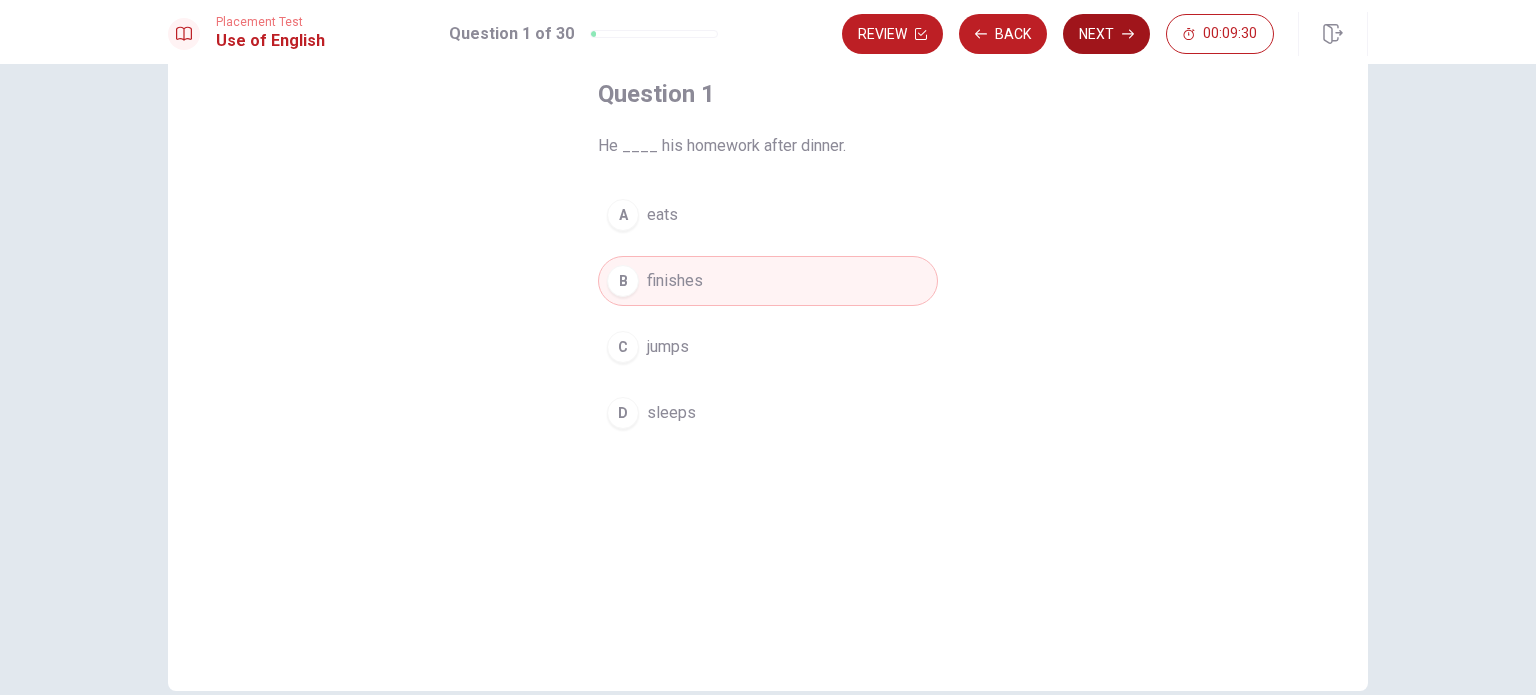 click on "Next" at bounding box center (1106, 34) 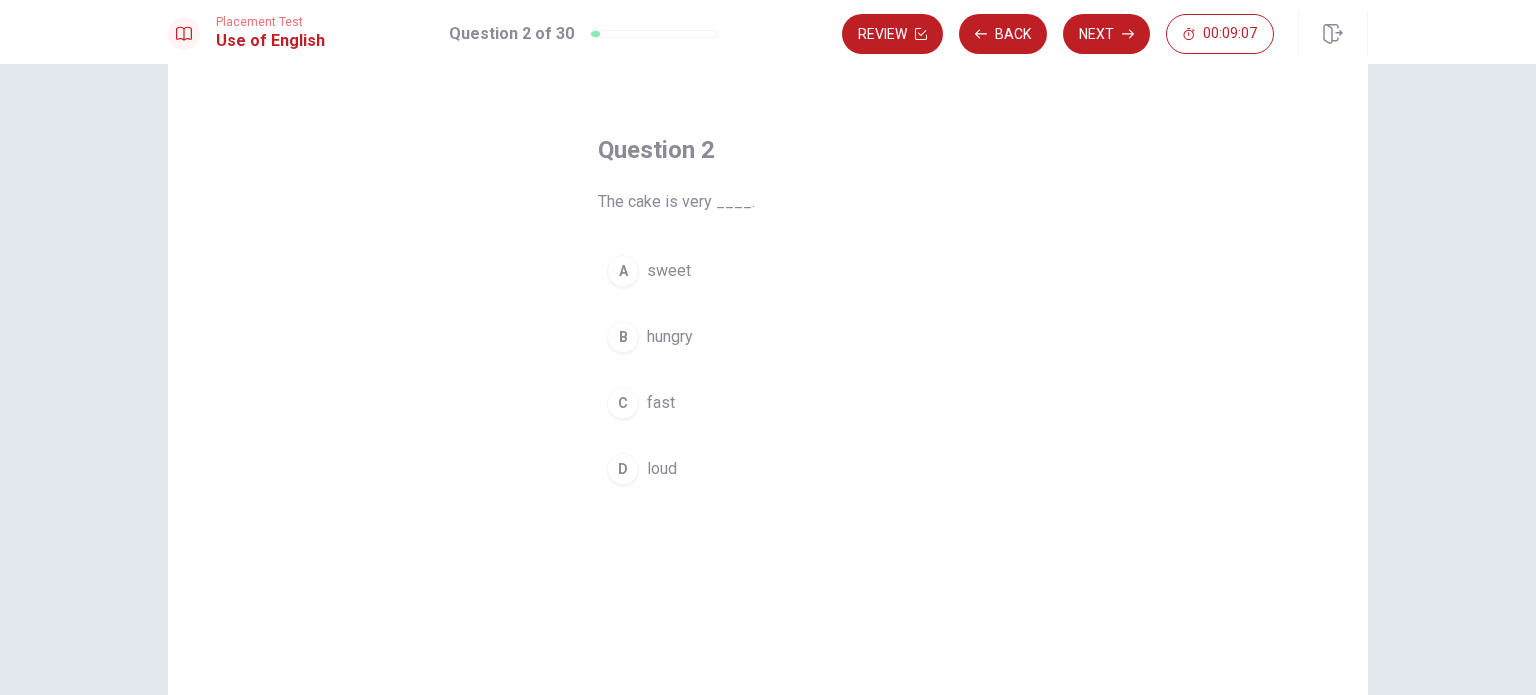 scroll, scrollTop: 8, scrollLeft: 0, axis: vertical 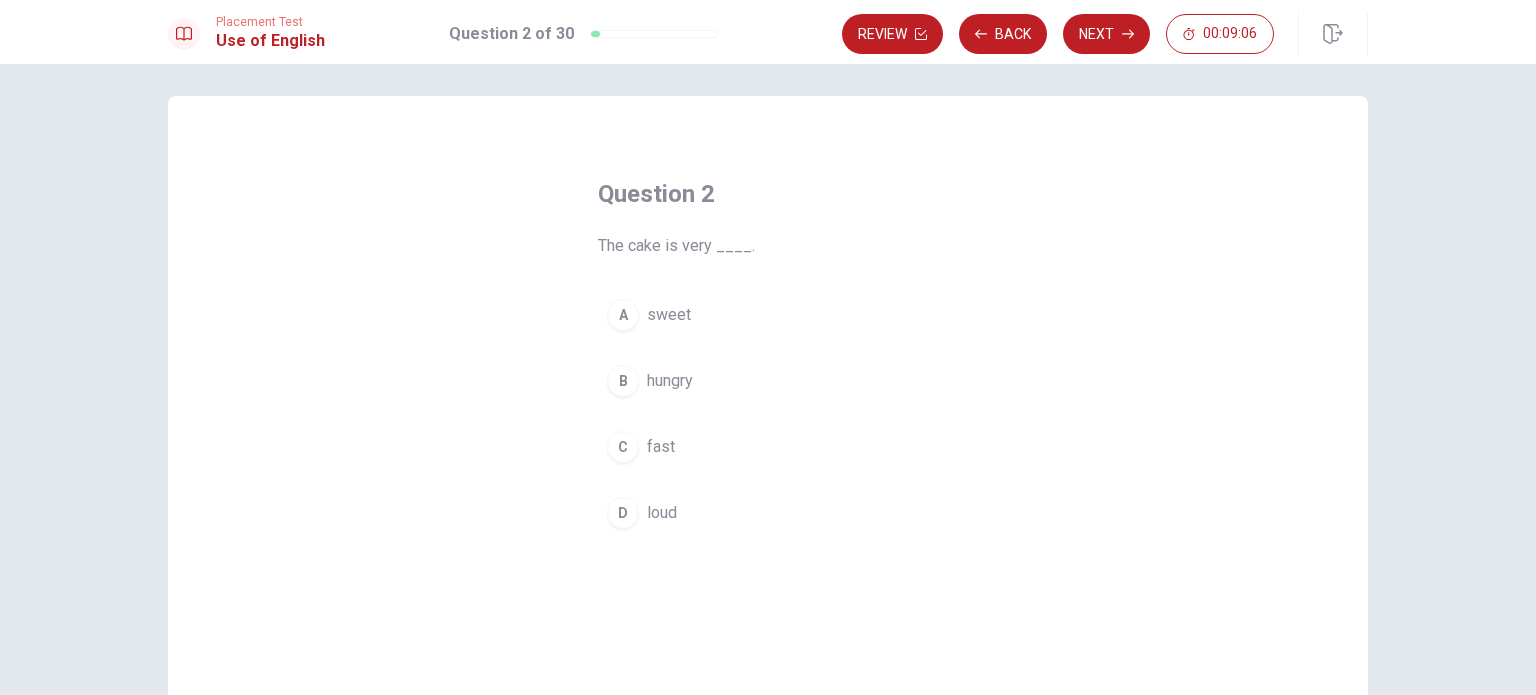 click on "hungry" at bounding box center [670, 381] 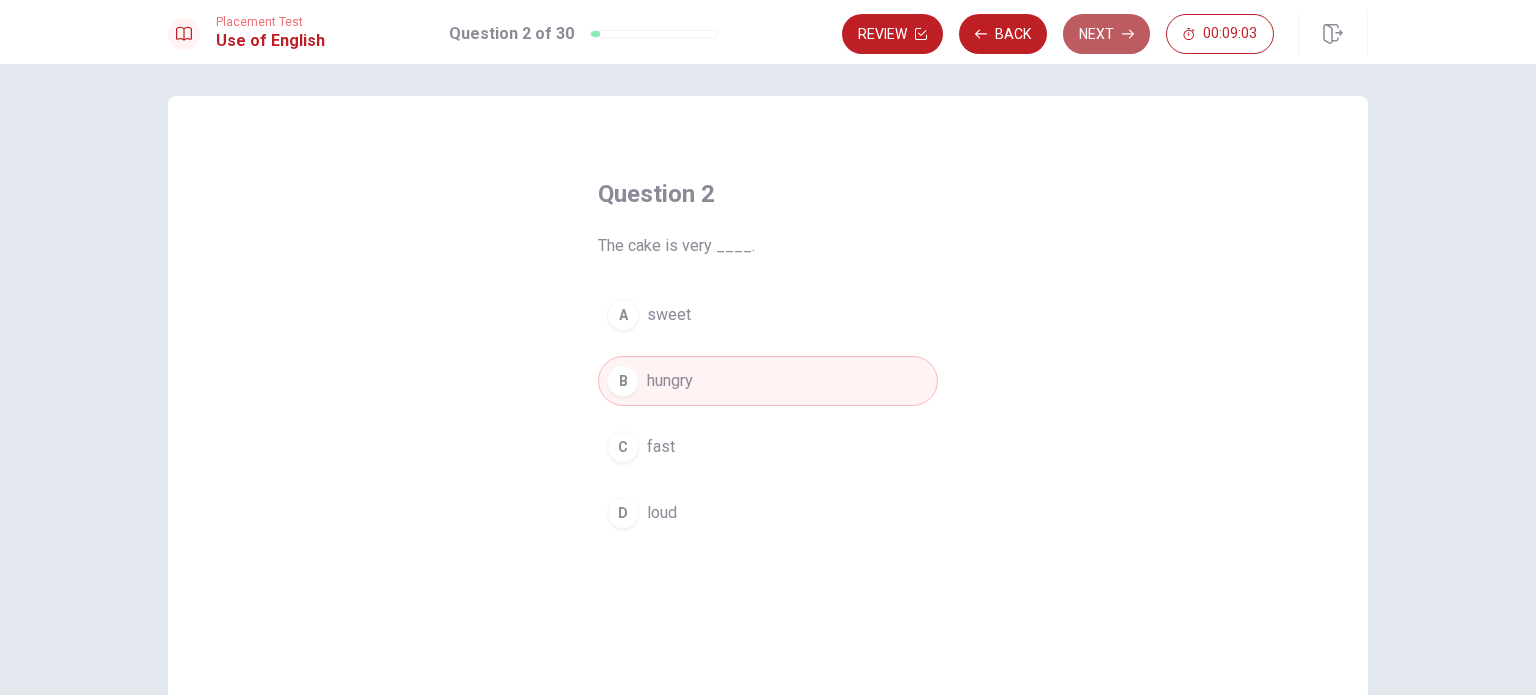 click on "Next" at bounding box center [1106, 34] 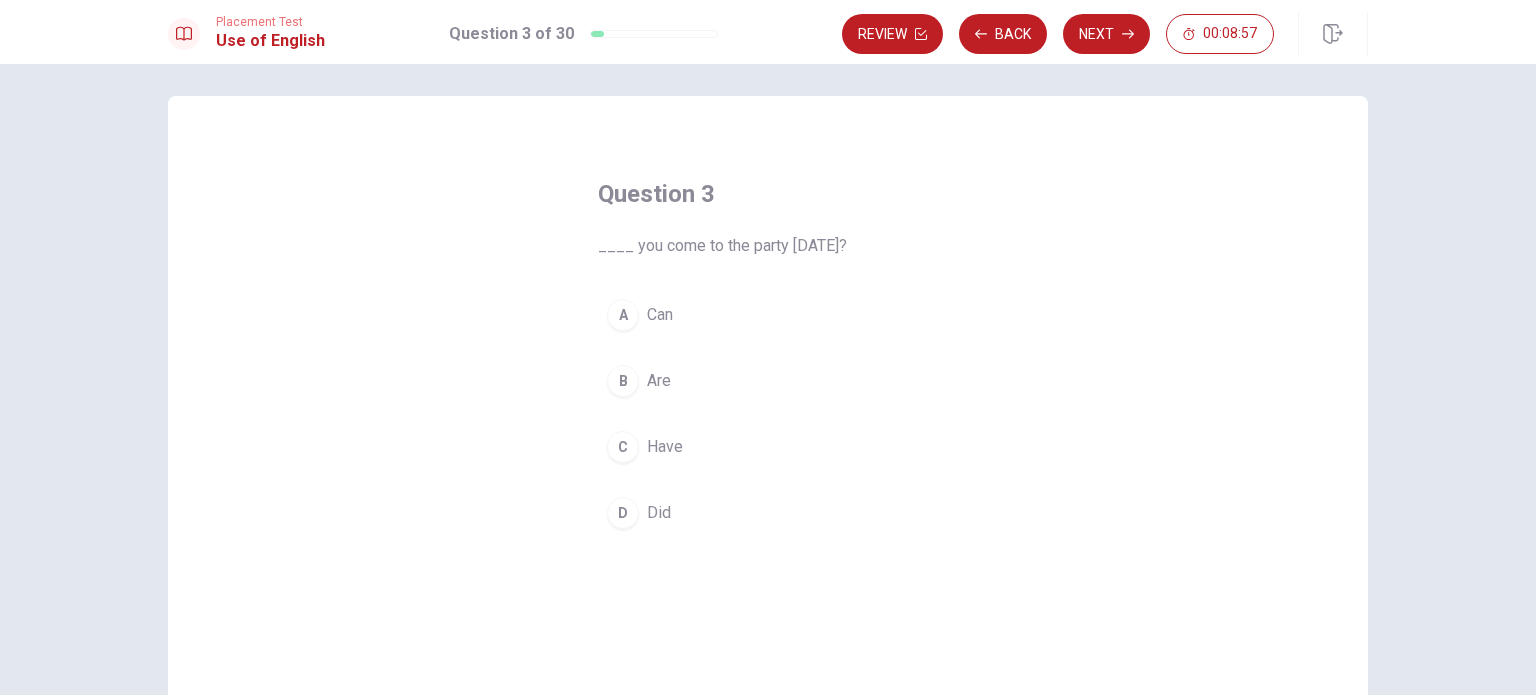 click on "Can" at bounding box center [660, 315] 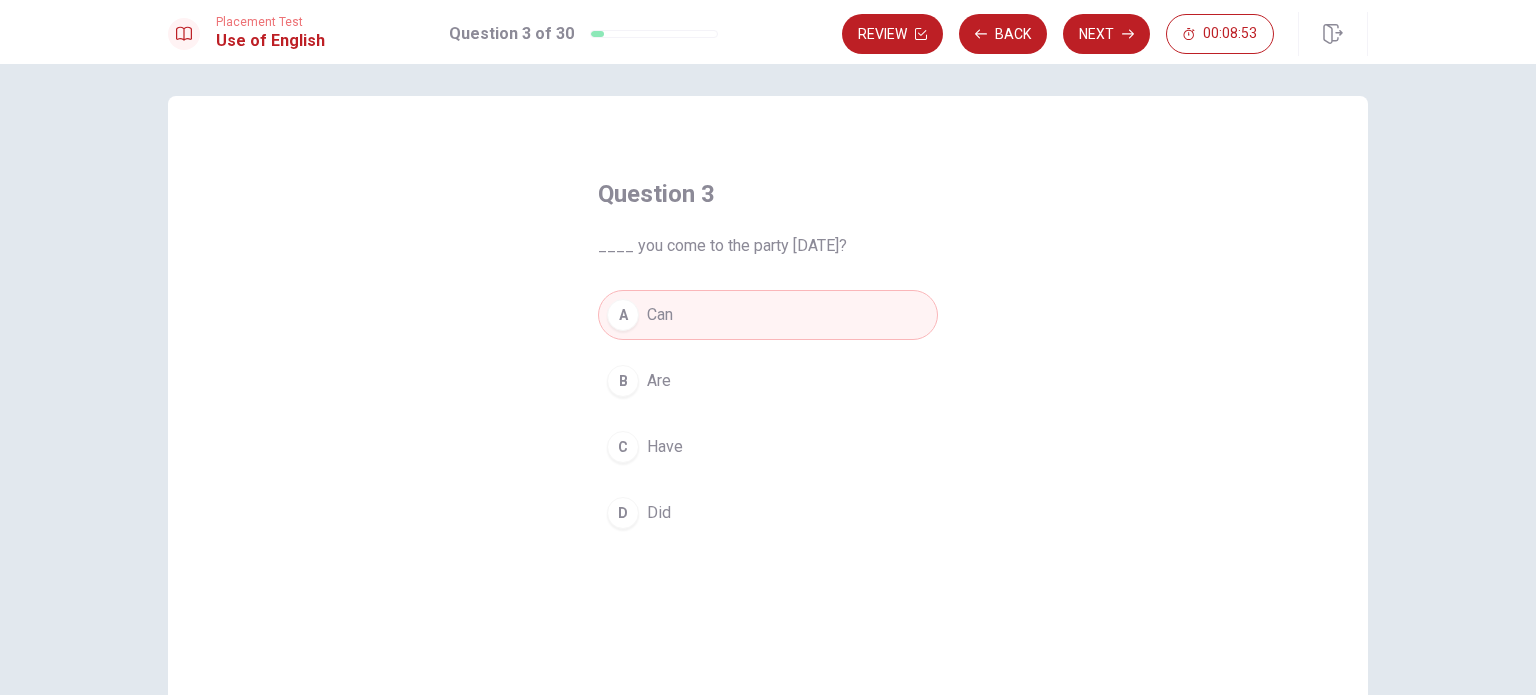click on "Next" at bounding box center (1106, 34) 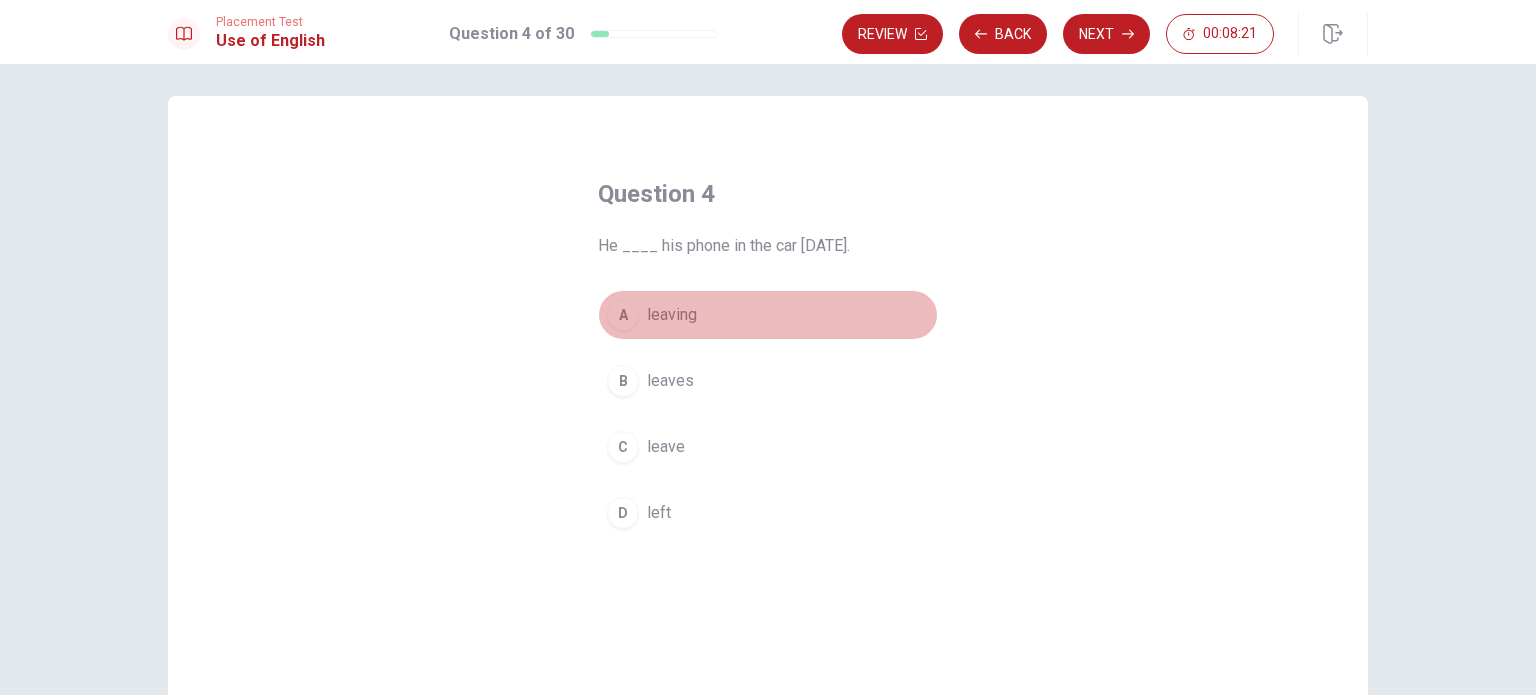 click on "leaving" at bounding box center (672, 315) 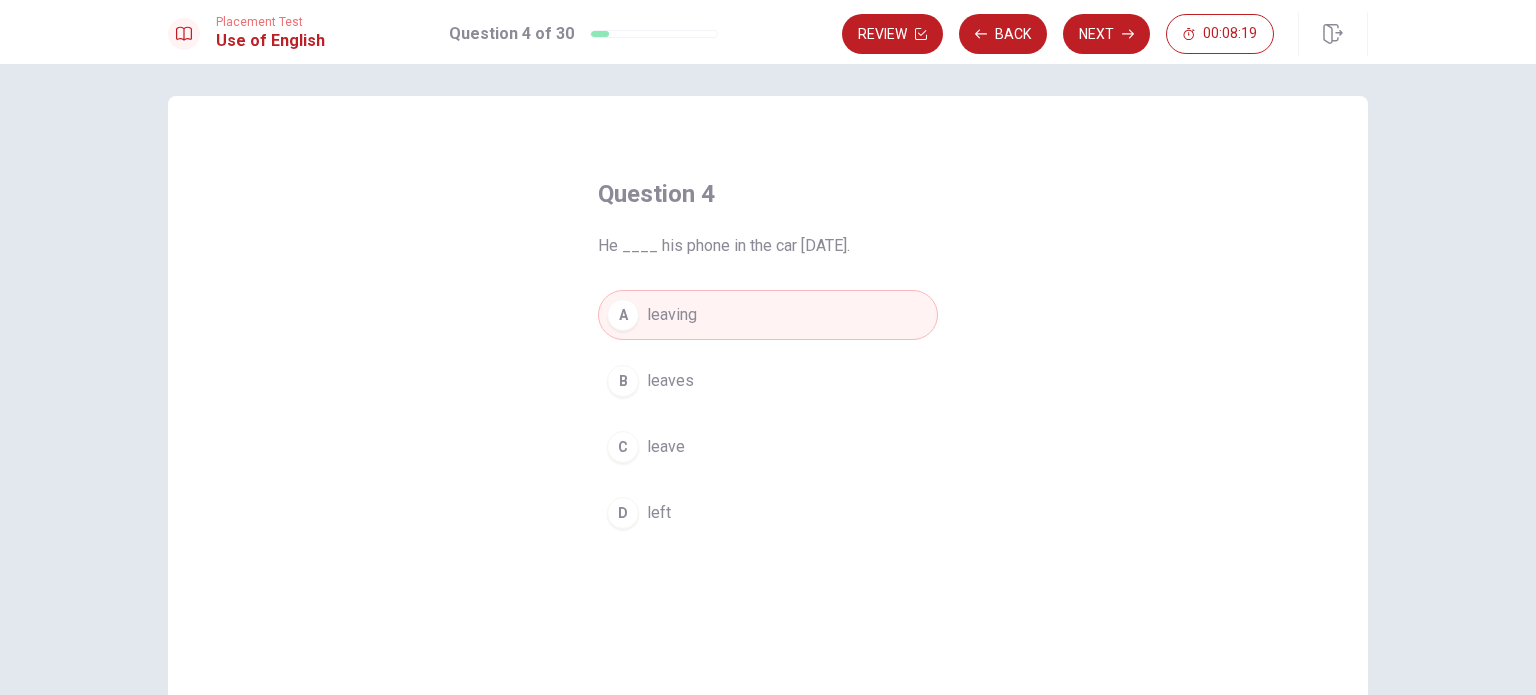 click on "Next" at bounding box center (1106, 34) 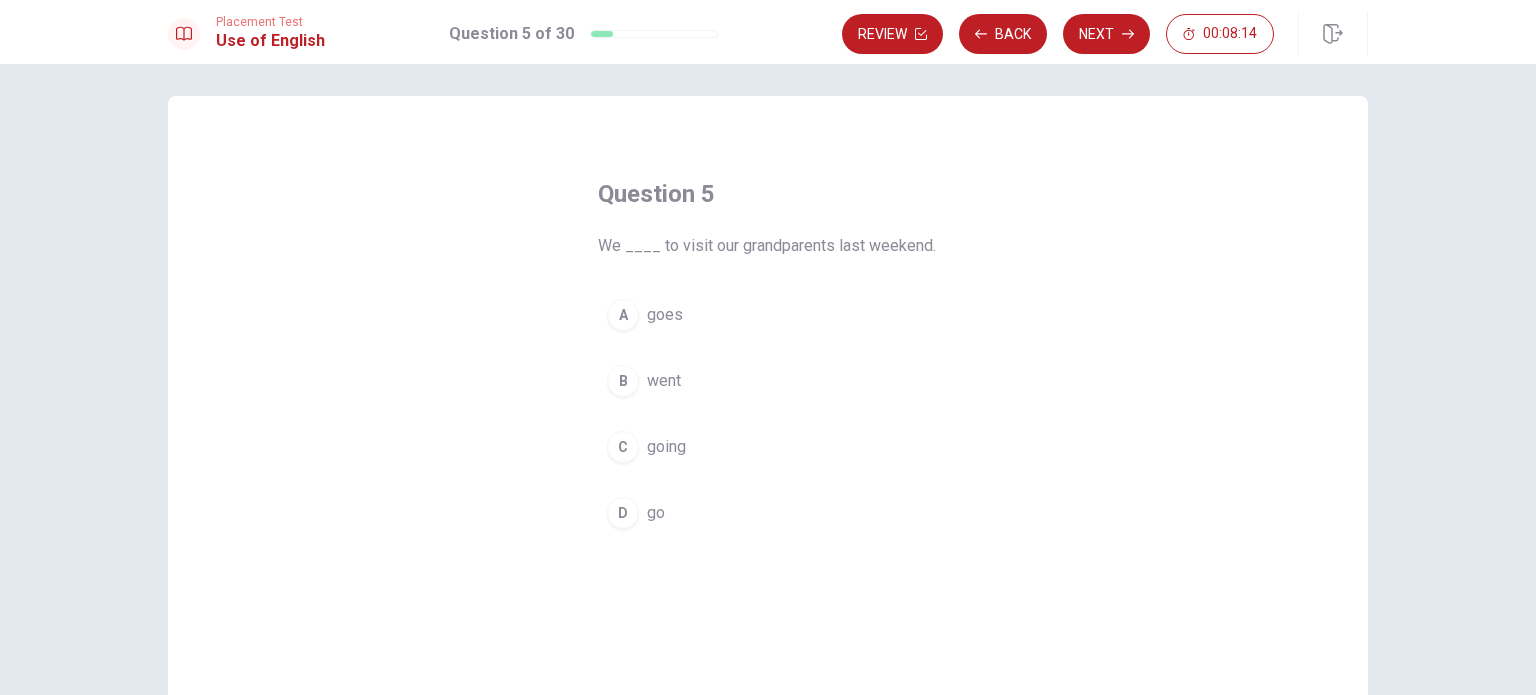 click on "went" at bounding box center [664, 381] 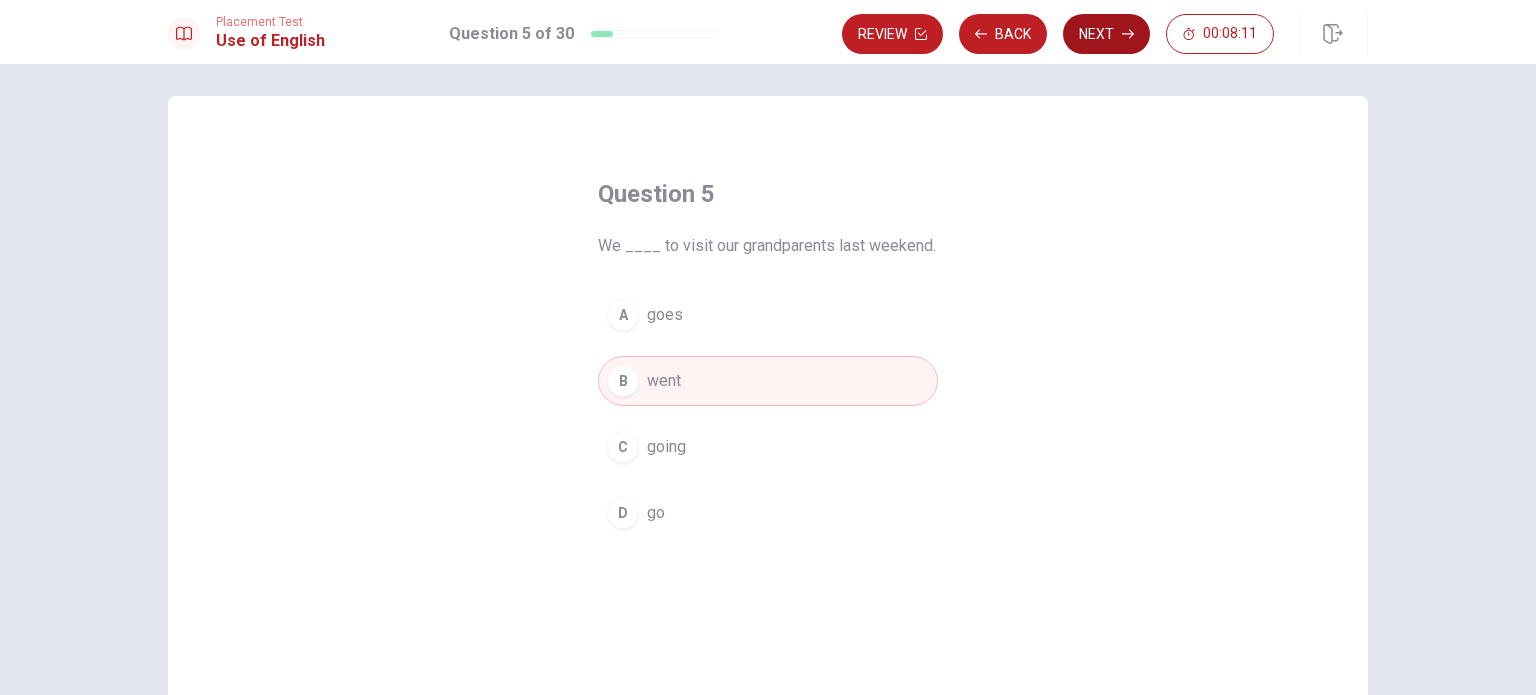 click on "Next" at bounding box center [1106, 34] 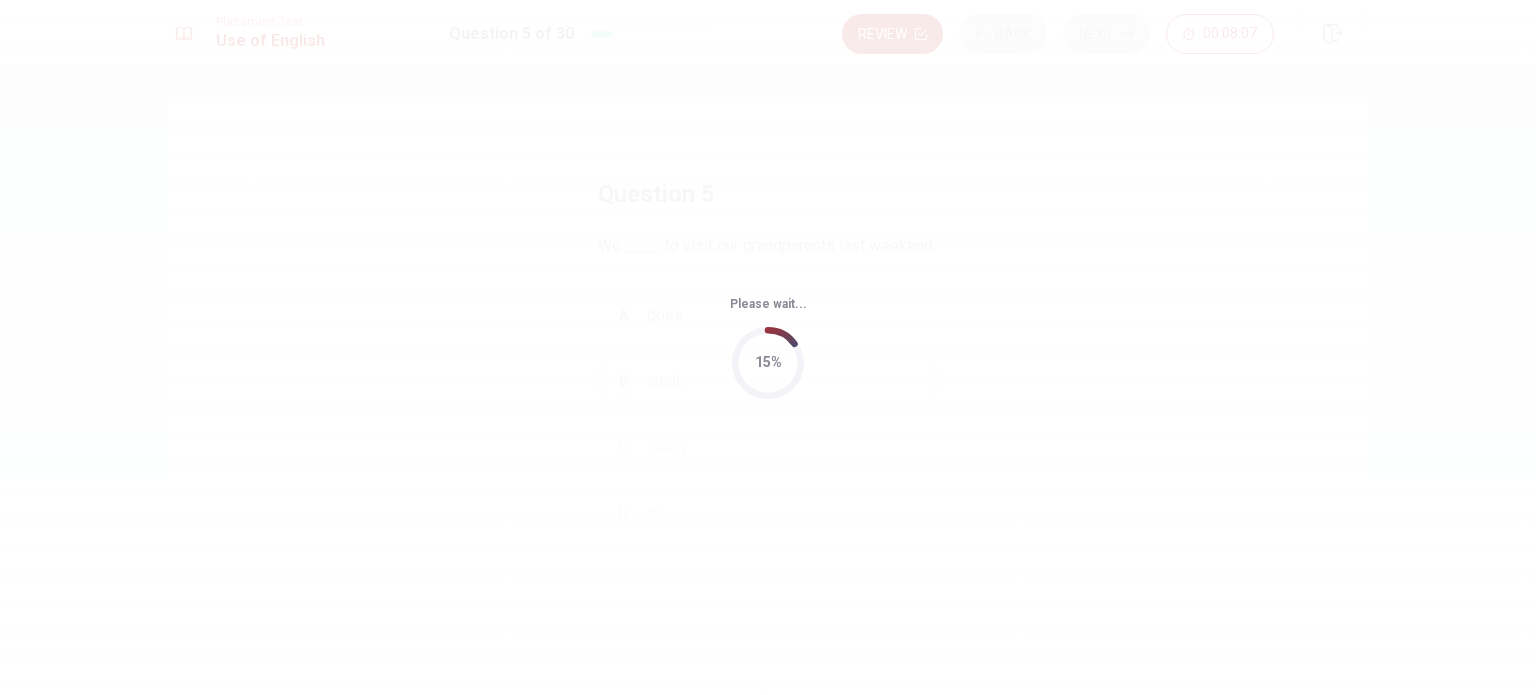 scroll, scrollTop: 0, scrollLeft: 0, axis: both 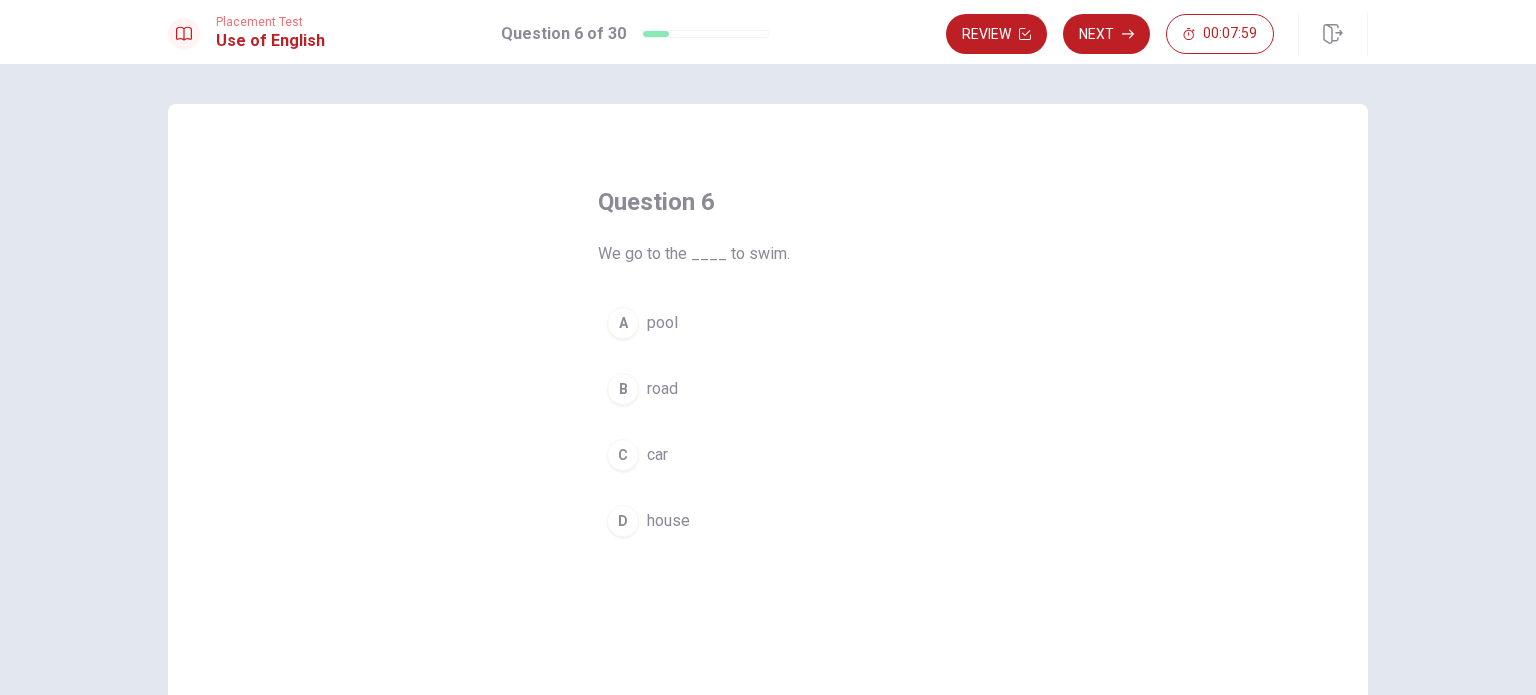 click on "pool" at bounding box center [662, 323] 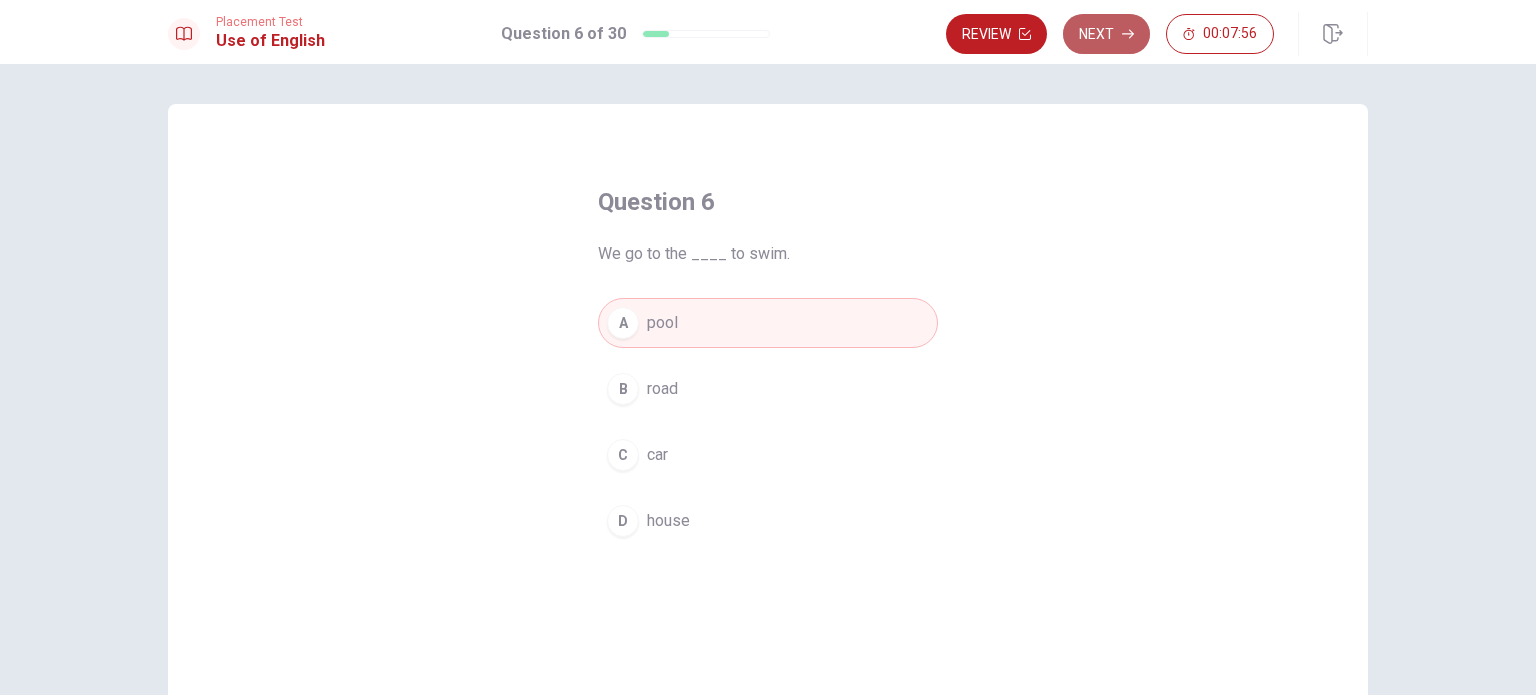 click on "Next" at bounding box center (1106, 34) 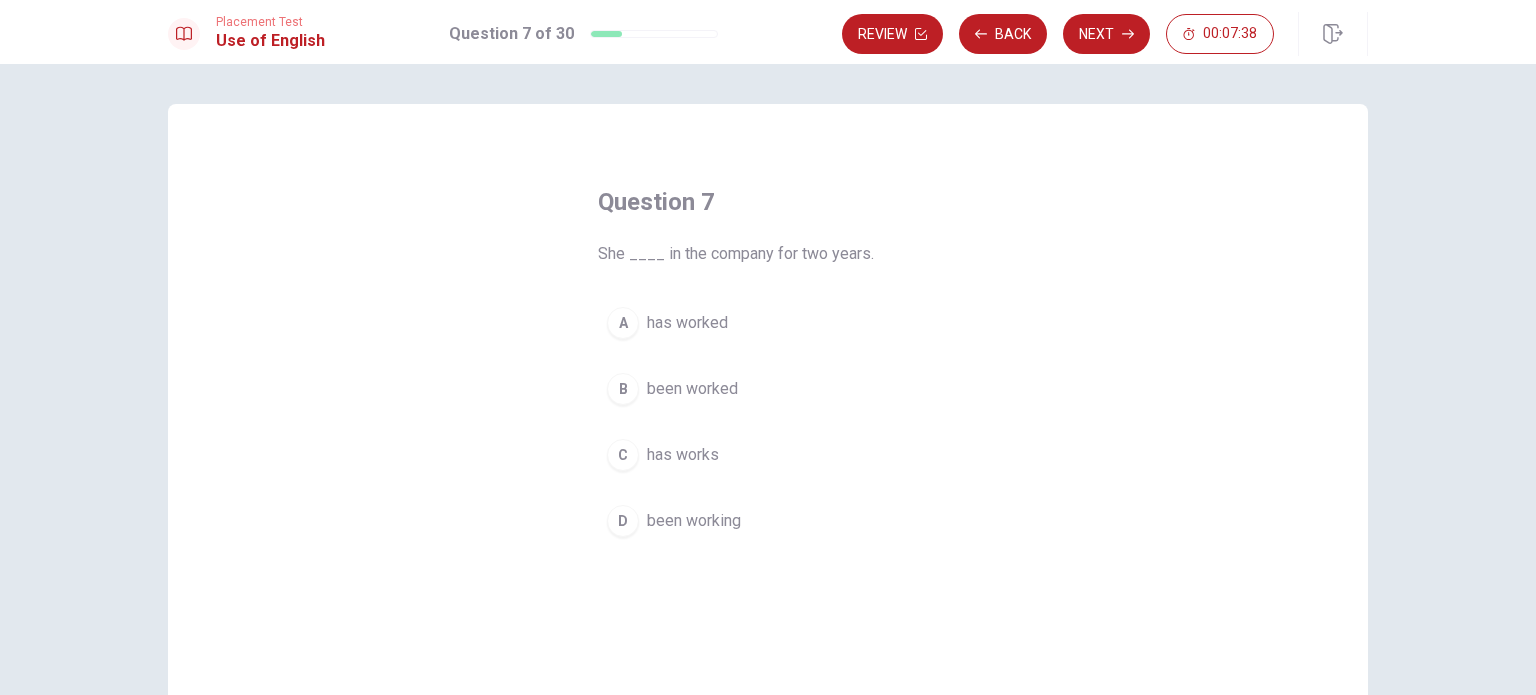 click on "has worked" at bounding box center (687, 323) 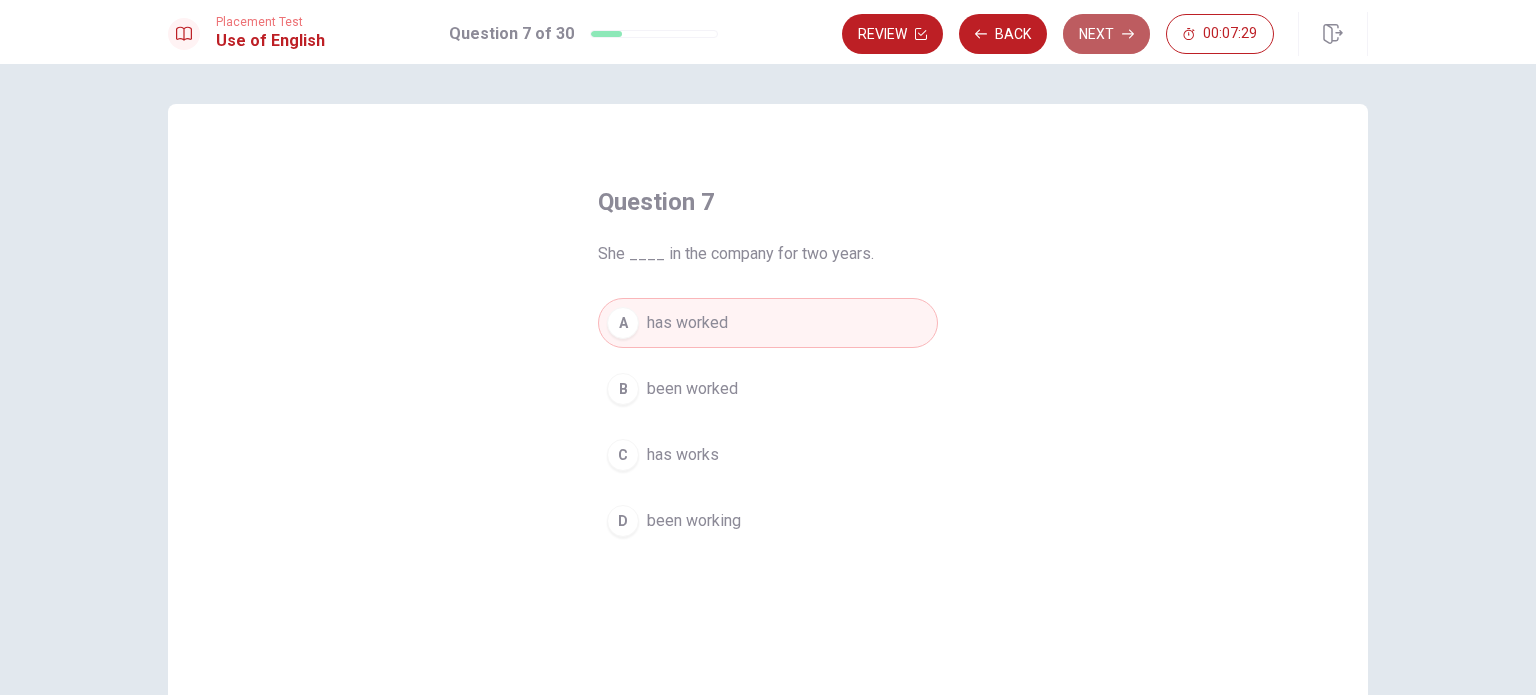 click on "Next" at bounding box center (1106, 34) 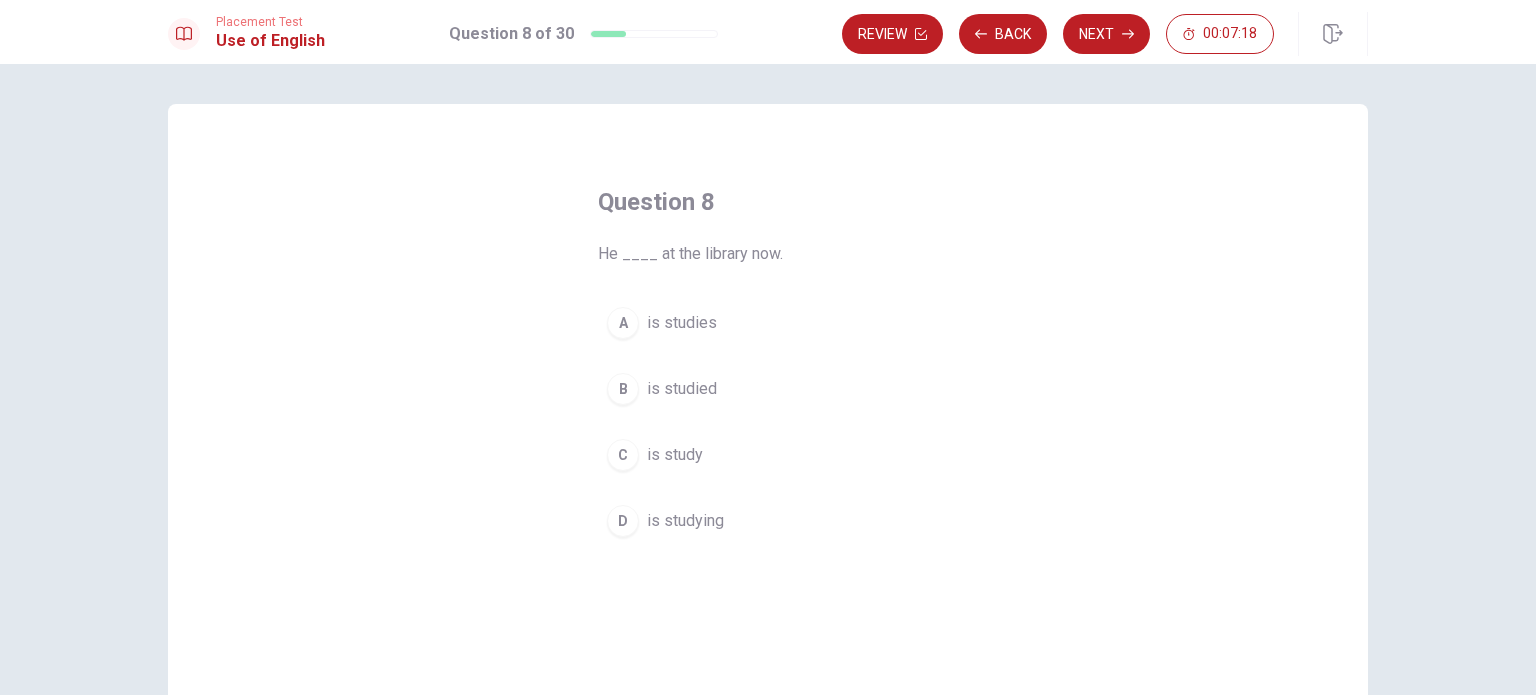 click on "is study" at bounding box center (675, 455) 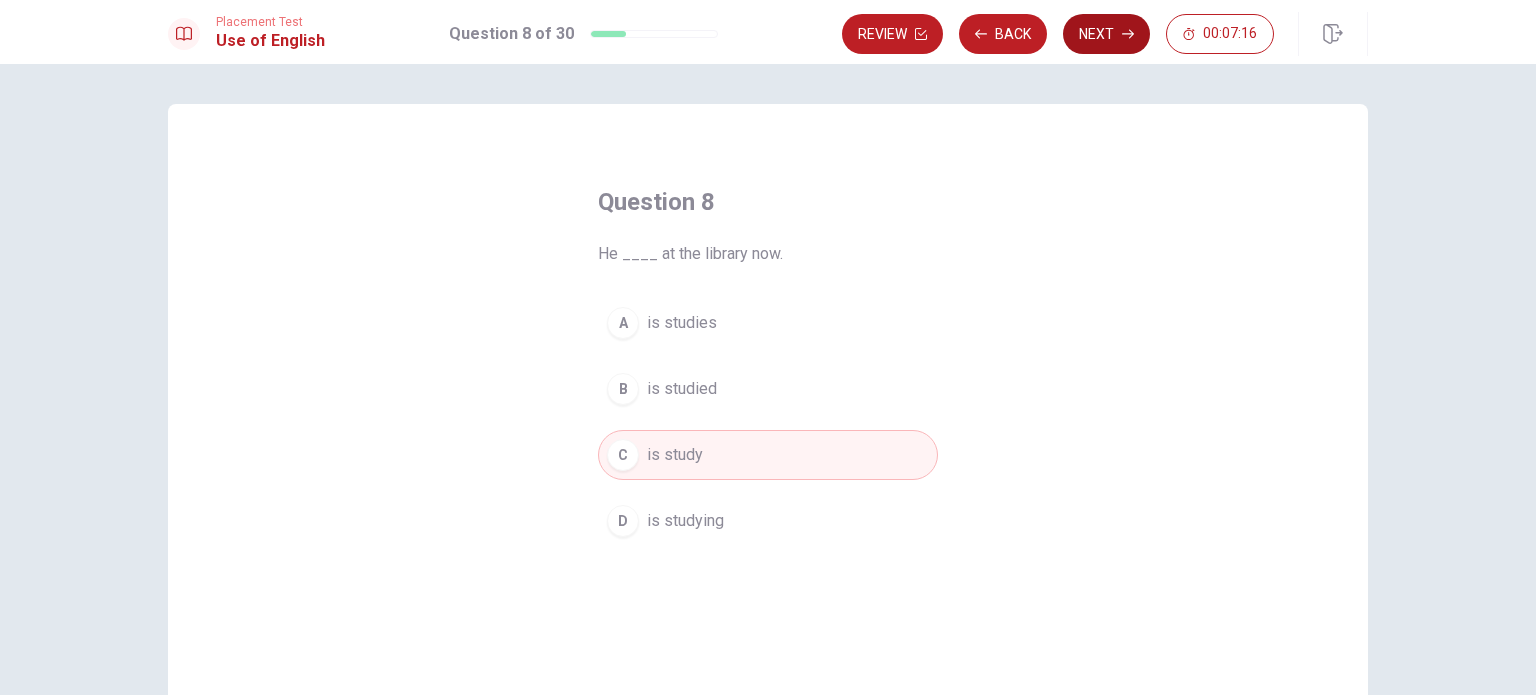 click on "Next" at bounding box center (1106, 34) 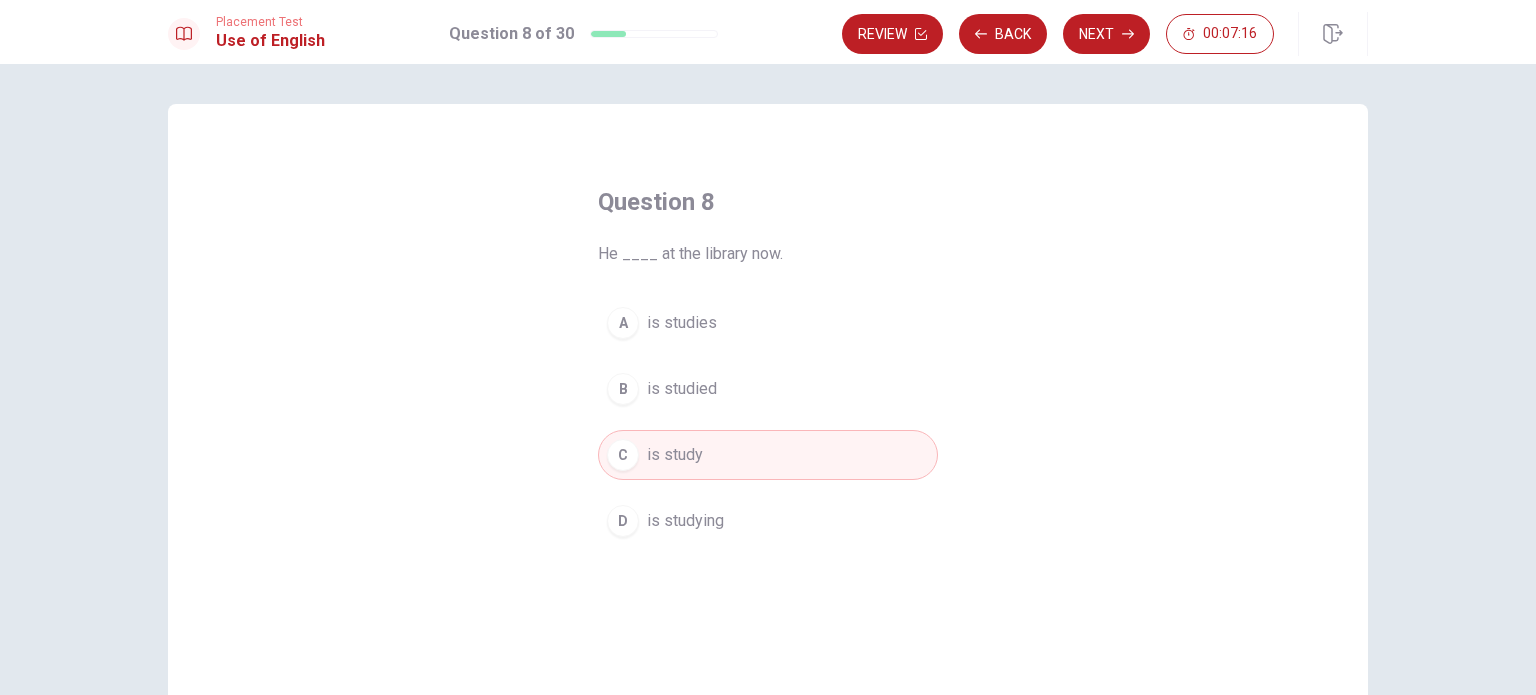 click on "Review Back Next 00:07:16" at bounding box center [1058, 34] 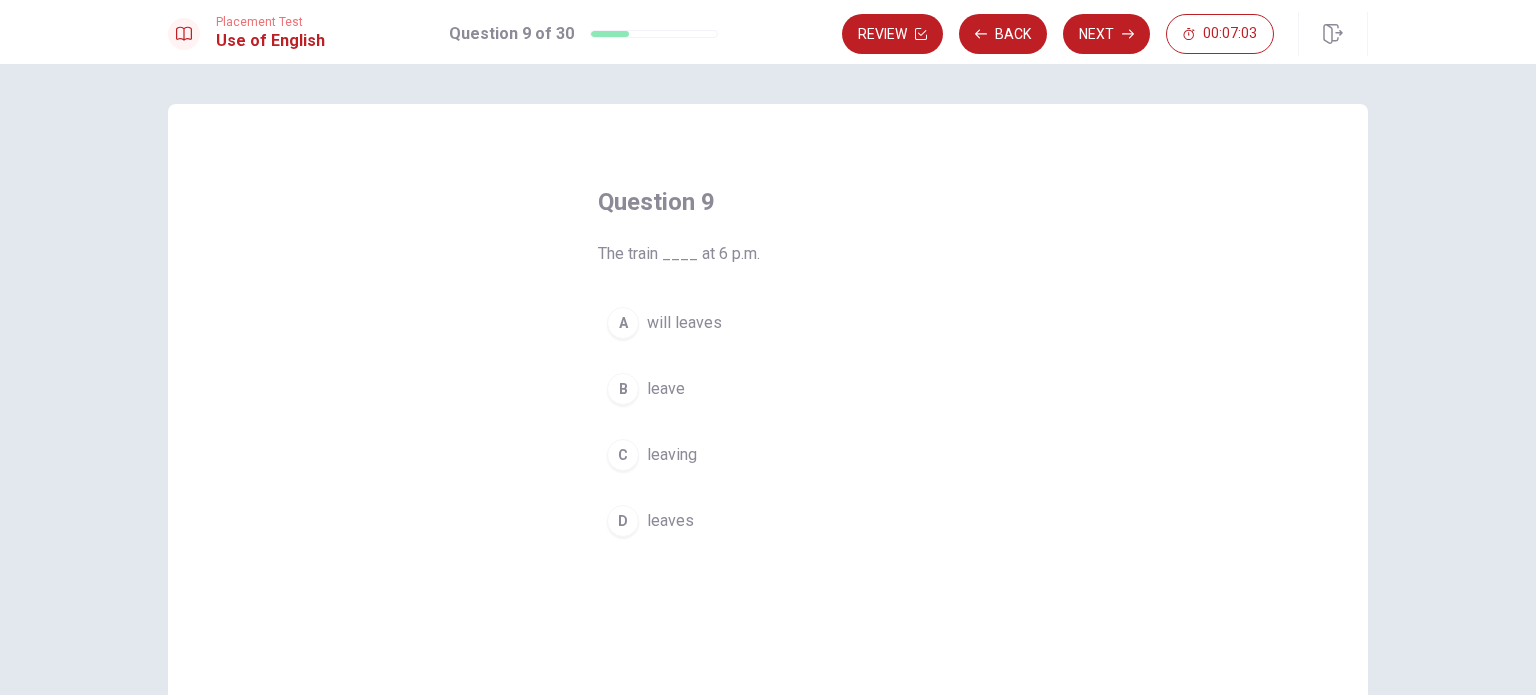 click on "leaves" at bounding box center [670, 521] 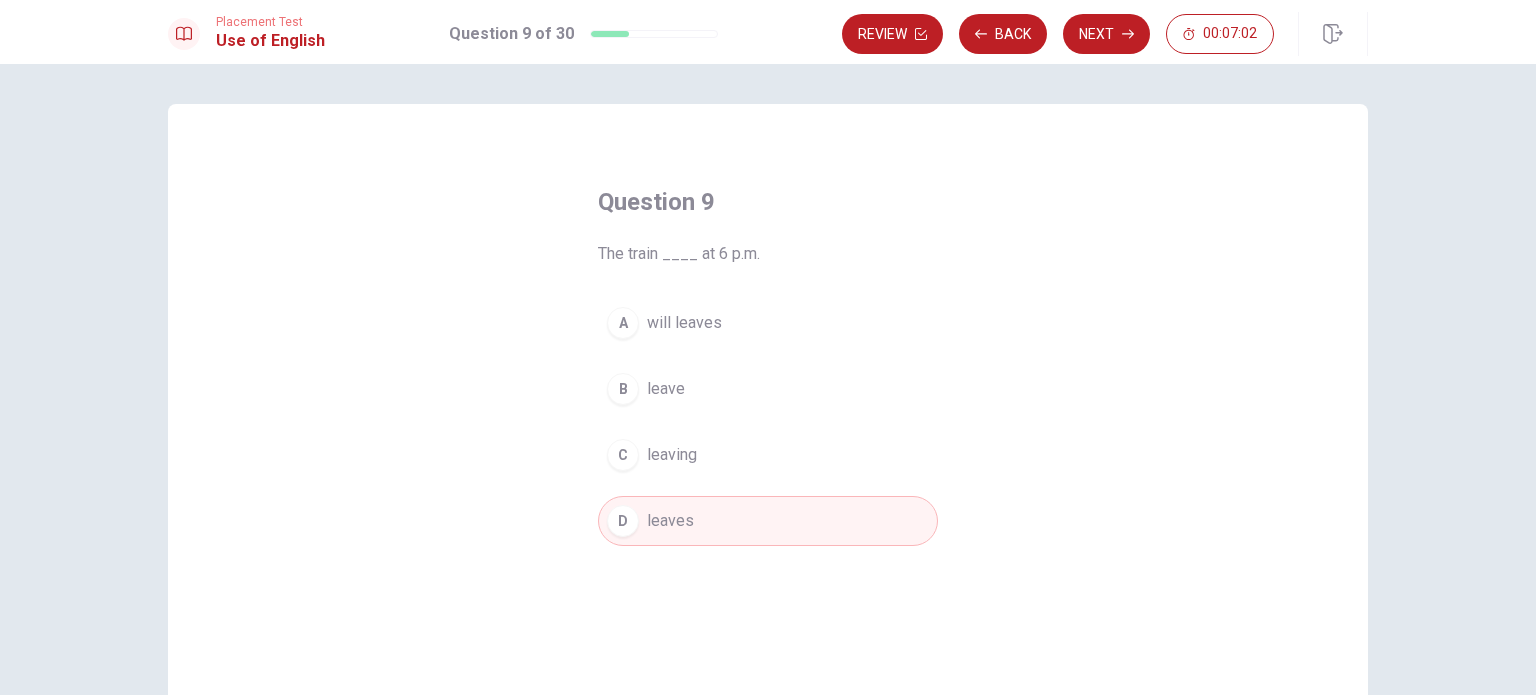click on "leave" at bounding box center [666, 389] 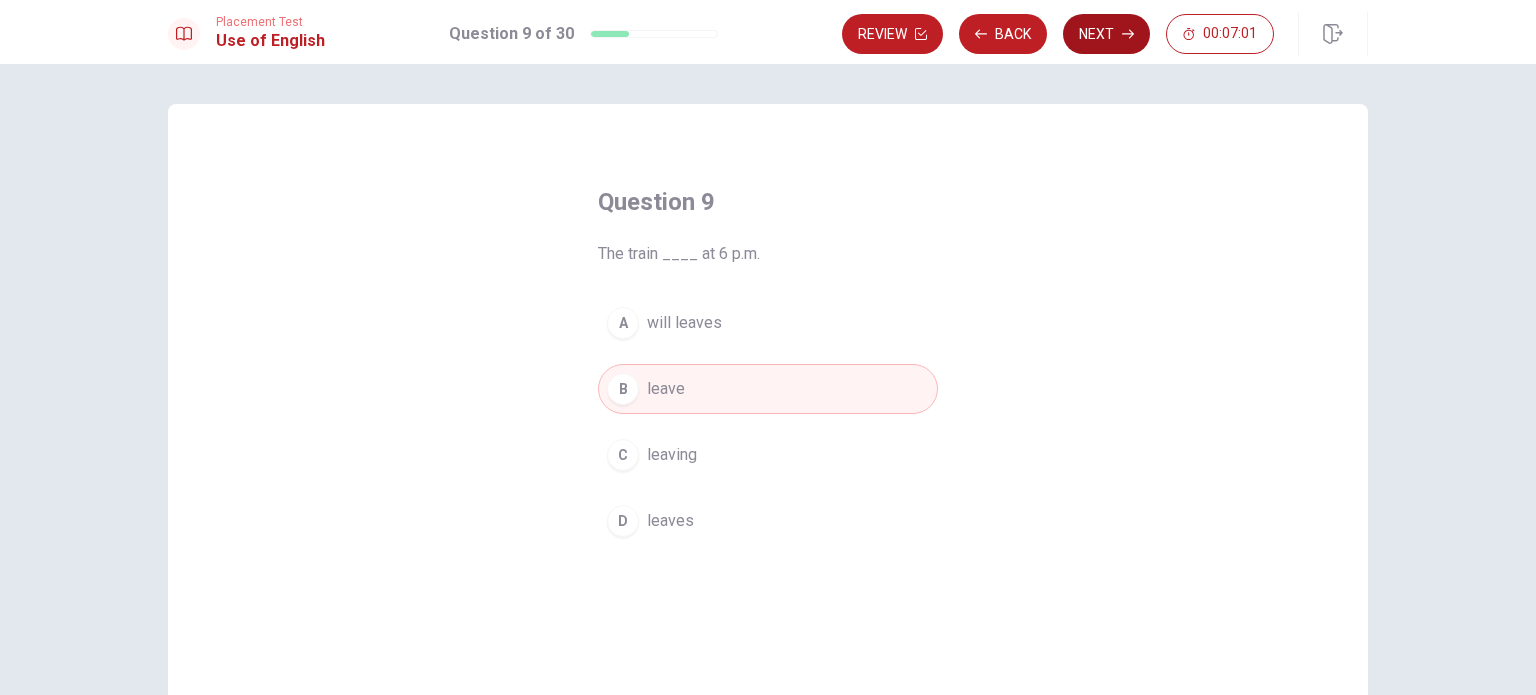 click 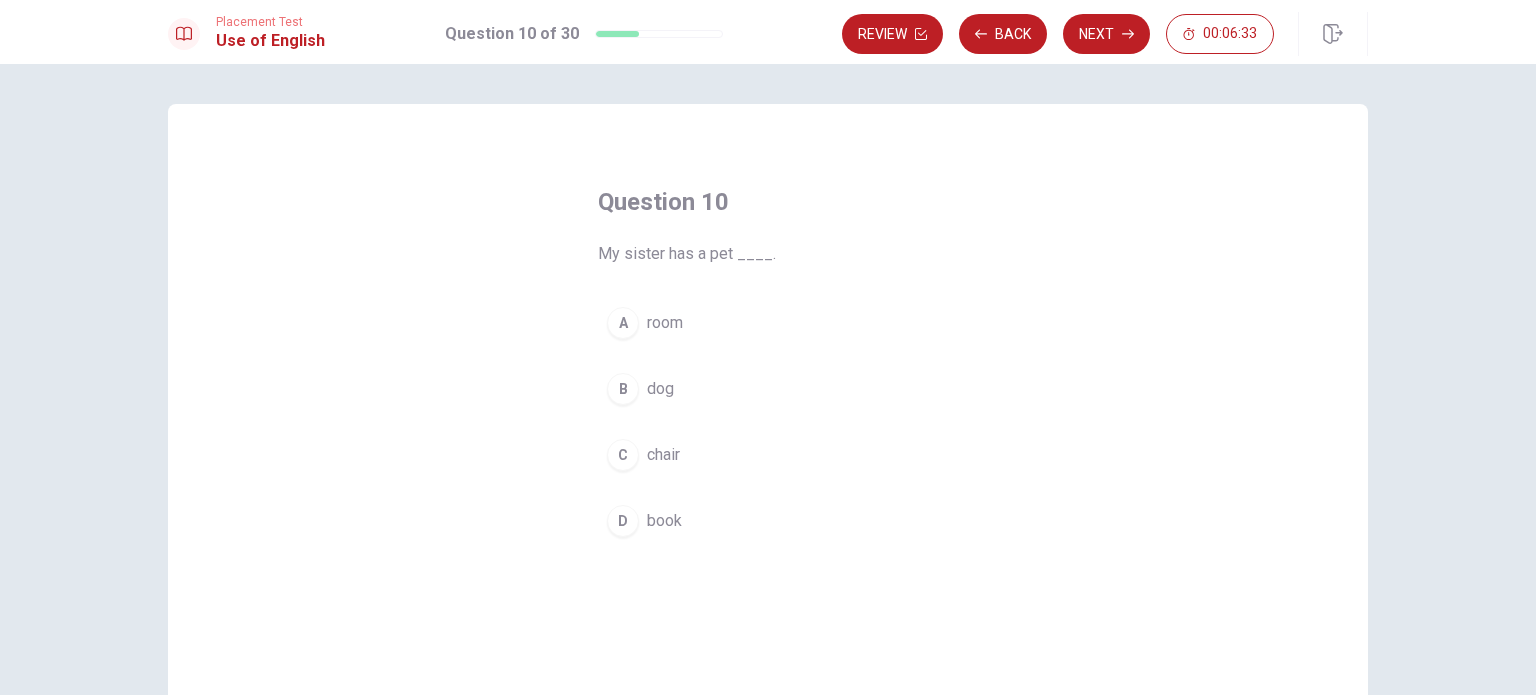 click on "dog" at bounding box center (660, 389) 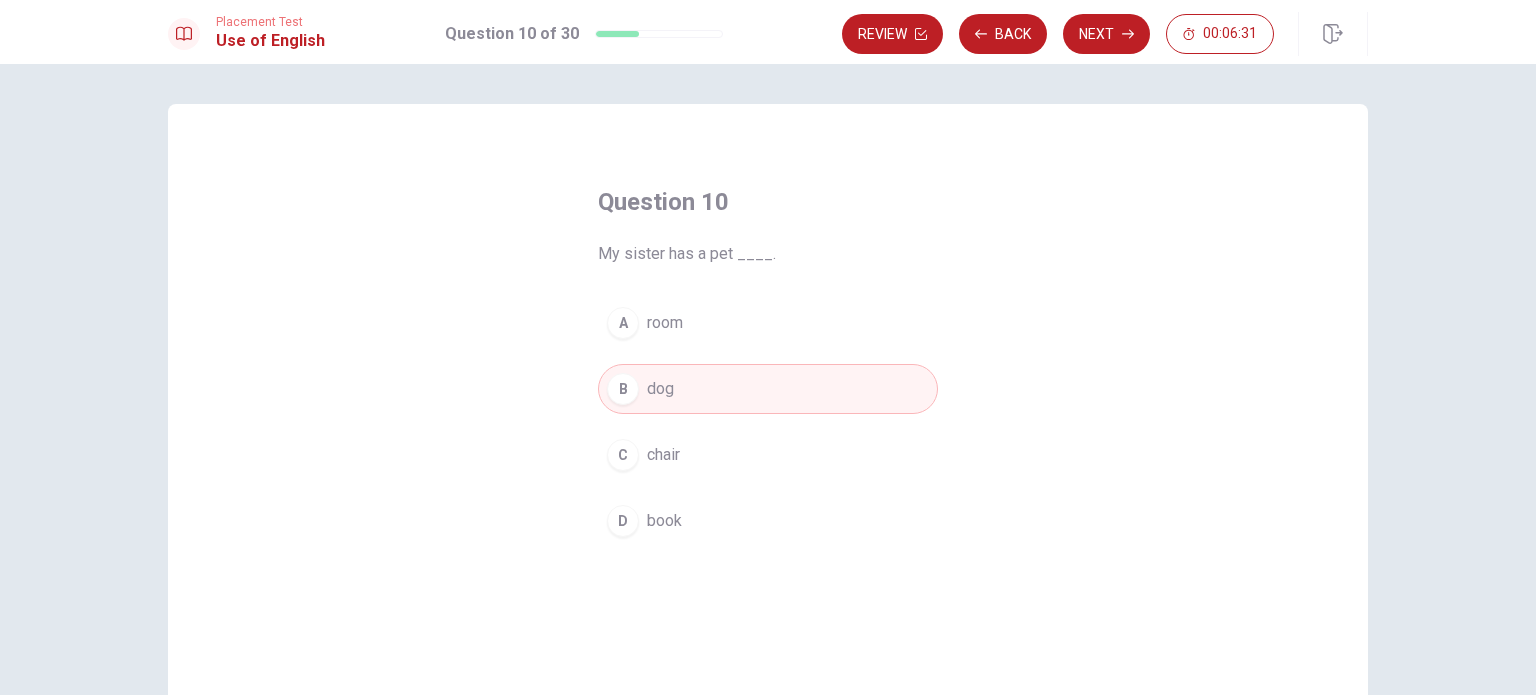 click on "Next" at bounding box center (1106, 34) 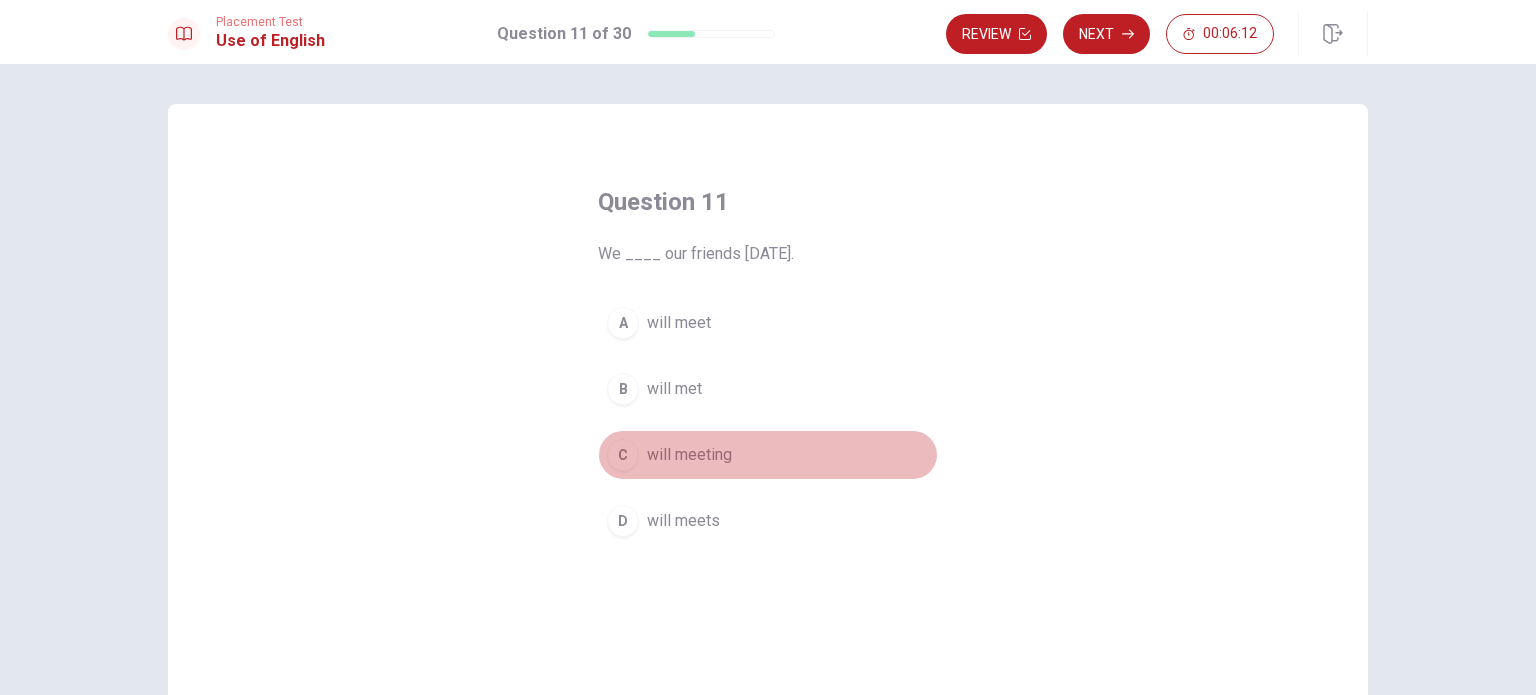 click on "will meeting" at bounding box center [689, 455] 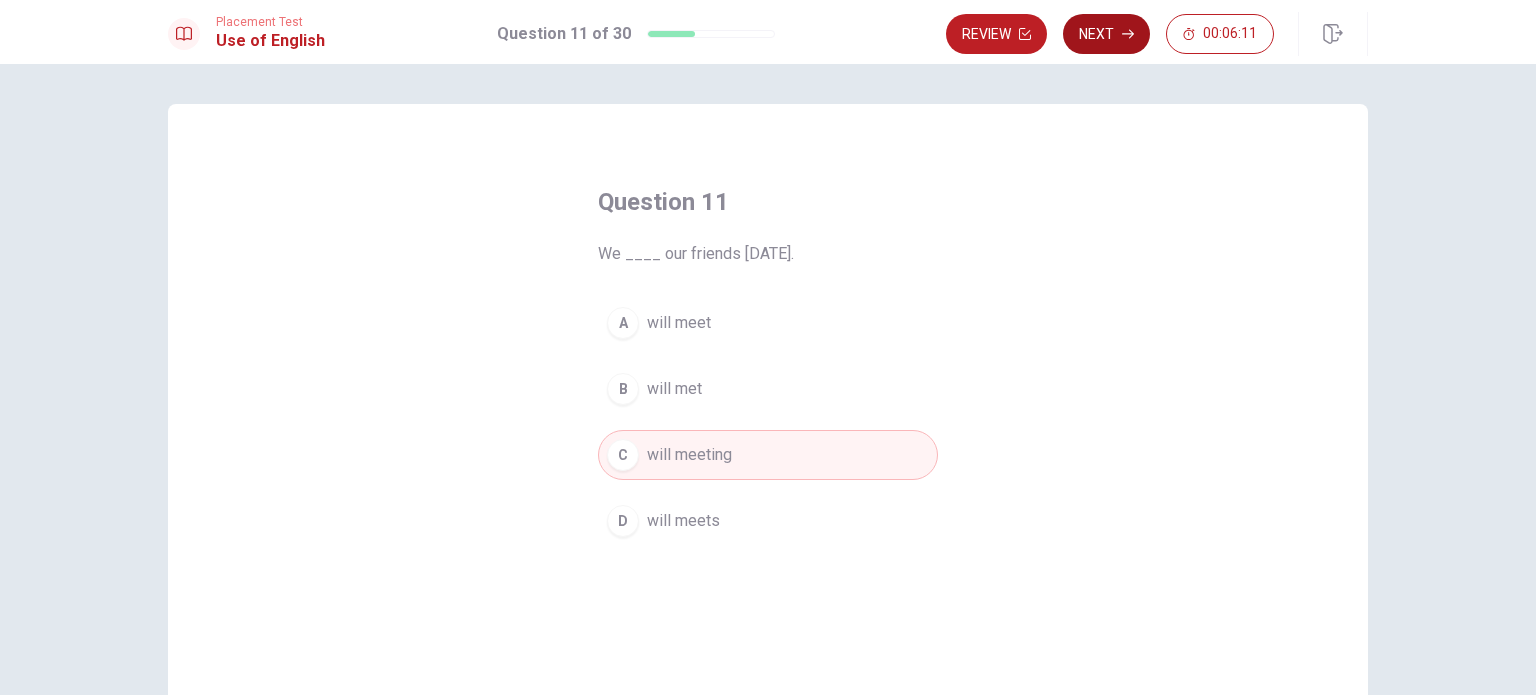 click on "Next" at bounding box center (1106, 34) 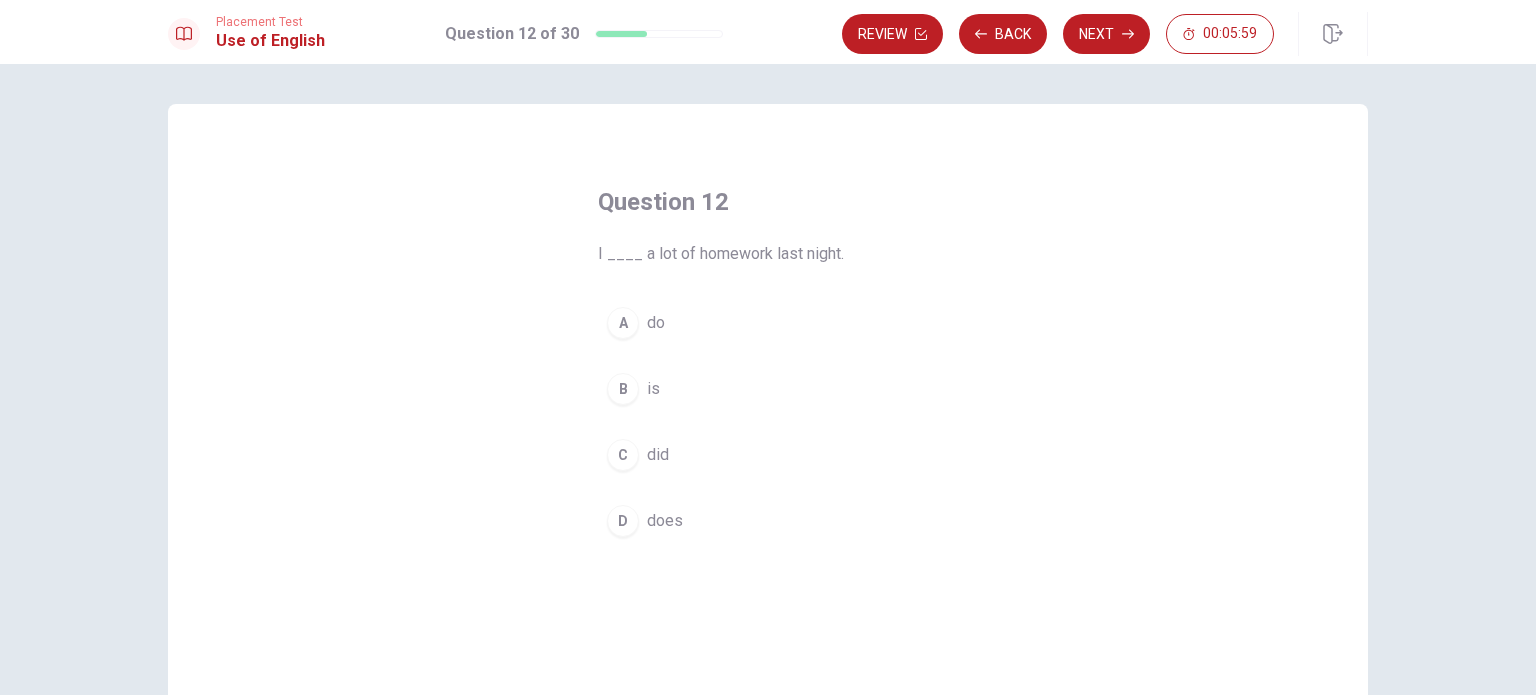 click on "do" at bounding box center (656, 323) 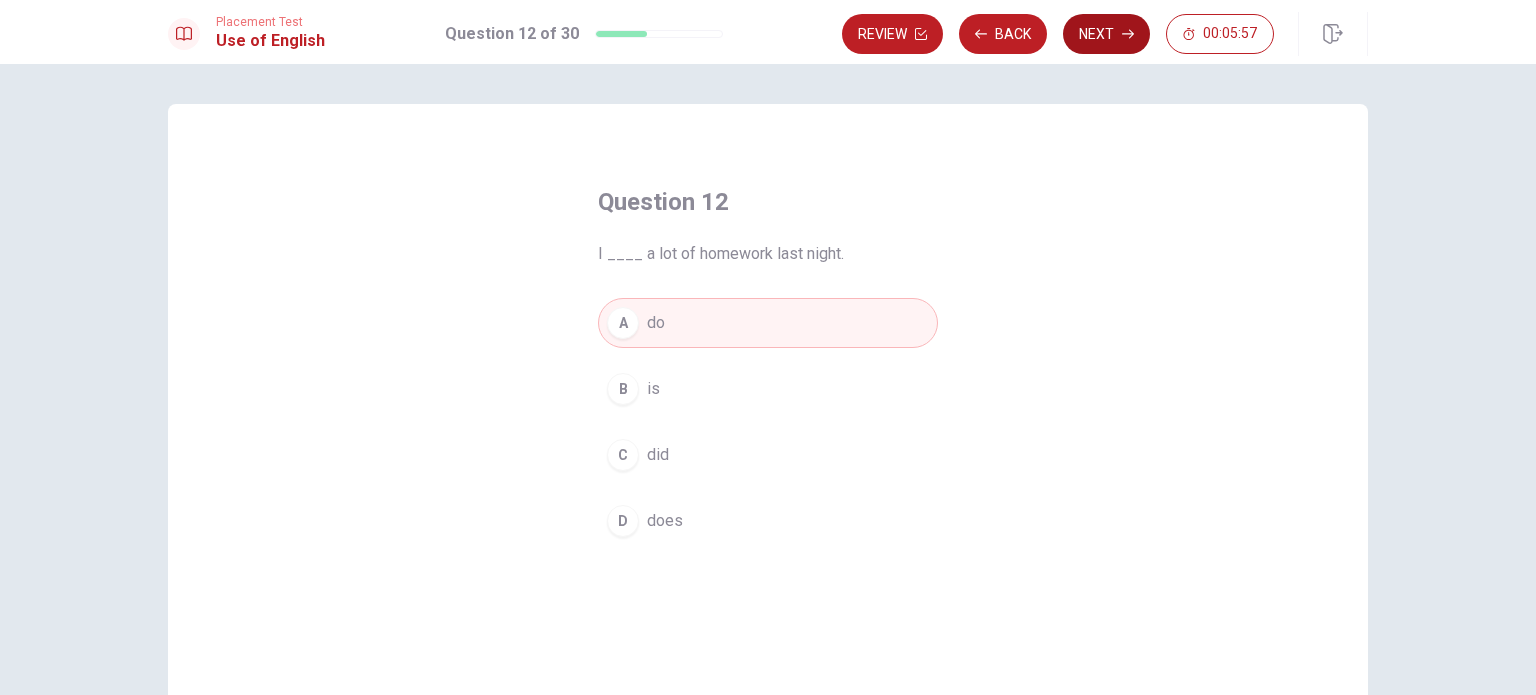click on "Next" at bounding box center [1106, 34] 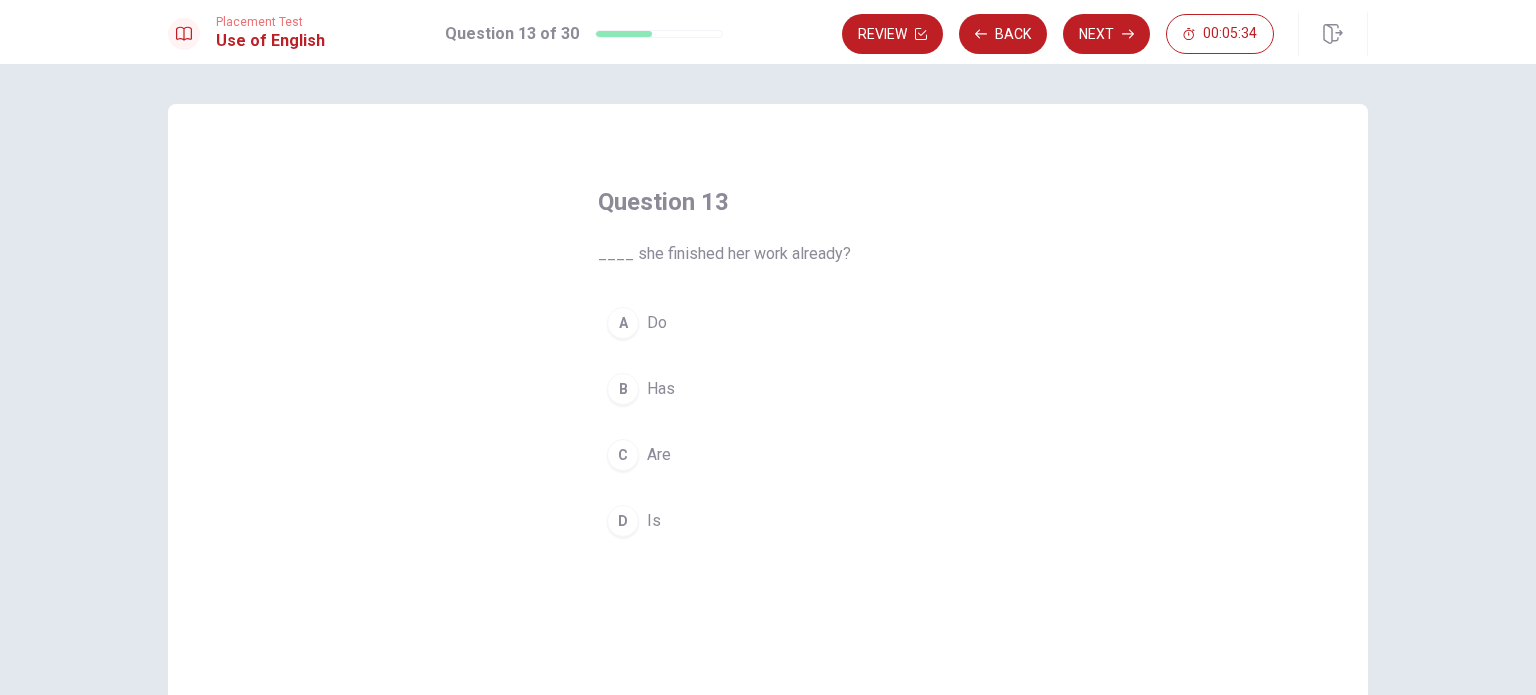 click on "Are" at bounding box center (659, 455) 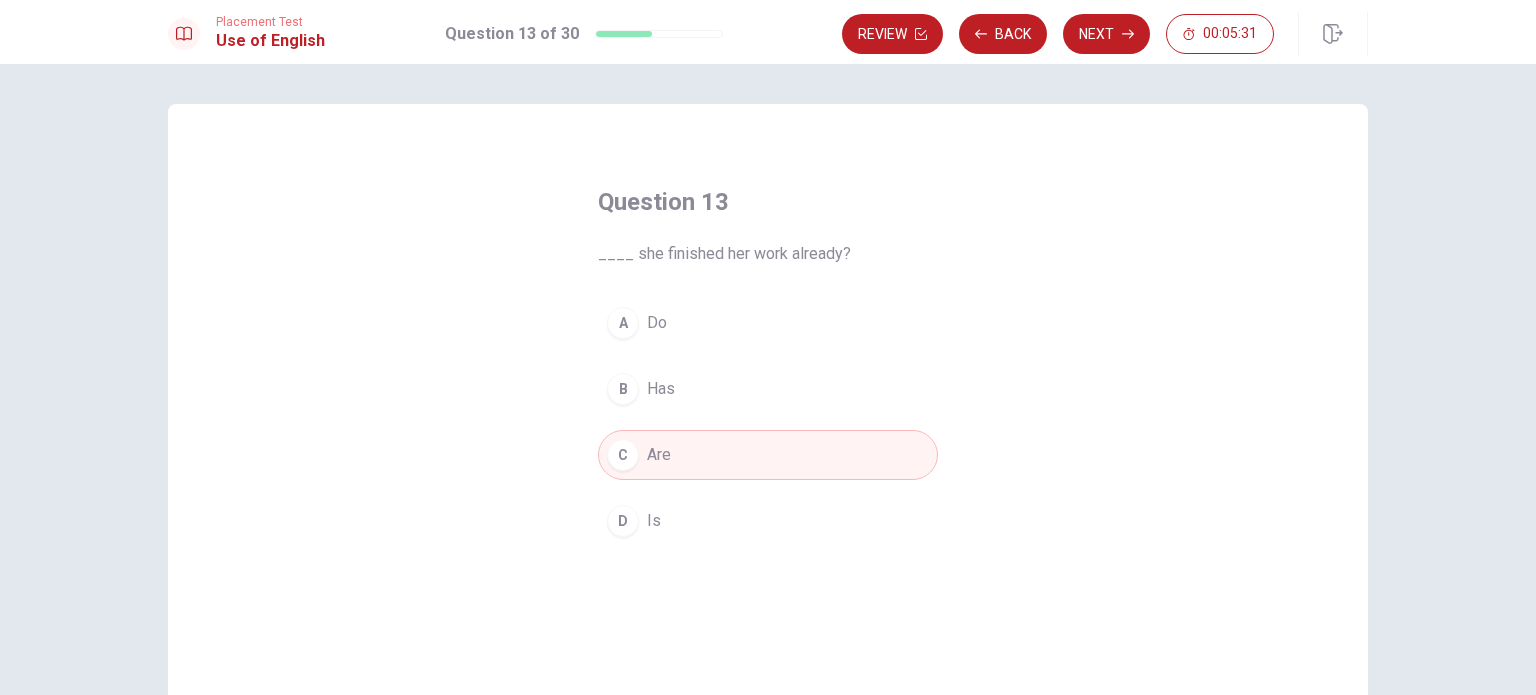 click on "Next" at bounding box center [1106, 34] 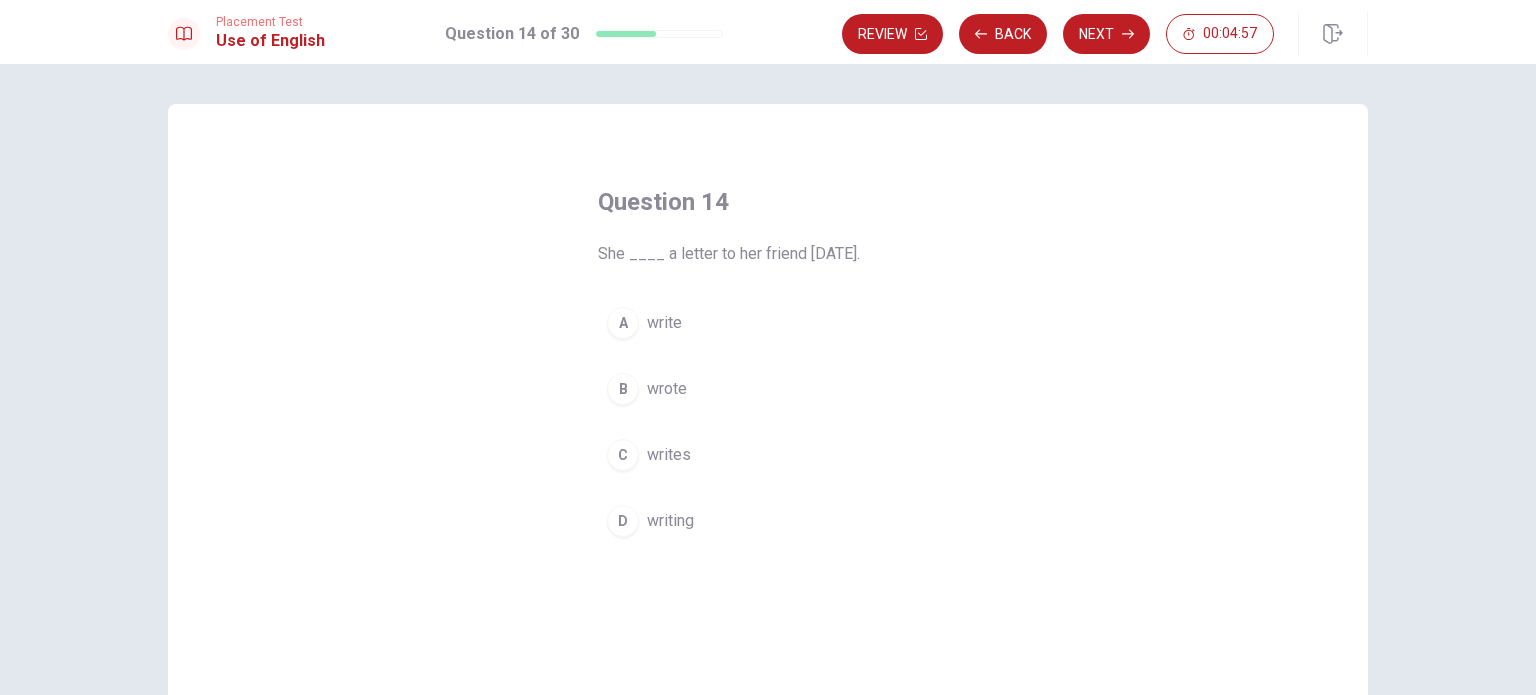 click on "write" at bounding box center [664, 323] 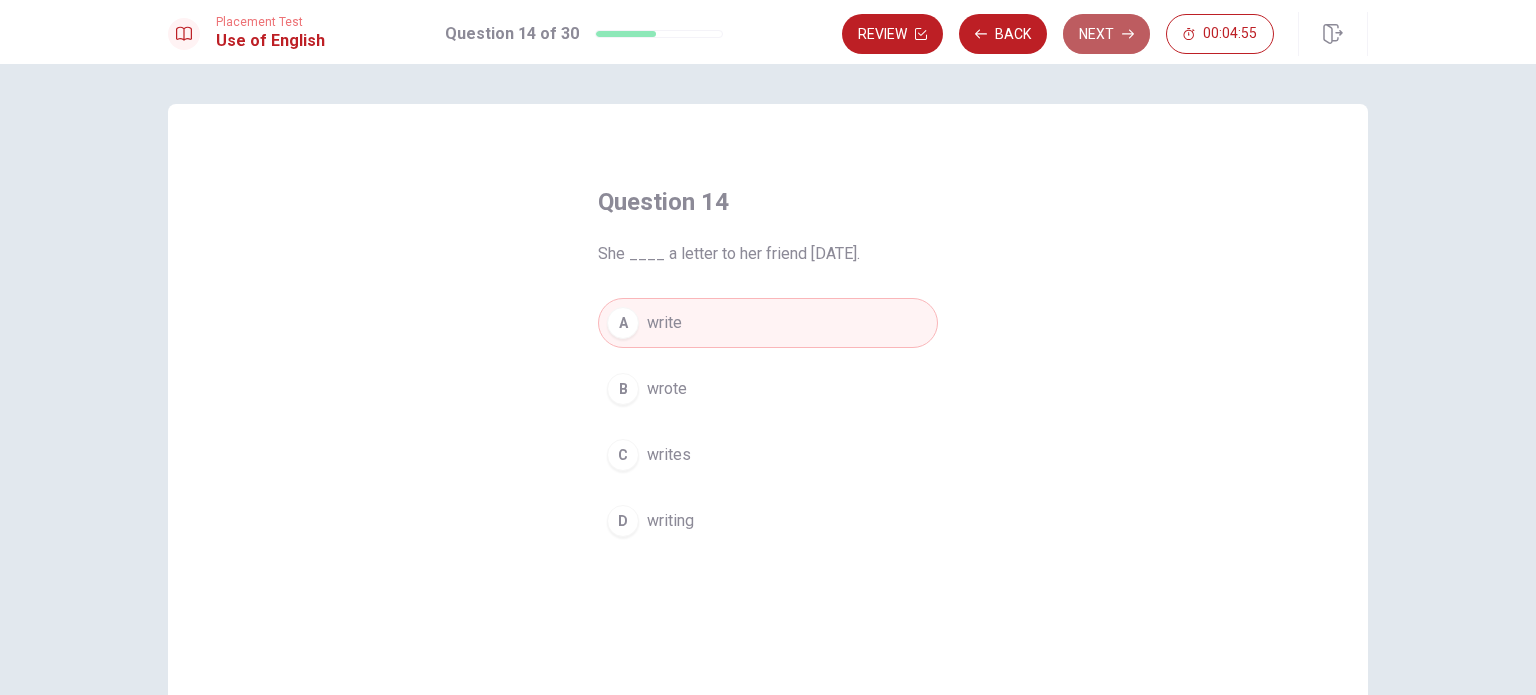 click on "Next" at bounding box center (1106, 34) 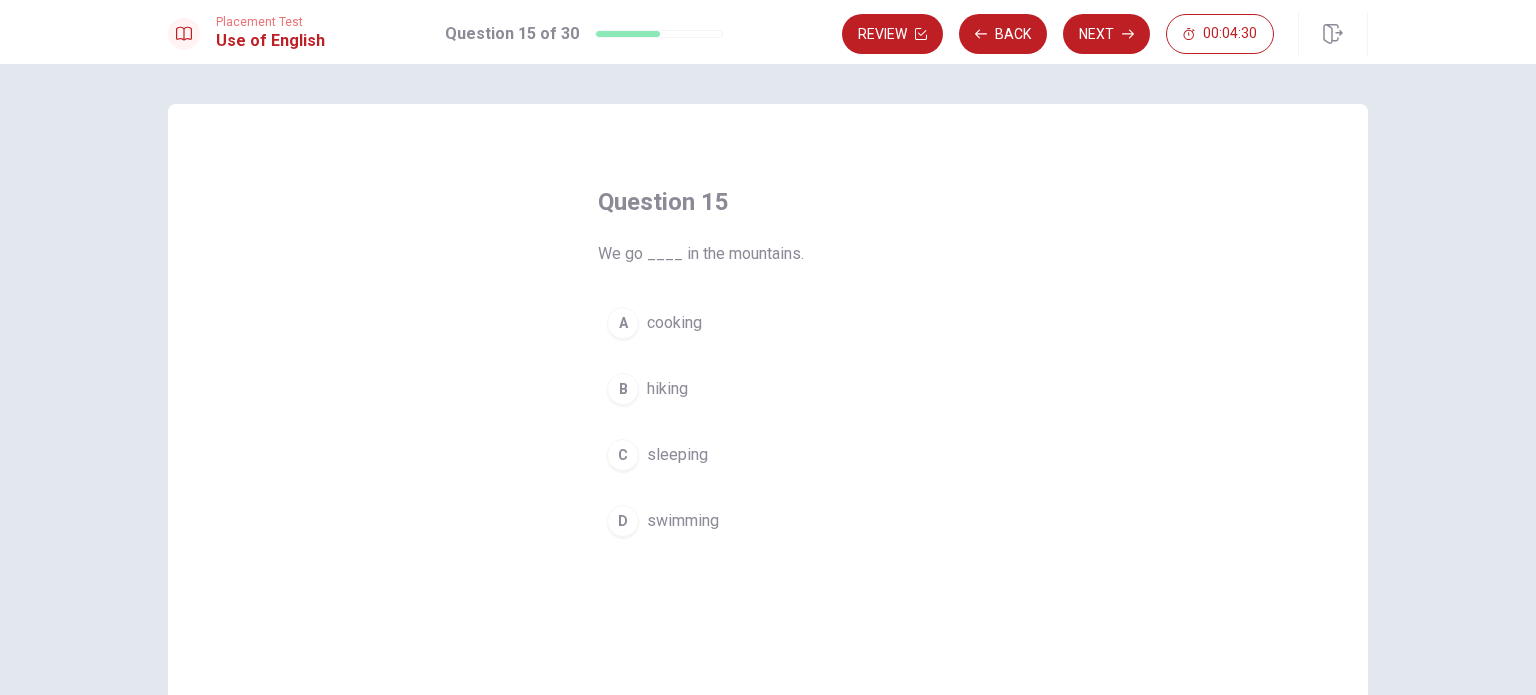 click on "hiking" at bounding box center (667, 389) 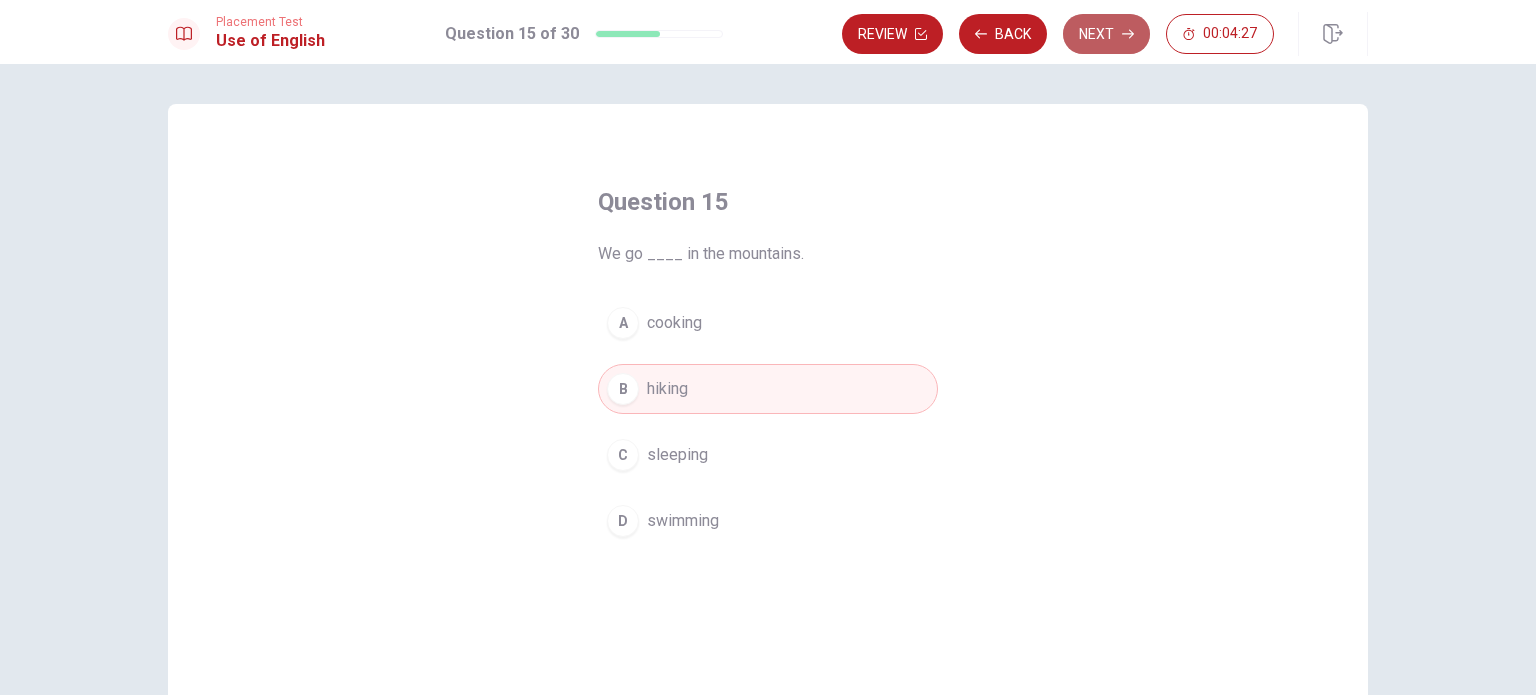 click on "Next" at bounding box center (1106, 34) 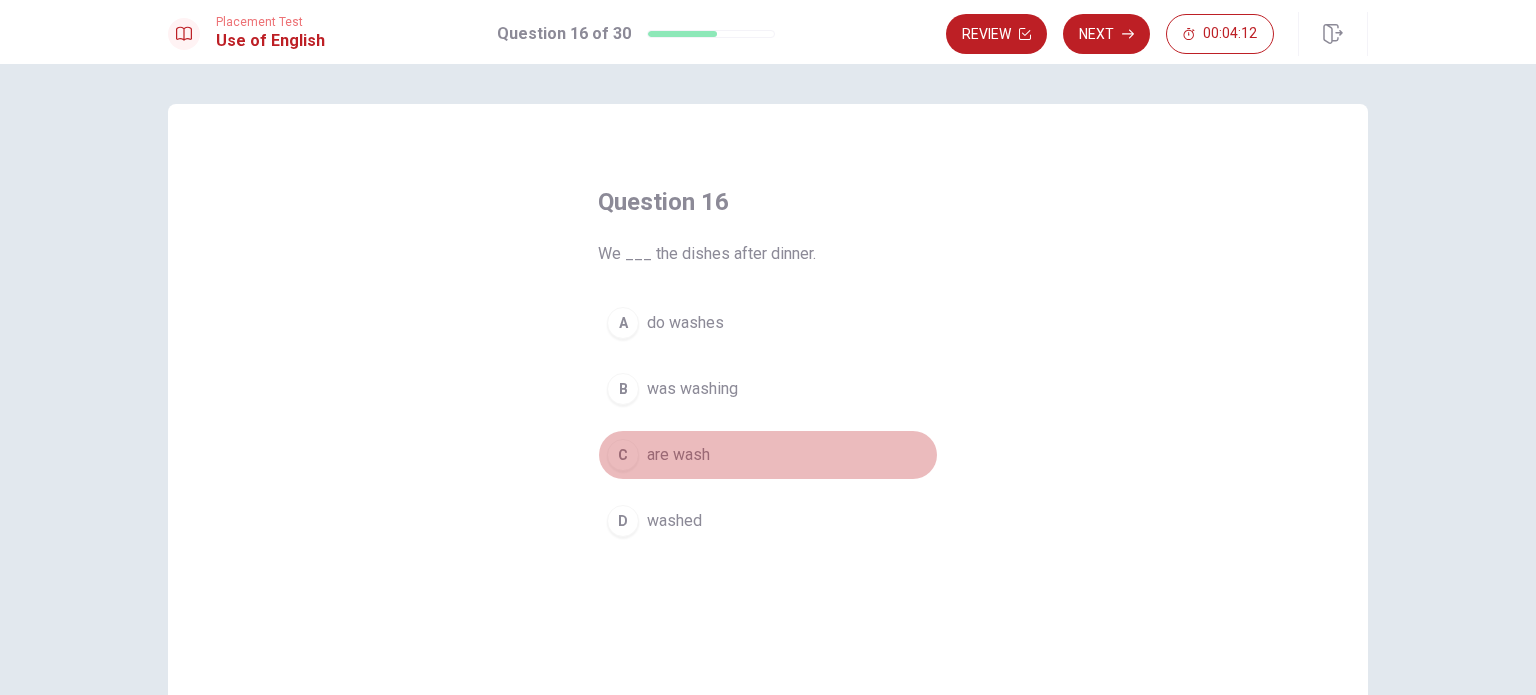 click on "are wash" at bounding box center [678, 455] 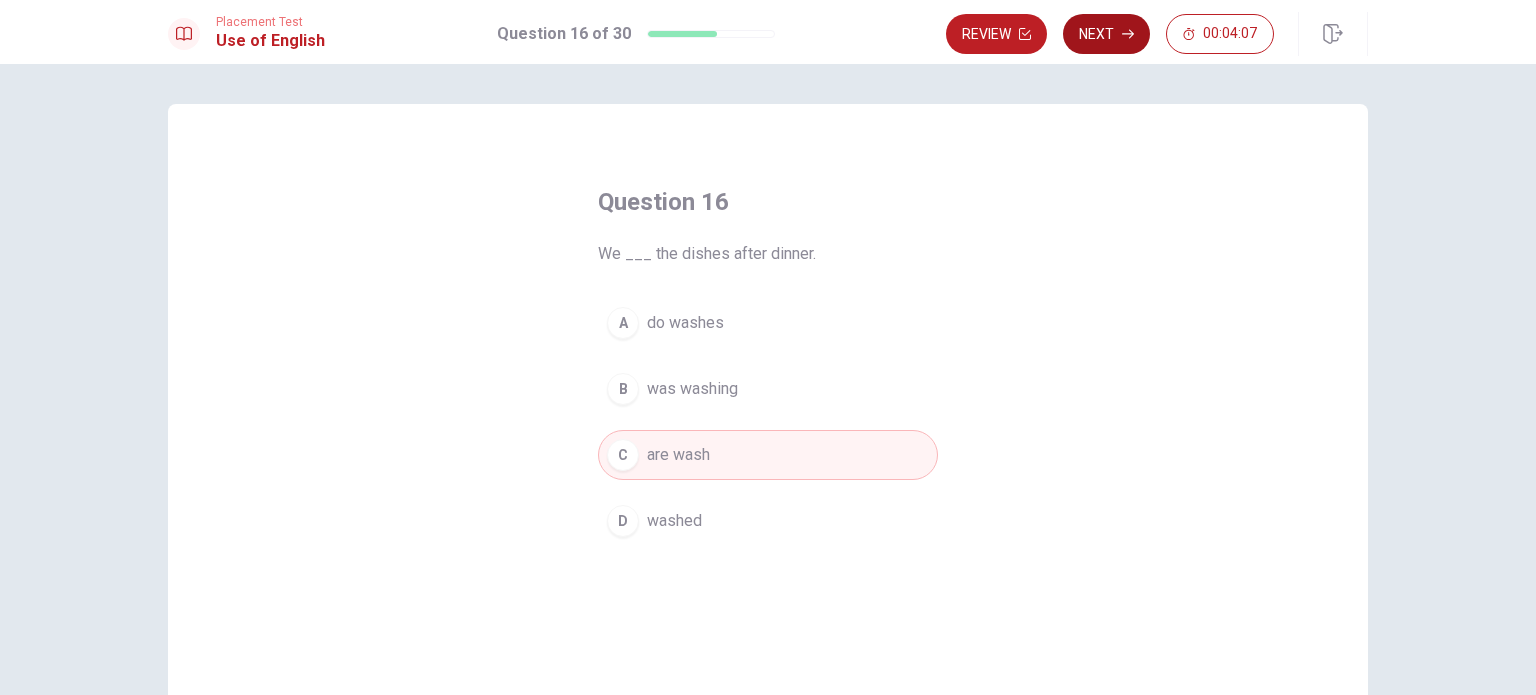 click on "Next" at bounding box center [1106, 34] 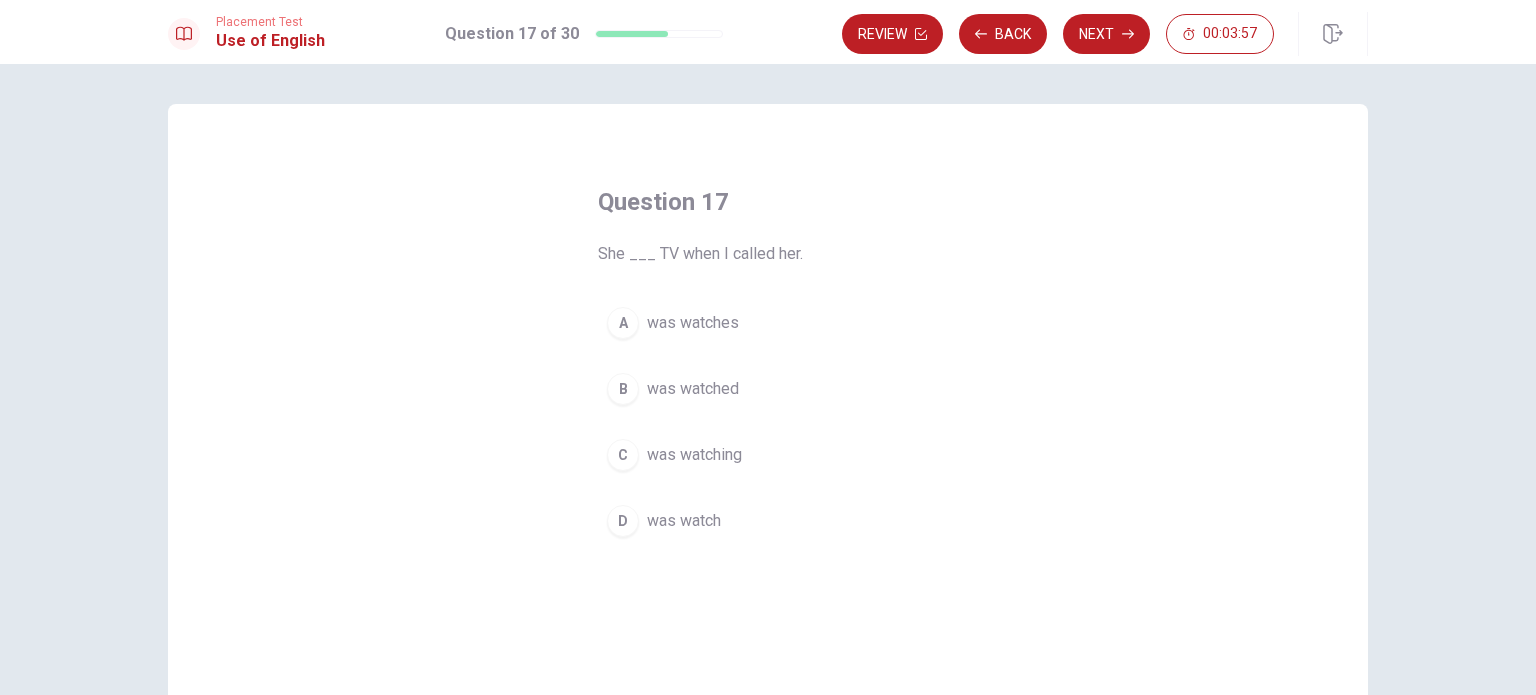 click on "was watched" at bounding box center (693, 389) 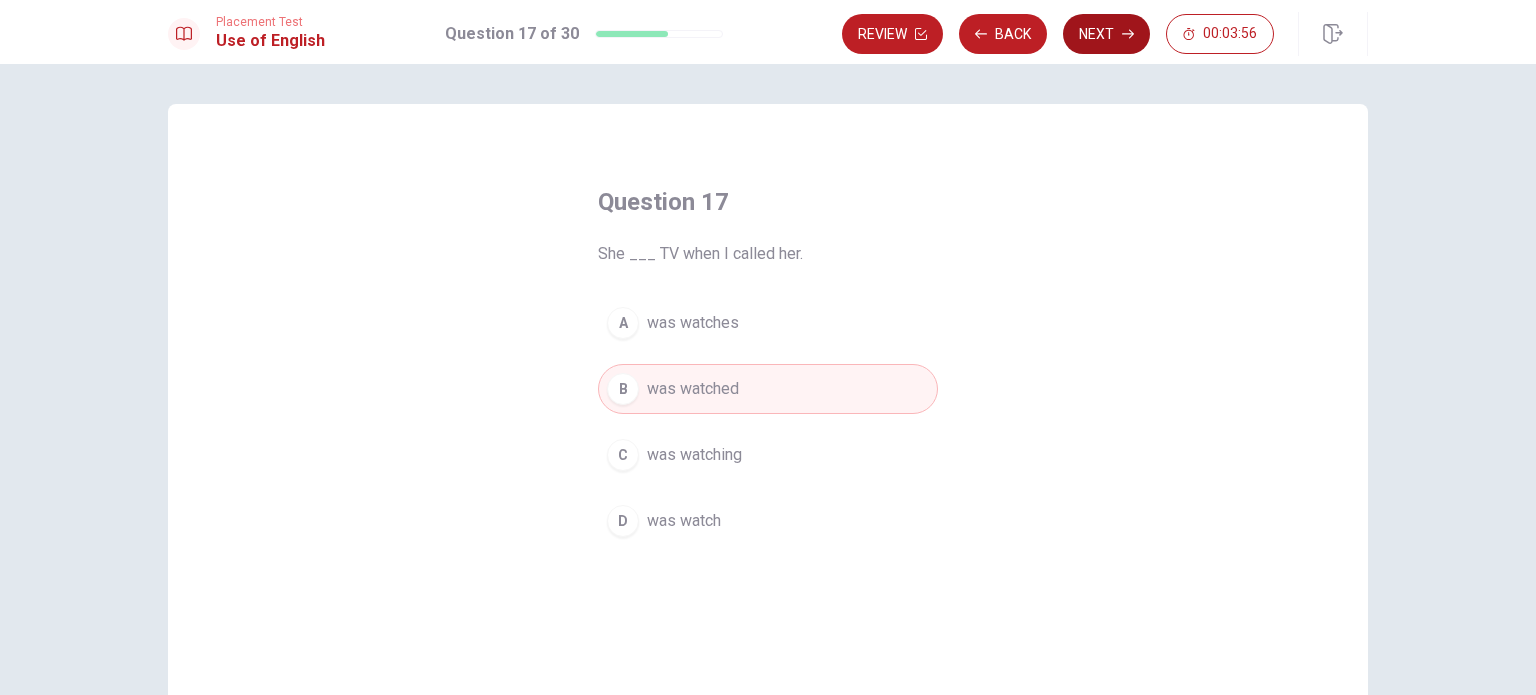 click on "Next" at bounding box center [1106, 34] 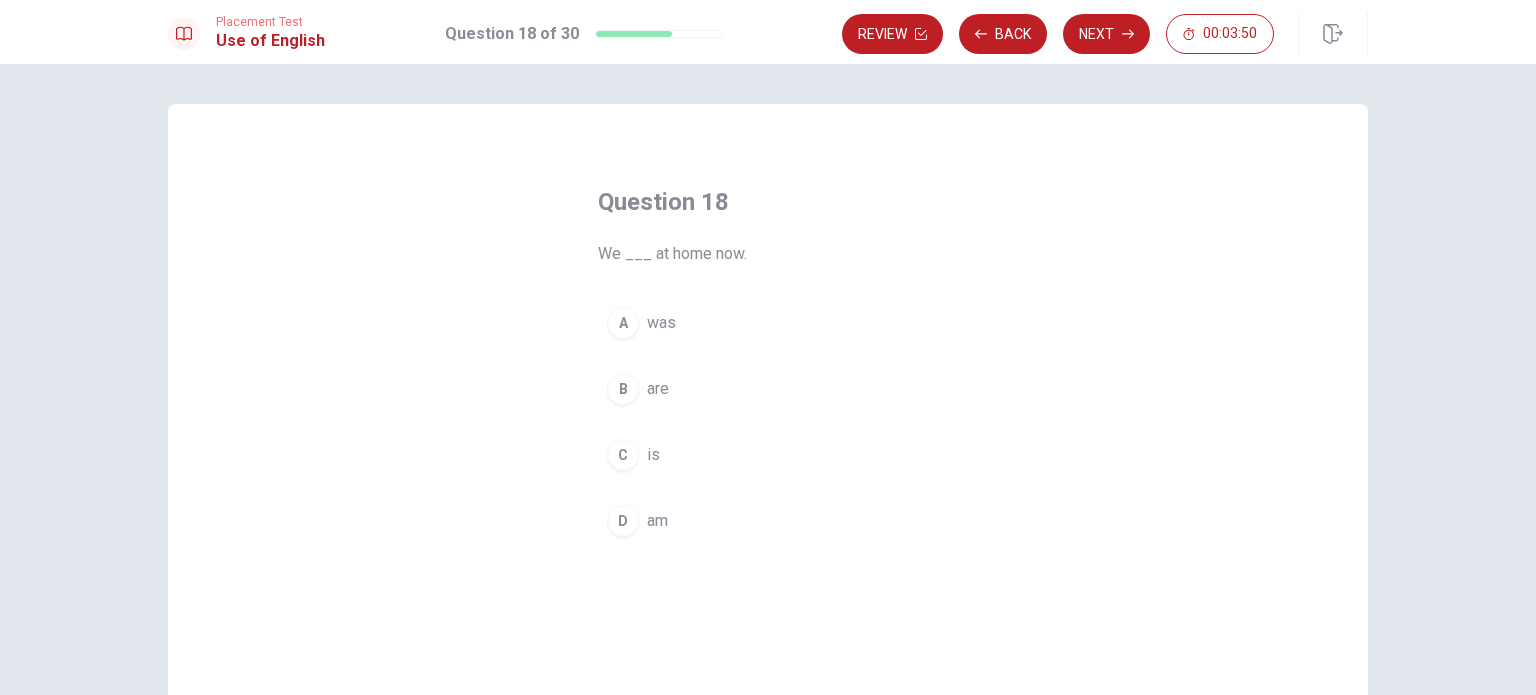 click on "are" at bounding box center [658, 389] 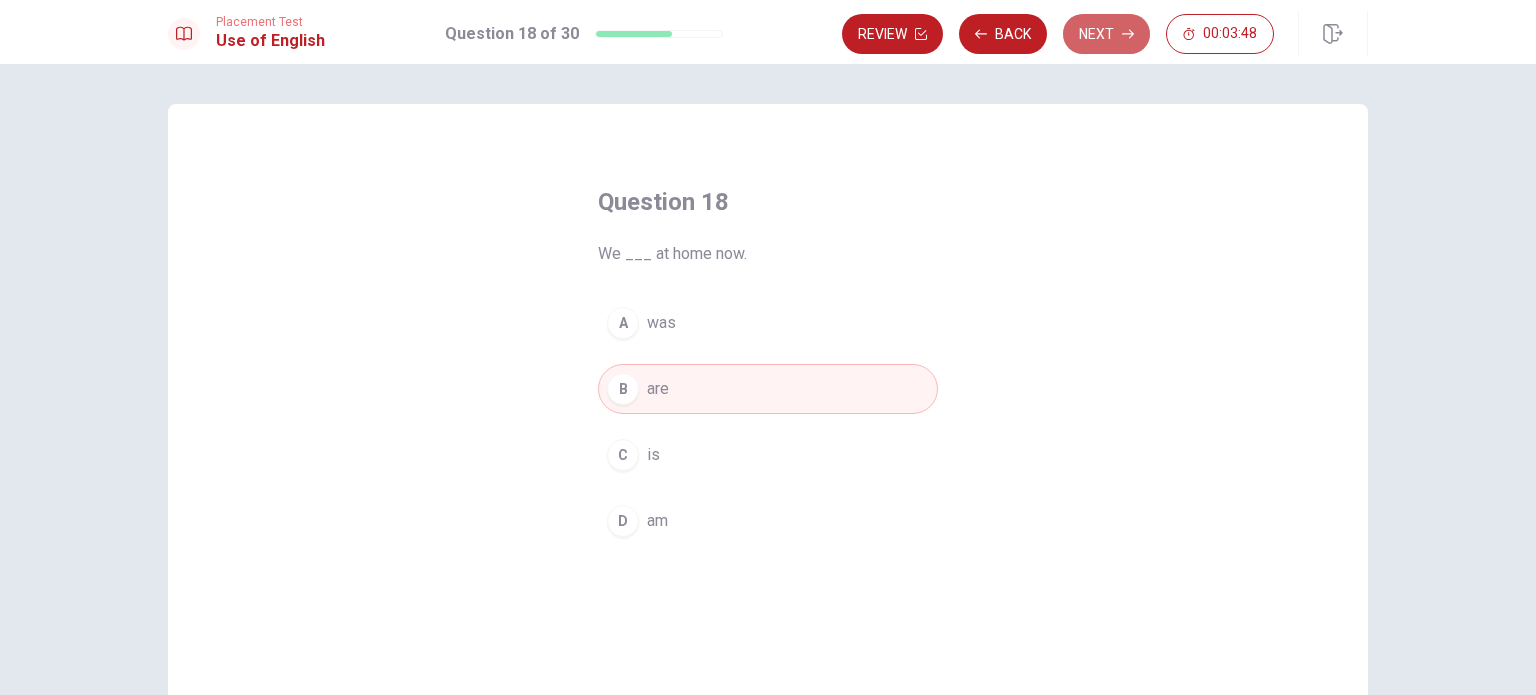 click on "Next" at bounding box center [1106, 34] 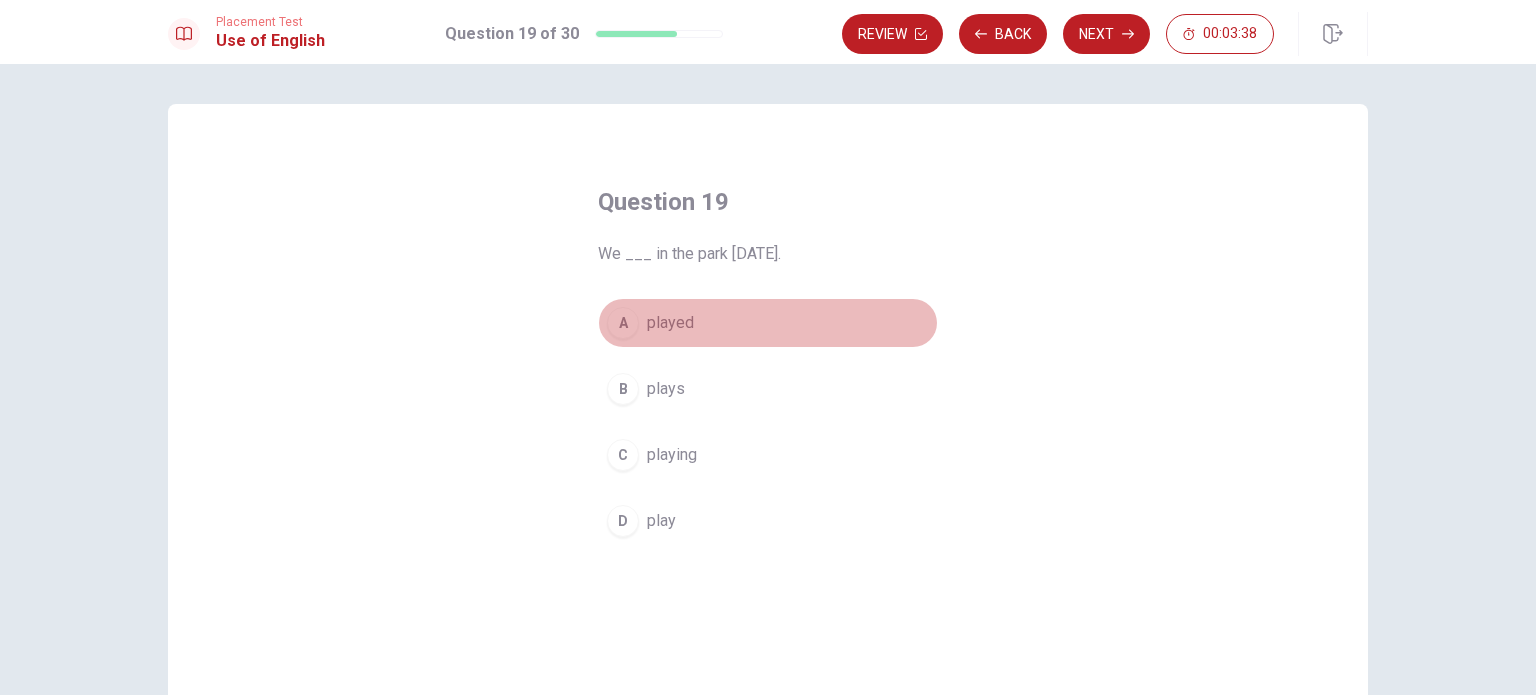 click on "played" at bounding box center (670, 323) 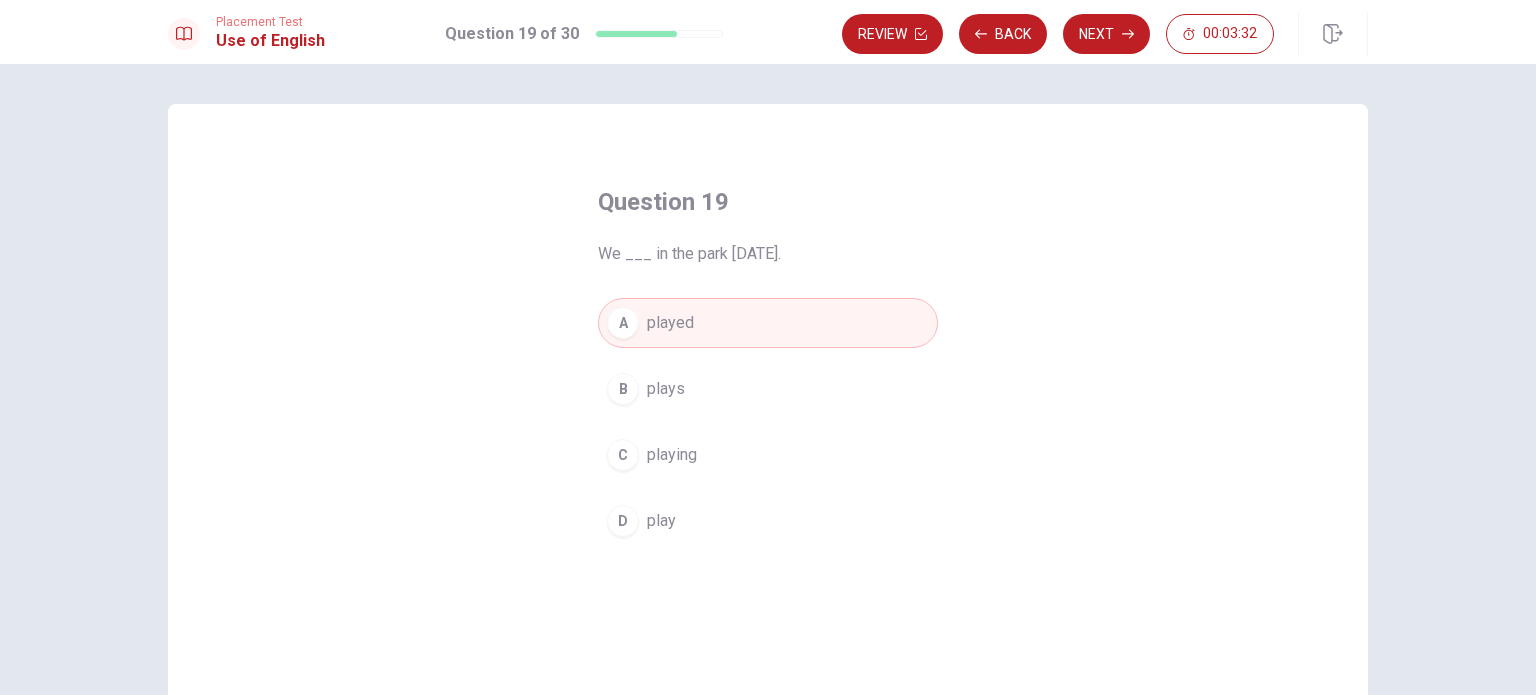 click on "plays" at bounding box center (666, 389) 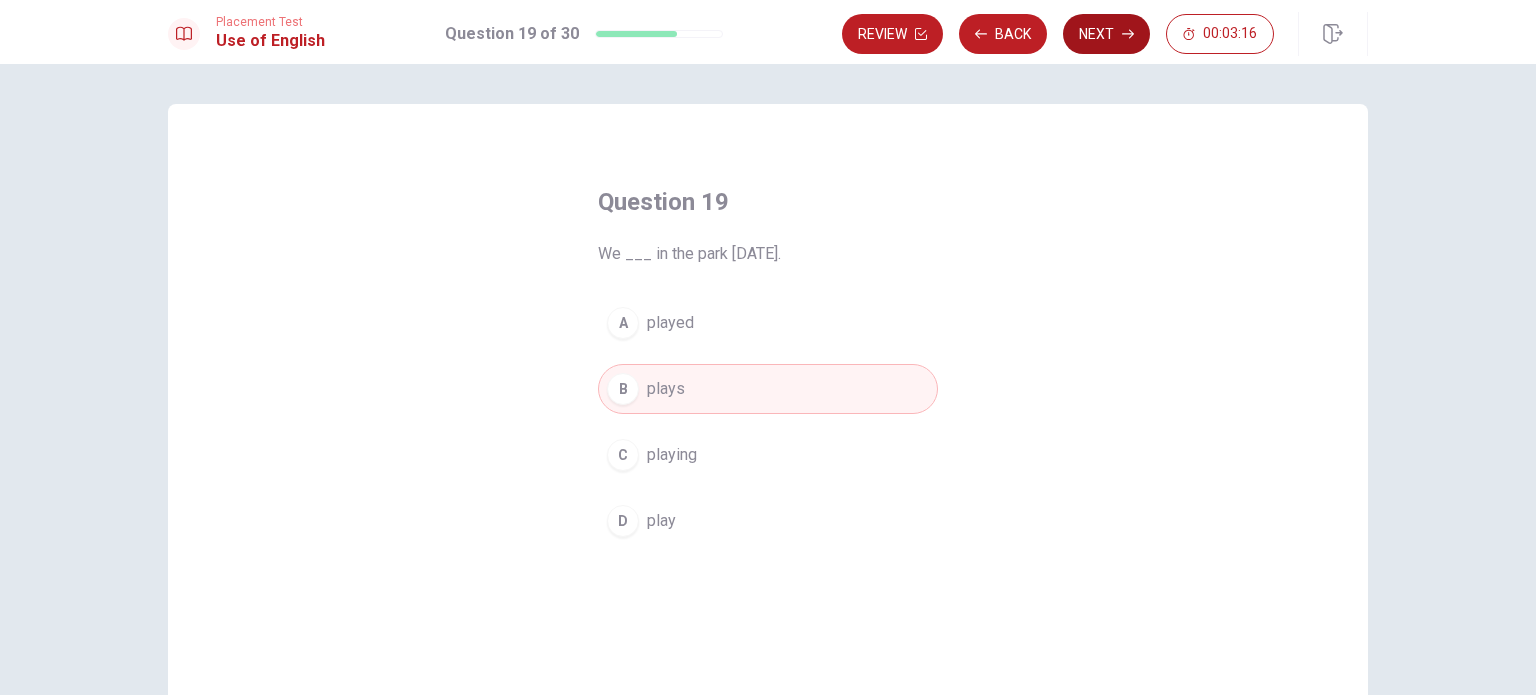click 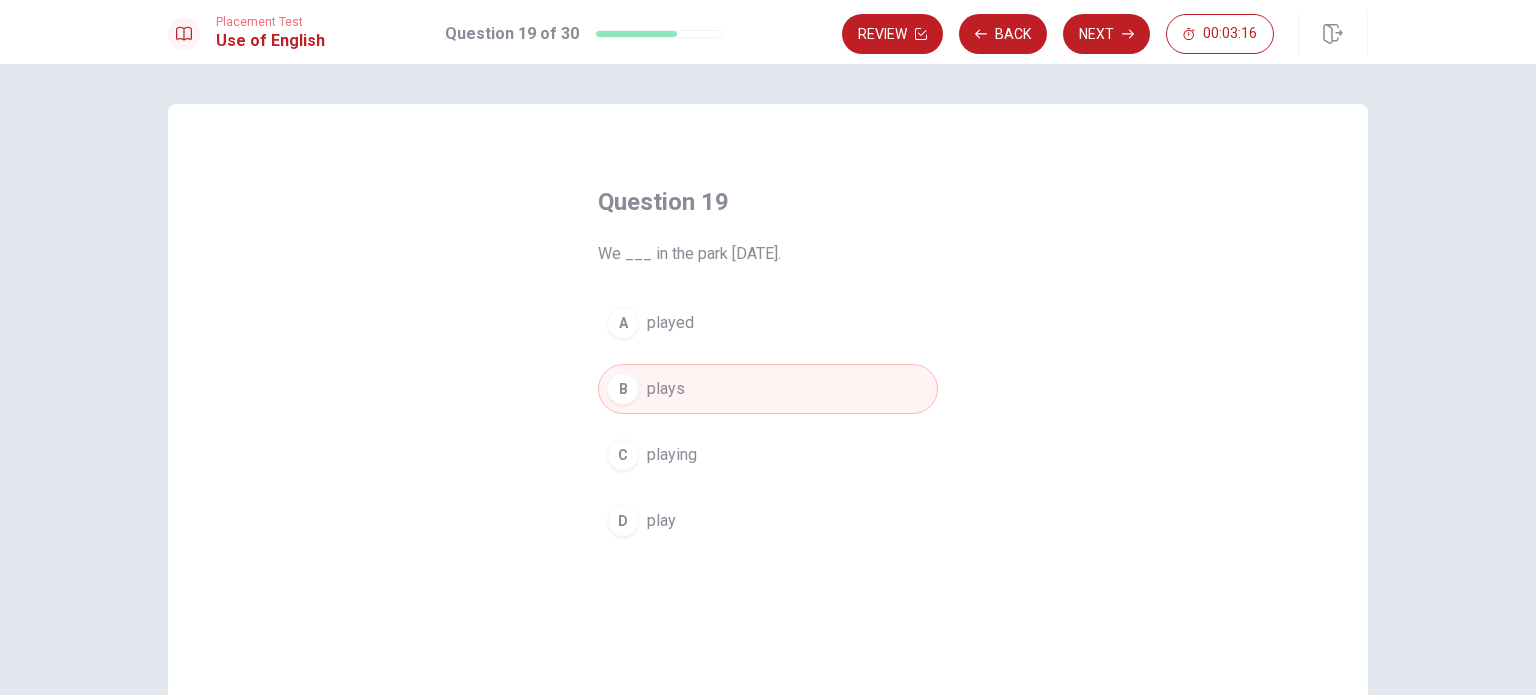 click on "Review Back Next 00:03:16" at bounding box center (1058, 34) 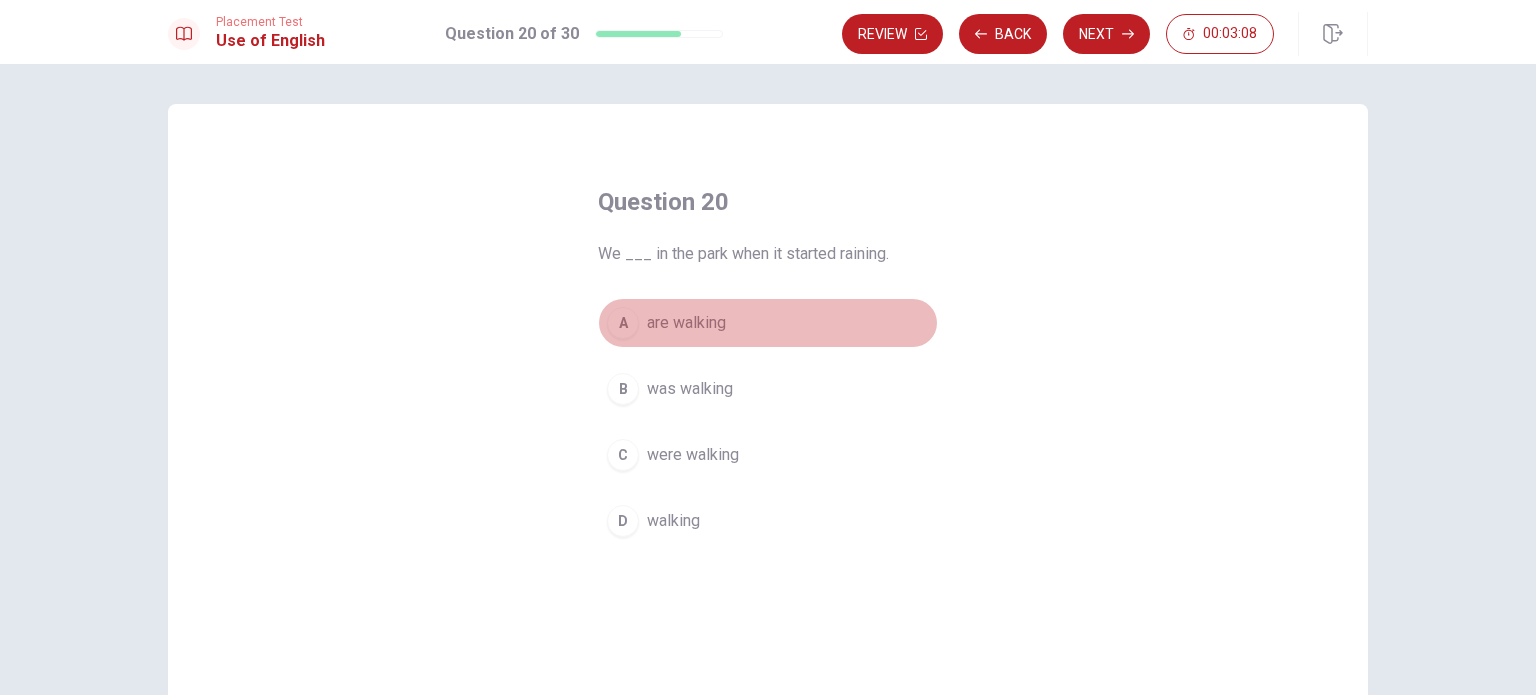 click on "are walking" at bounding box center (686, 323) 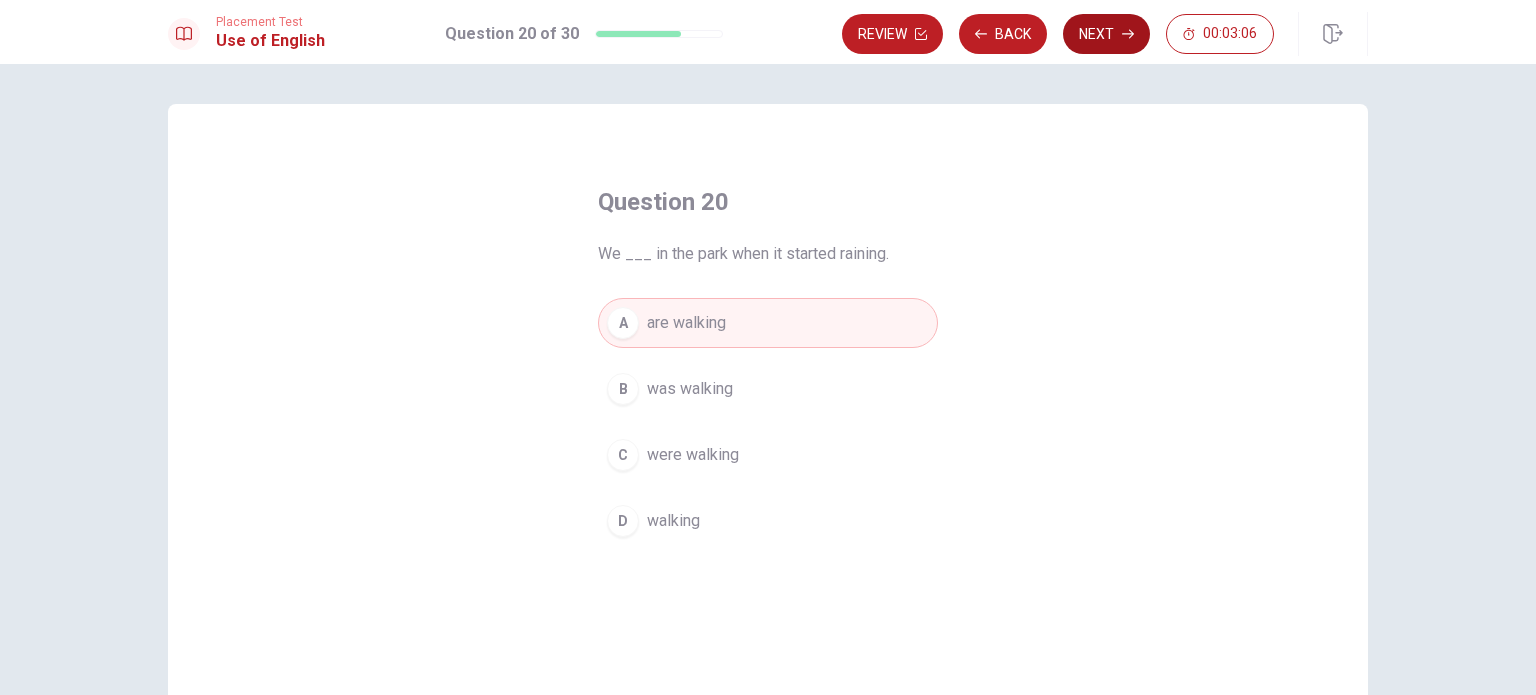 click on "Next" at bounding box center [1106, 34] 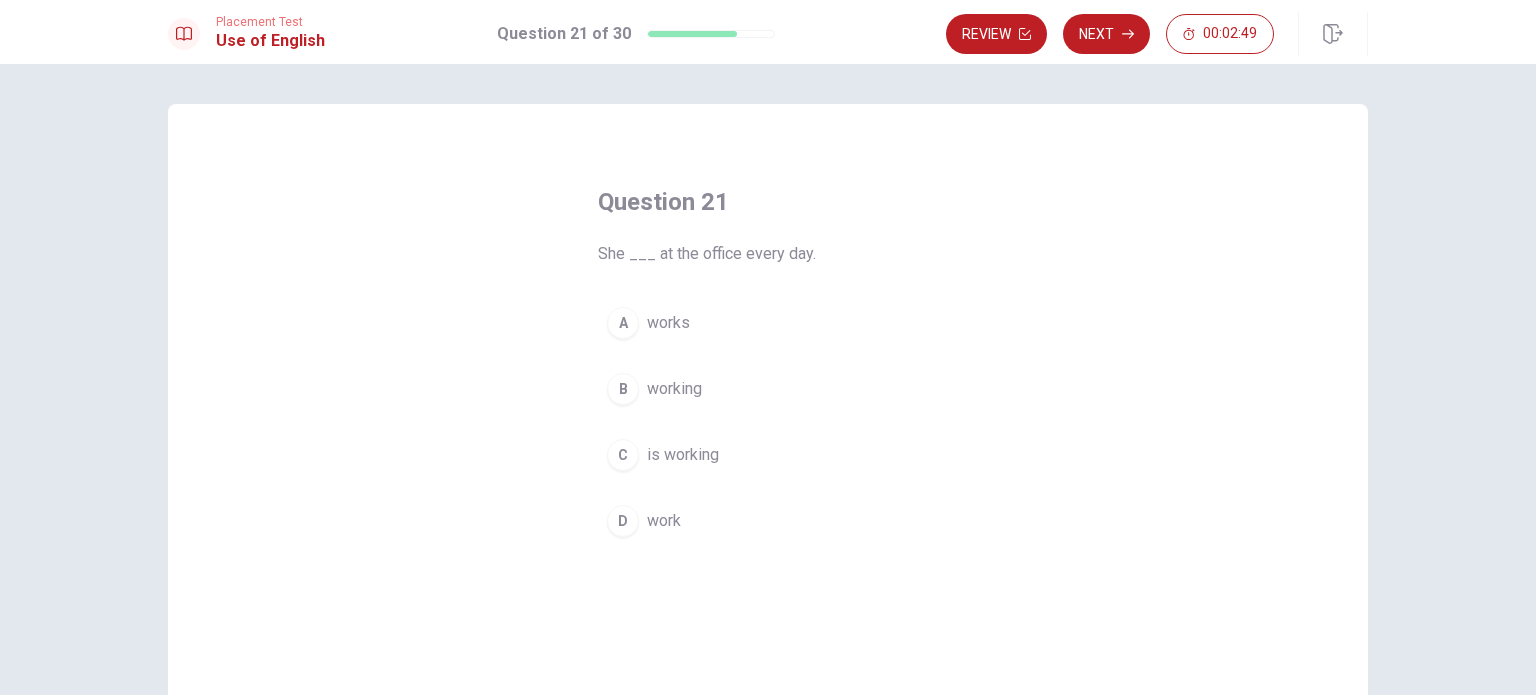 click on "is working" at bounding box center (683, 455) 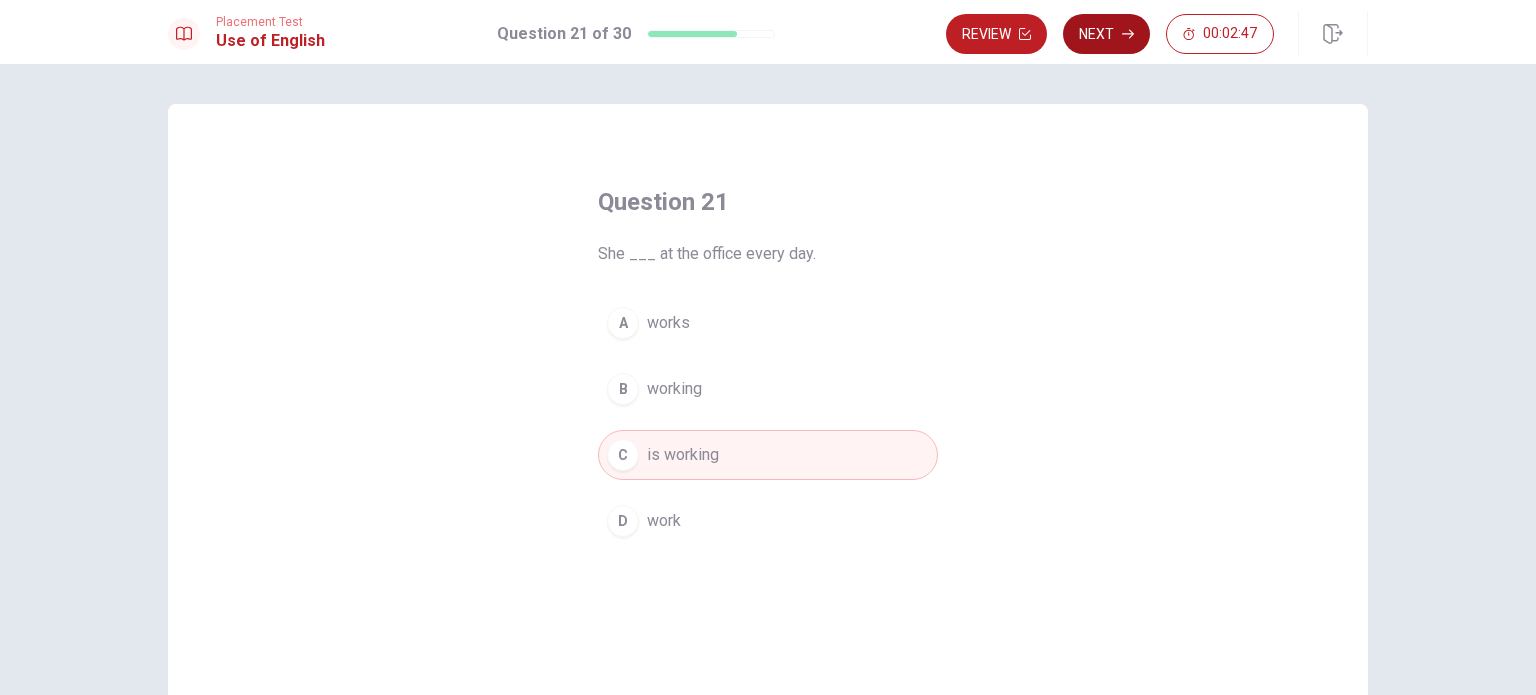 click 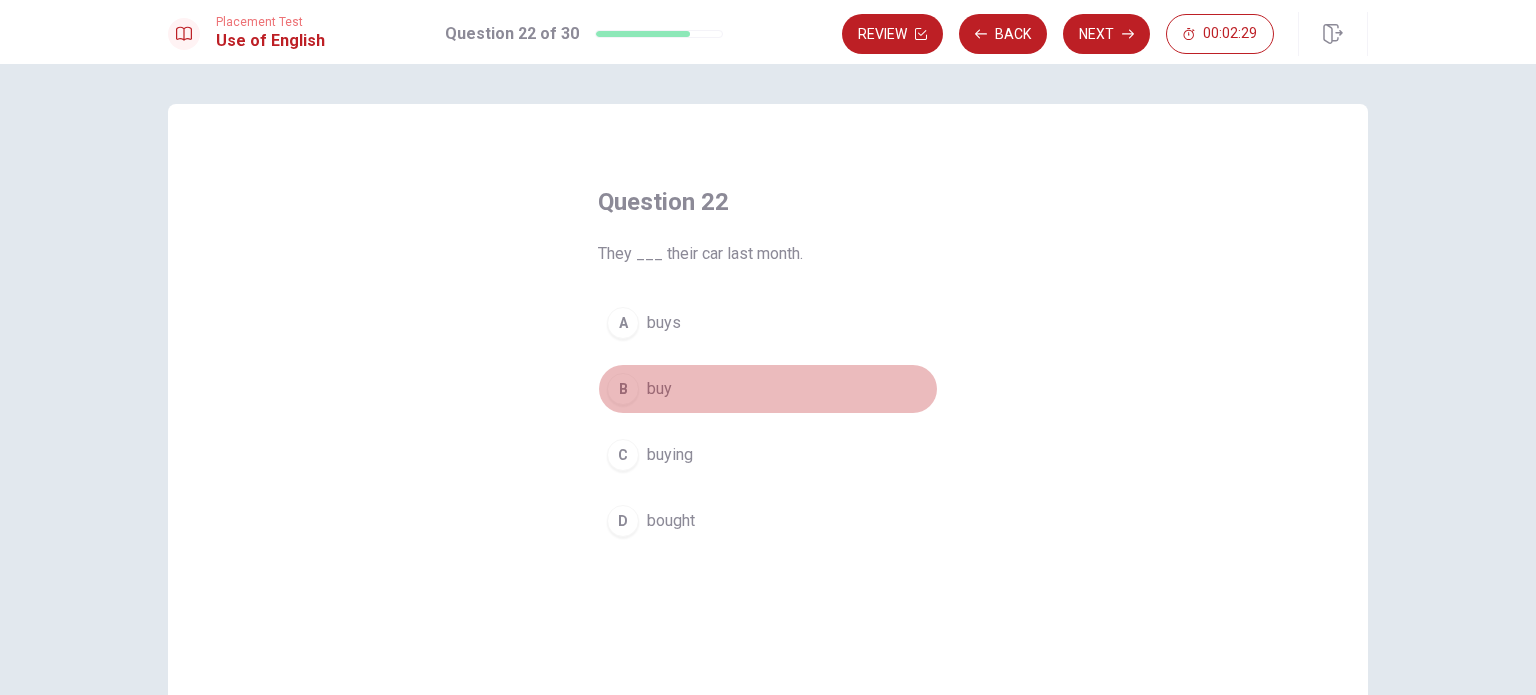 click on "buy" at bounding box center (659, 389) 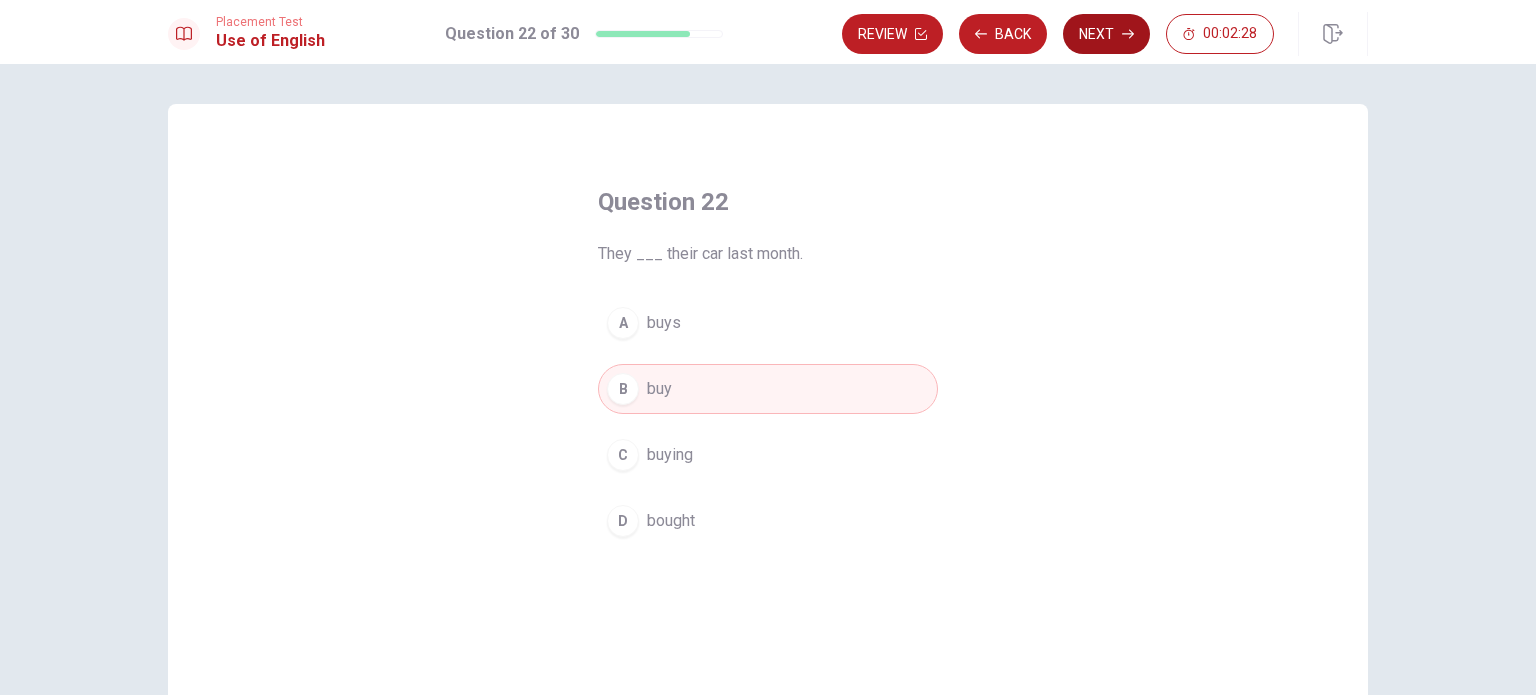 click on "Next" at bounding box center (1106, 34) 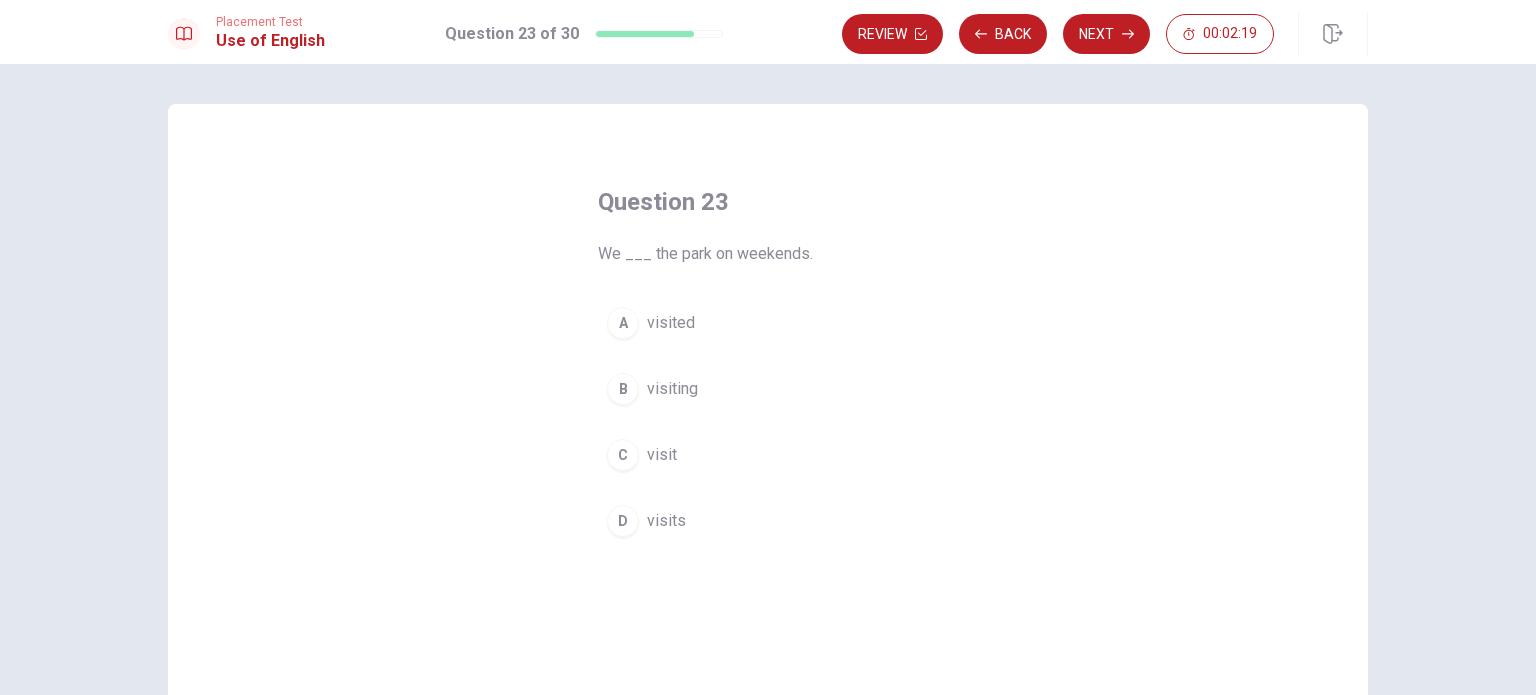 click on "visit" at bounding box center [662, 455] 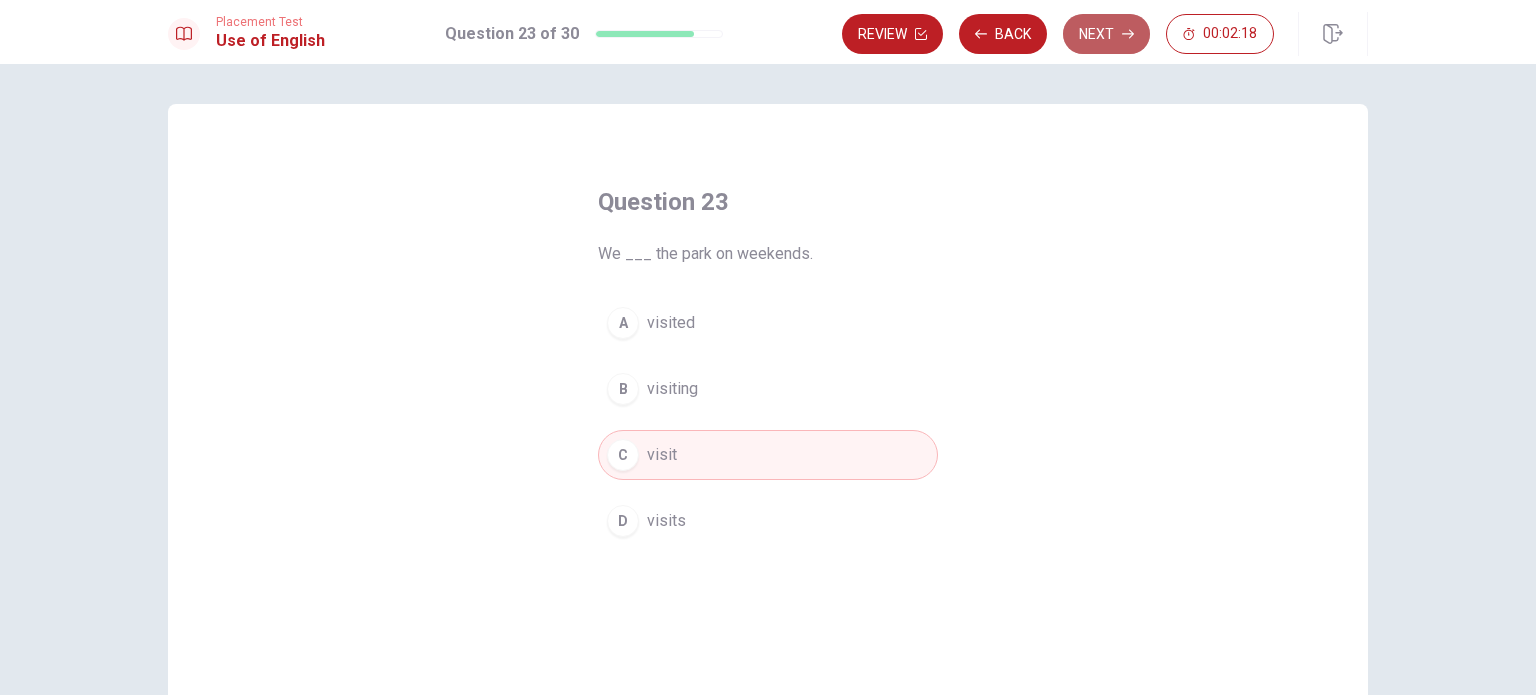 click on "Next" at bounding box center (1106, 34) 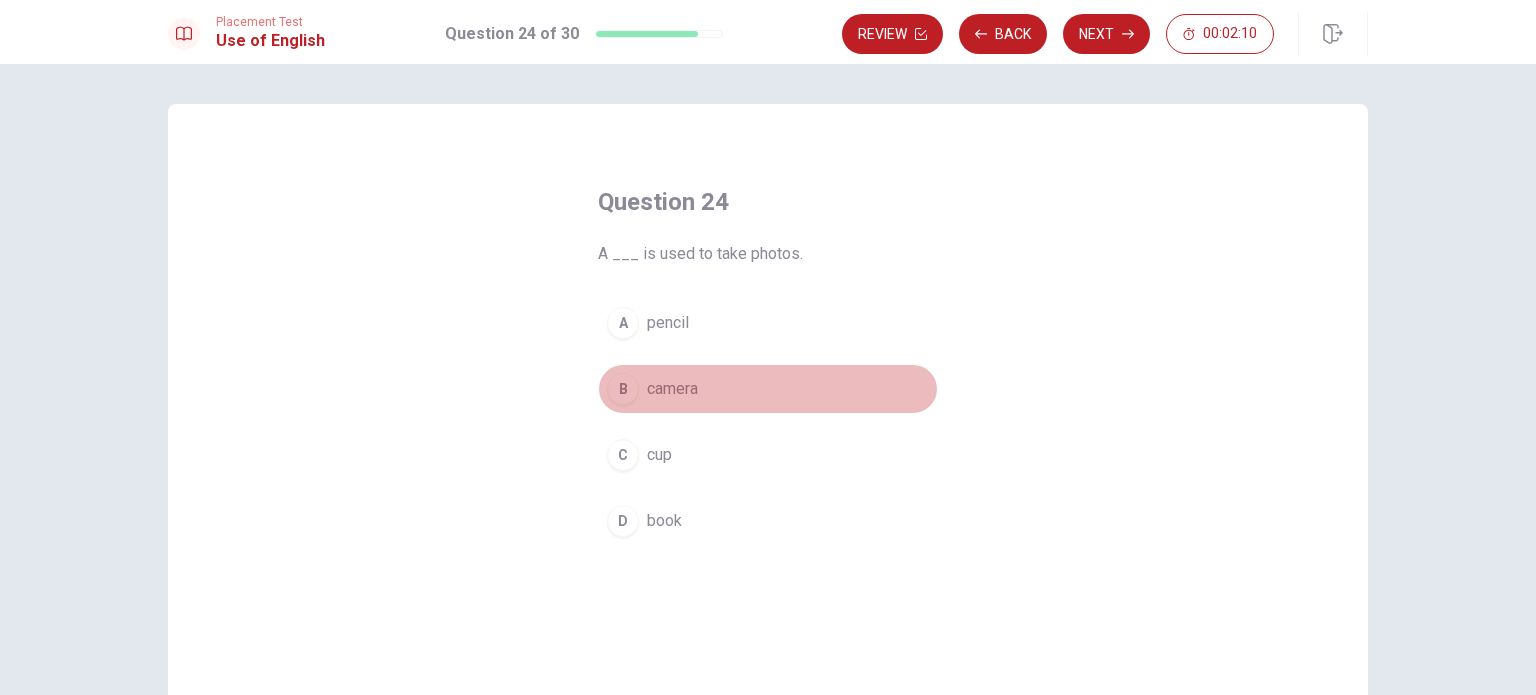 click on "camera" at bounding box center [672, 389] 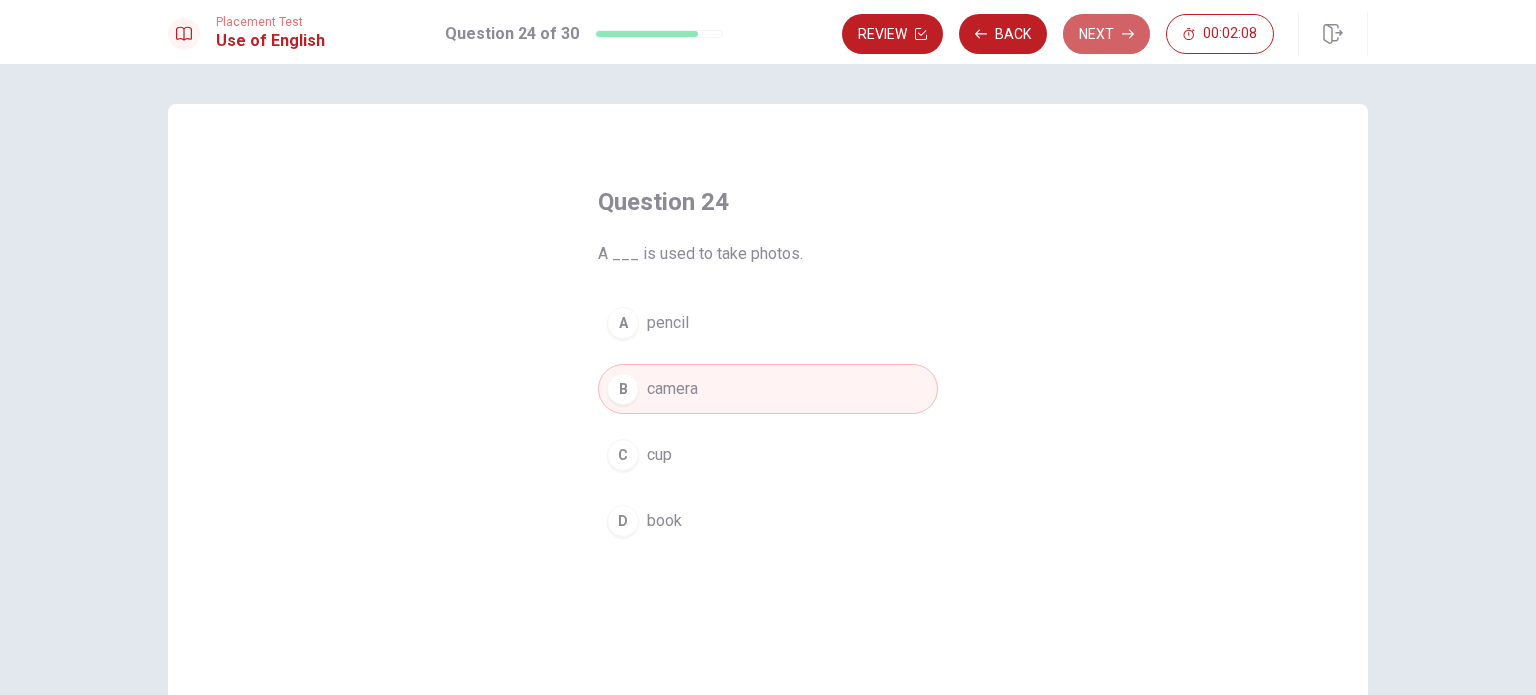 click on "Next" at bounding box center (1106, 34) 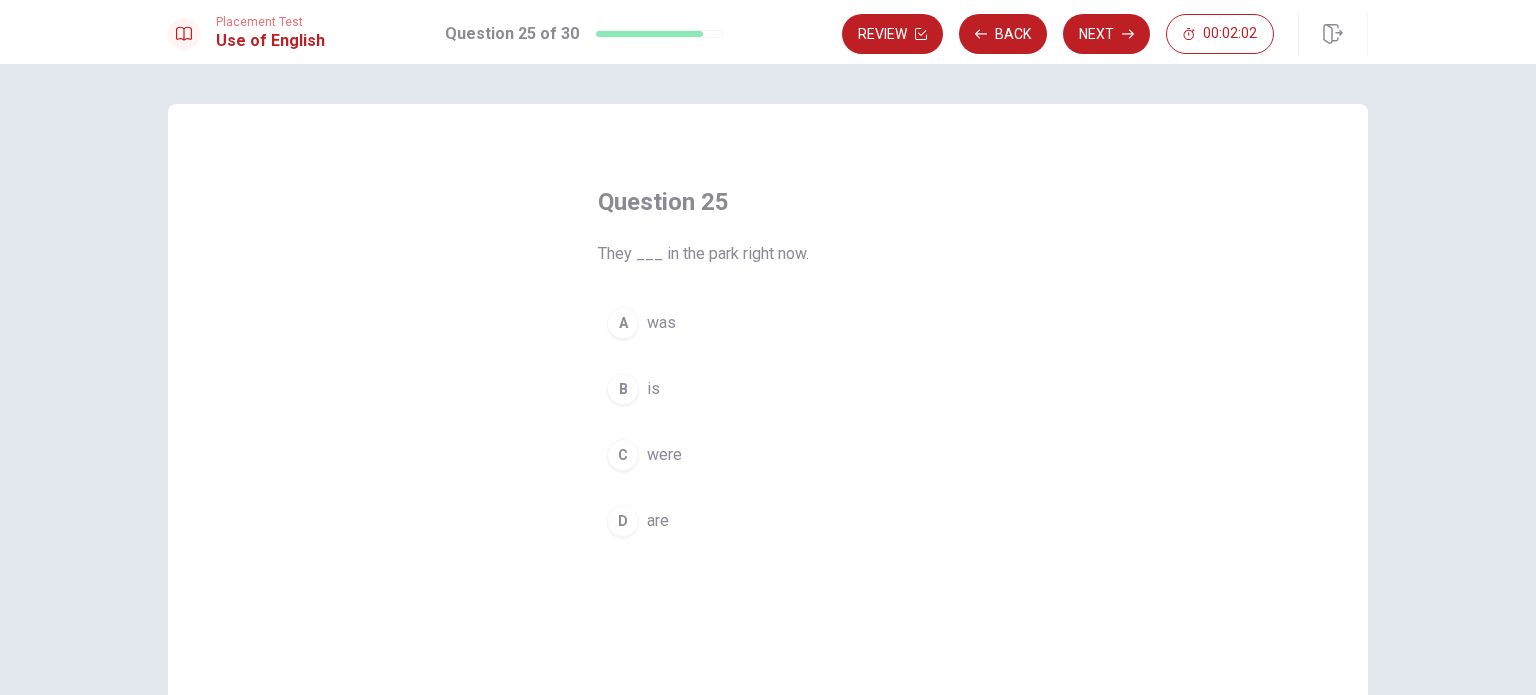 click on "B is" at bounding box center (768, 389) 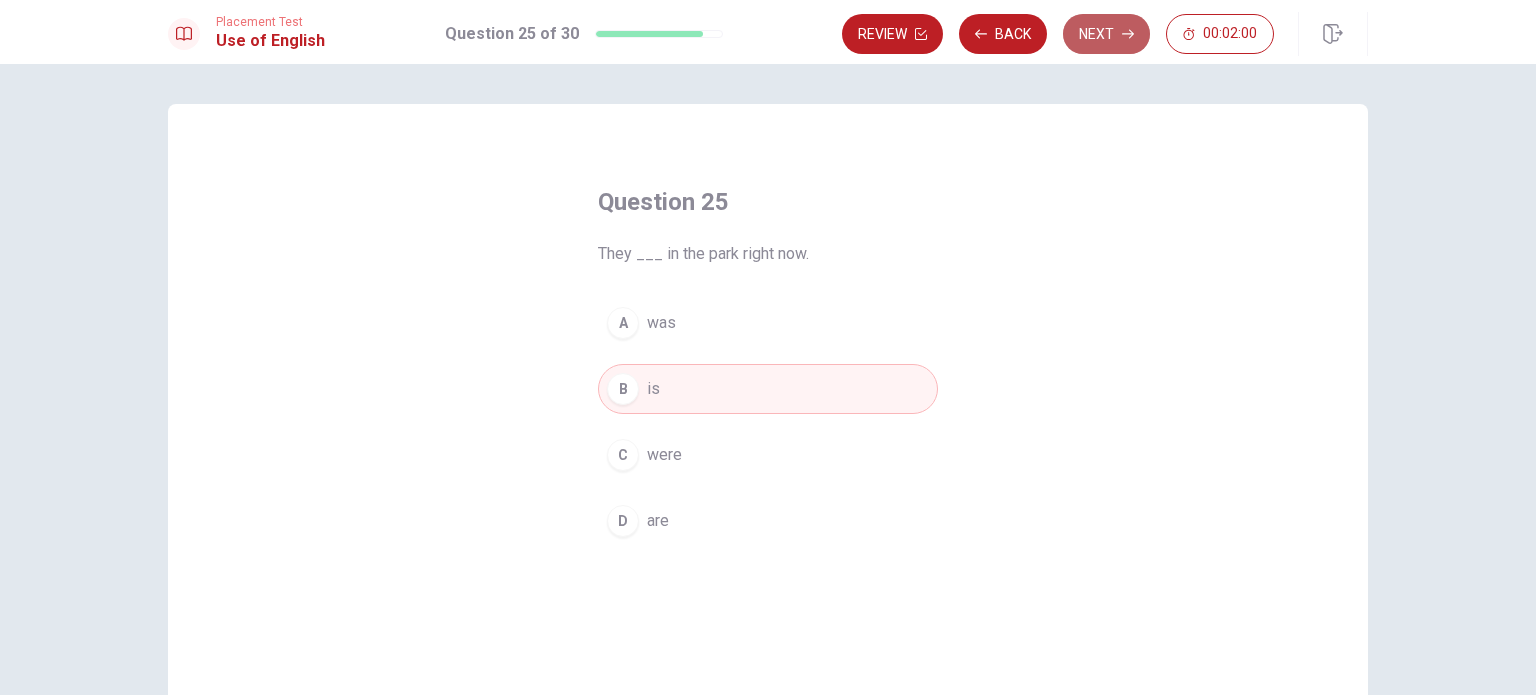 click on "Next" at bounding box center (1106, 34) 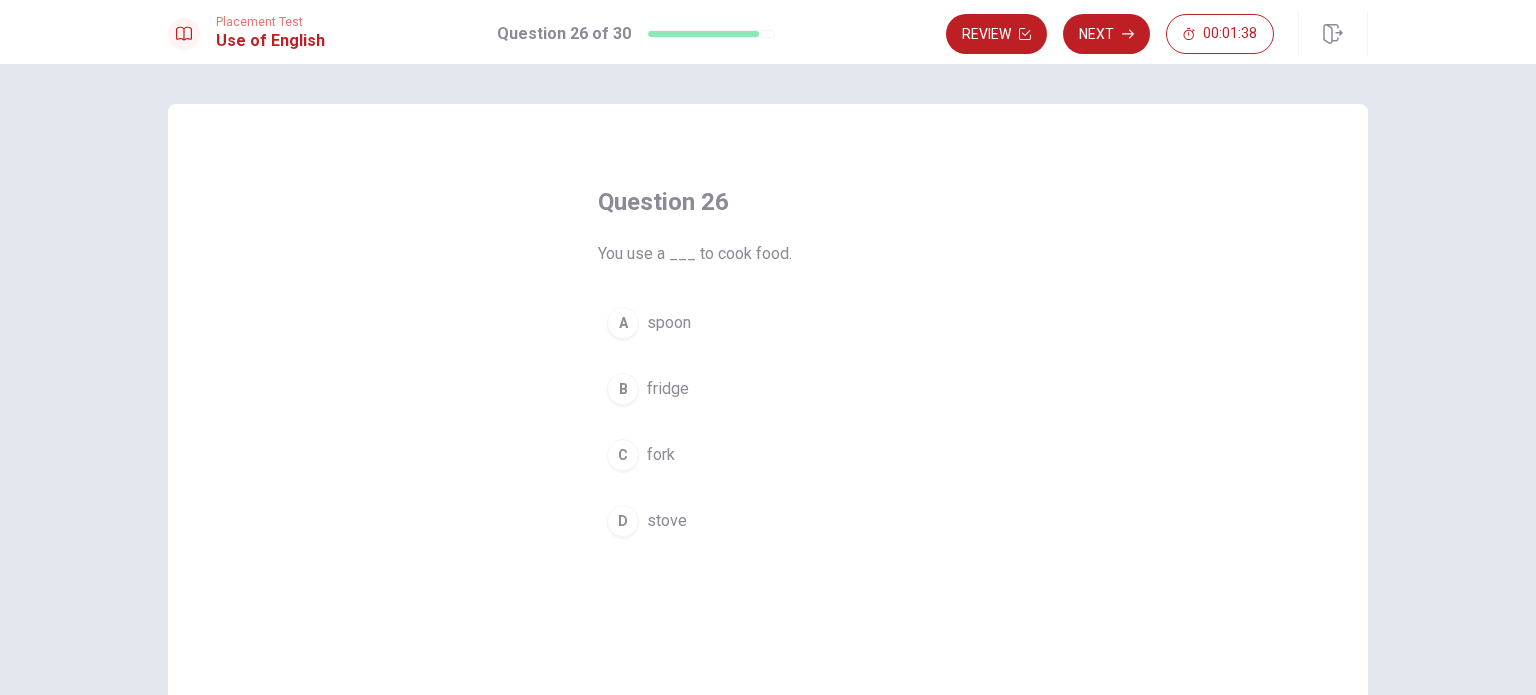 click on "stove" at bounding box center [667, 521] 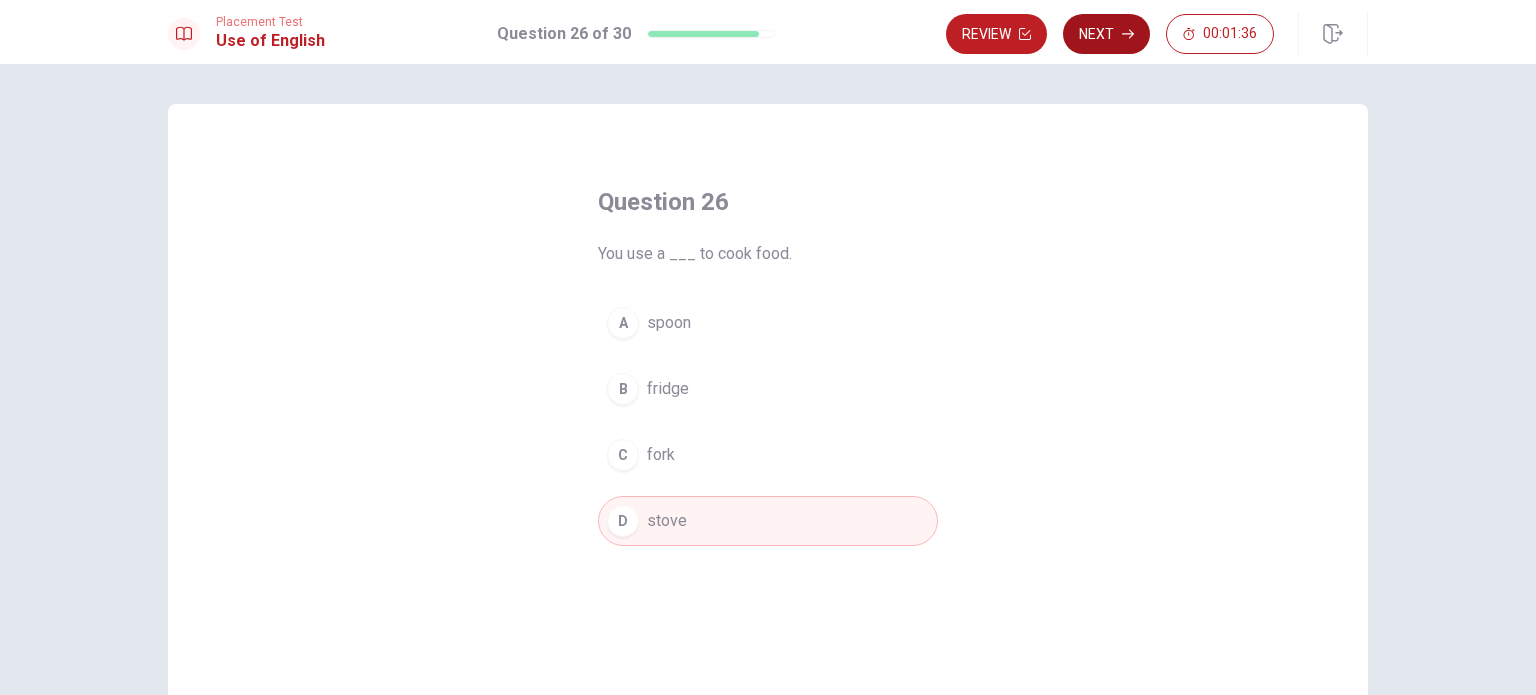 click on "Next" at bounding box center [1106, 34] 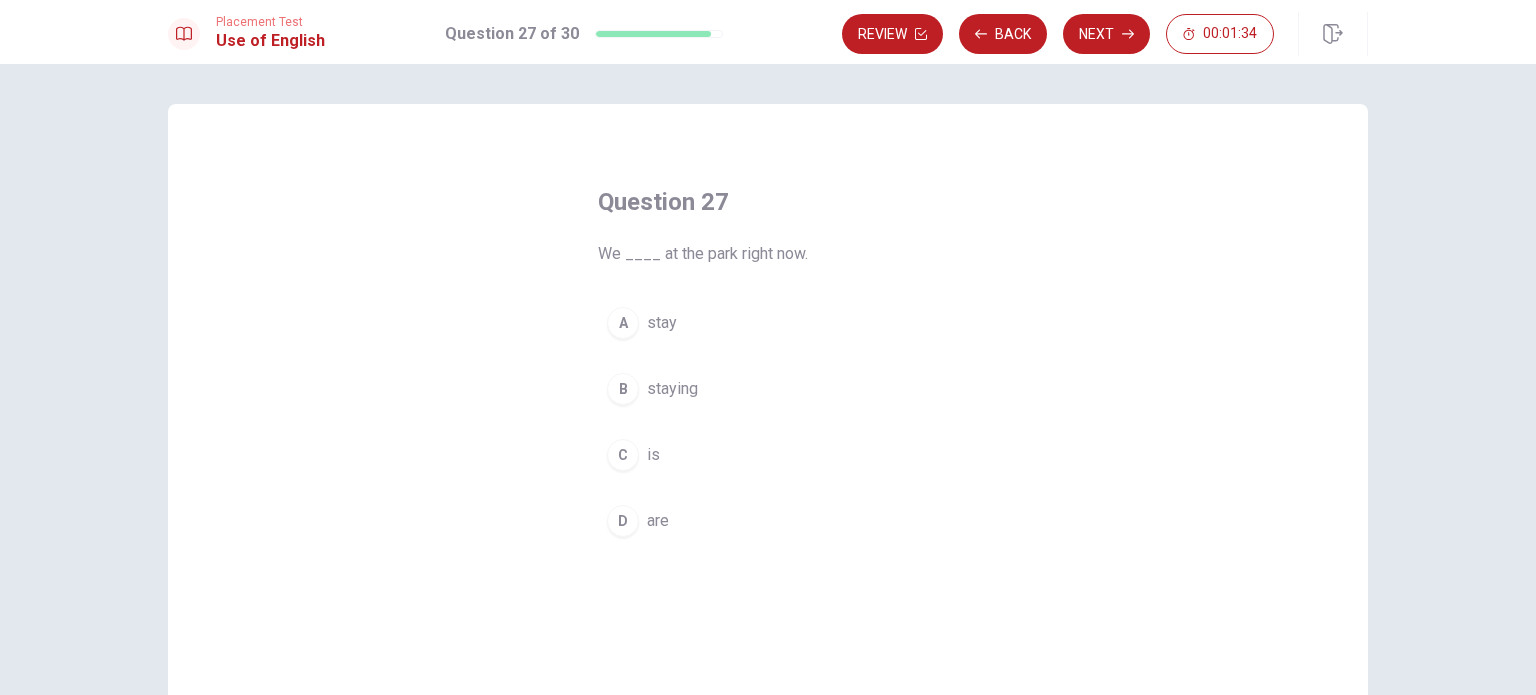 click on "are" at bounding box center (658, 521) 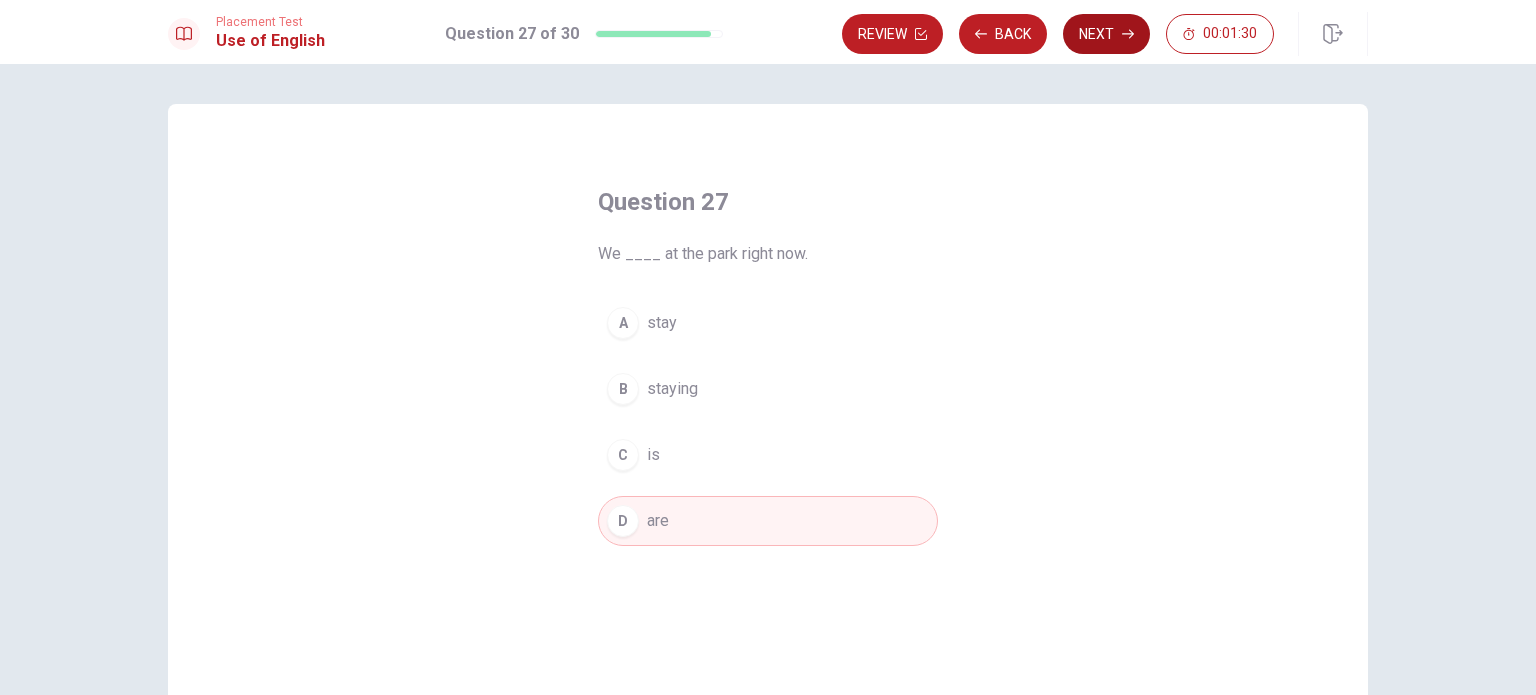 click on "Next" at bounding box center [1106, 34] 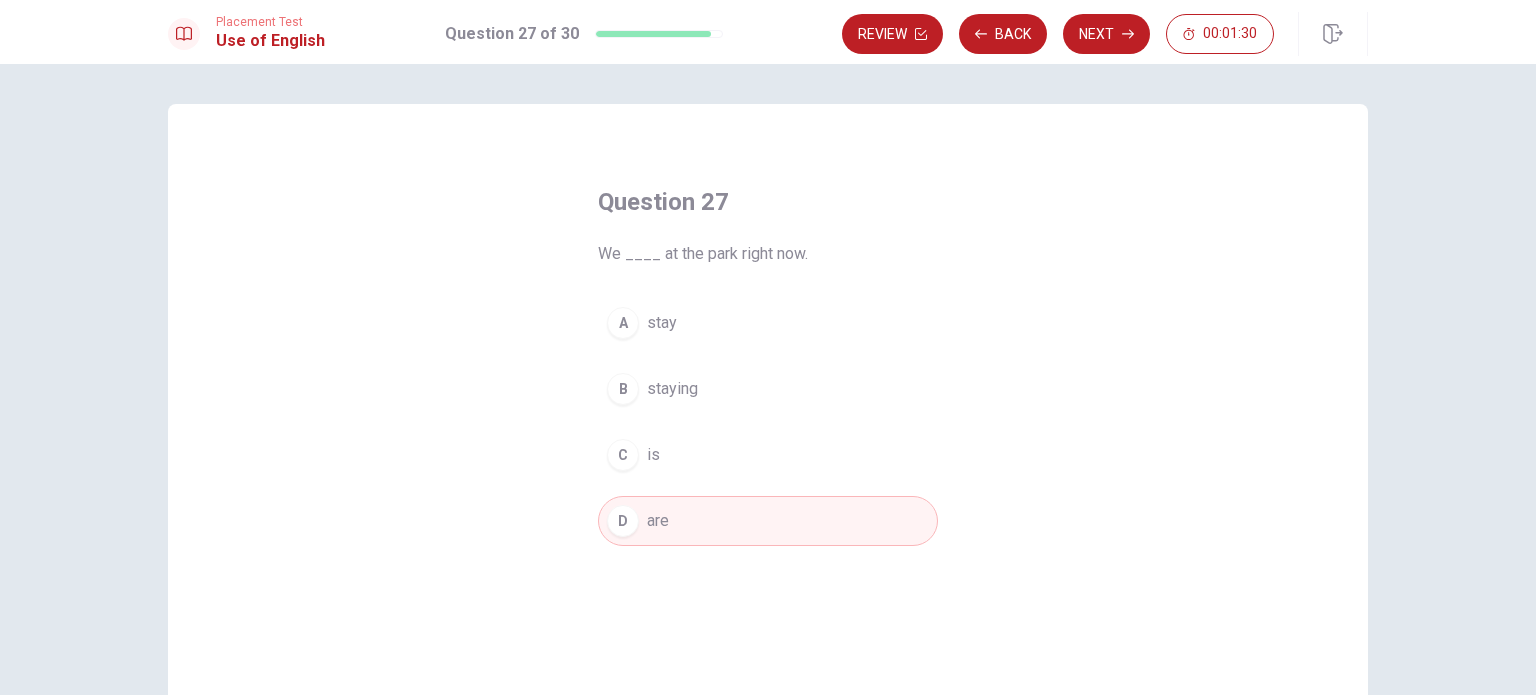 click on "Review Back Next 00:01:30" at bounding box center [1058, 34] 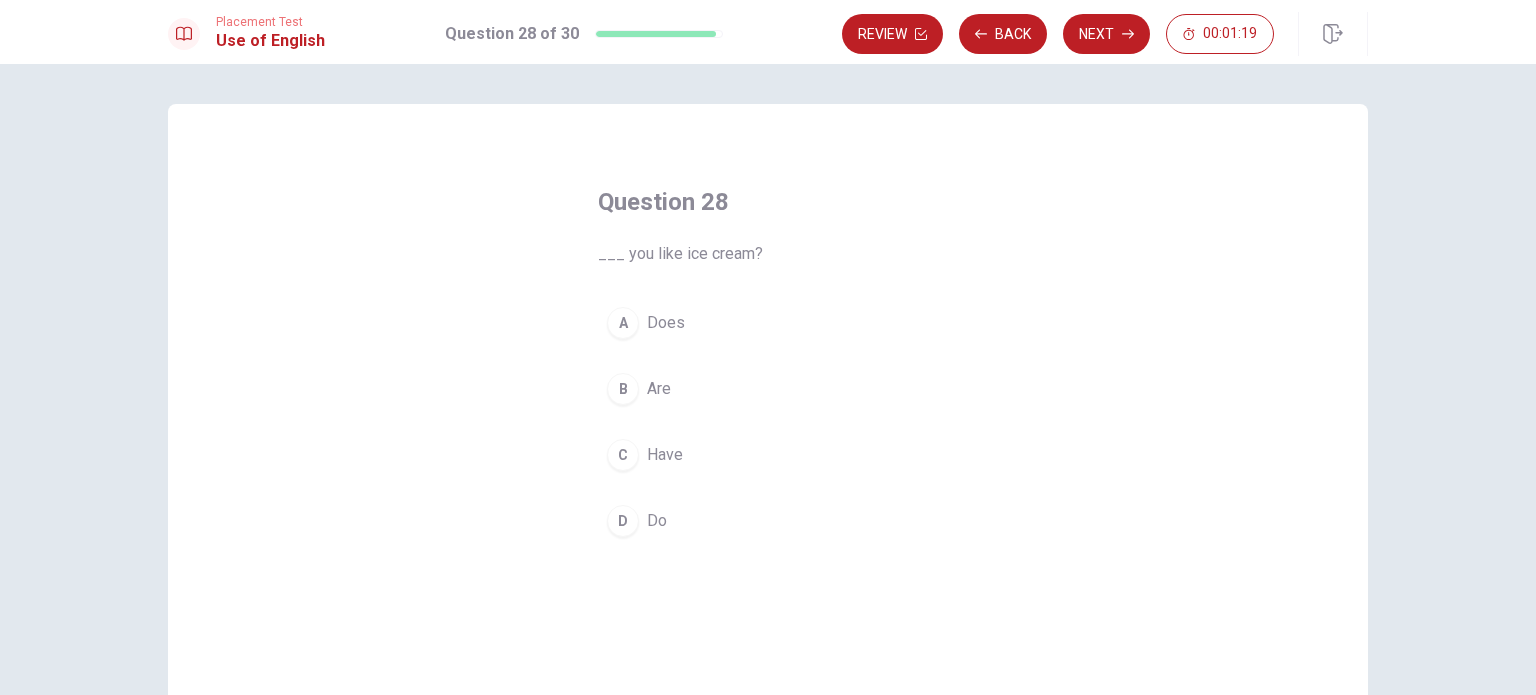 click on "D Do" at bounding box center [768, 521] 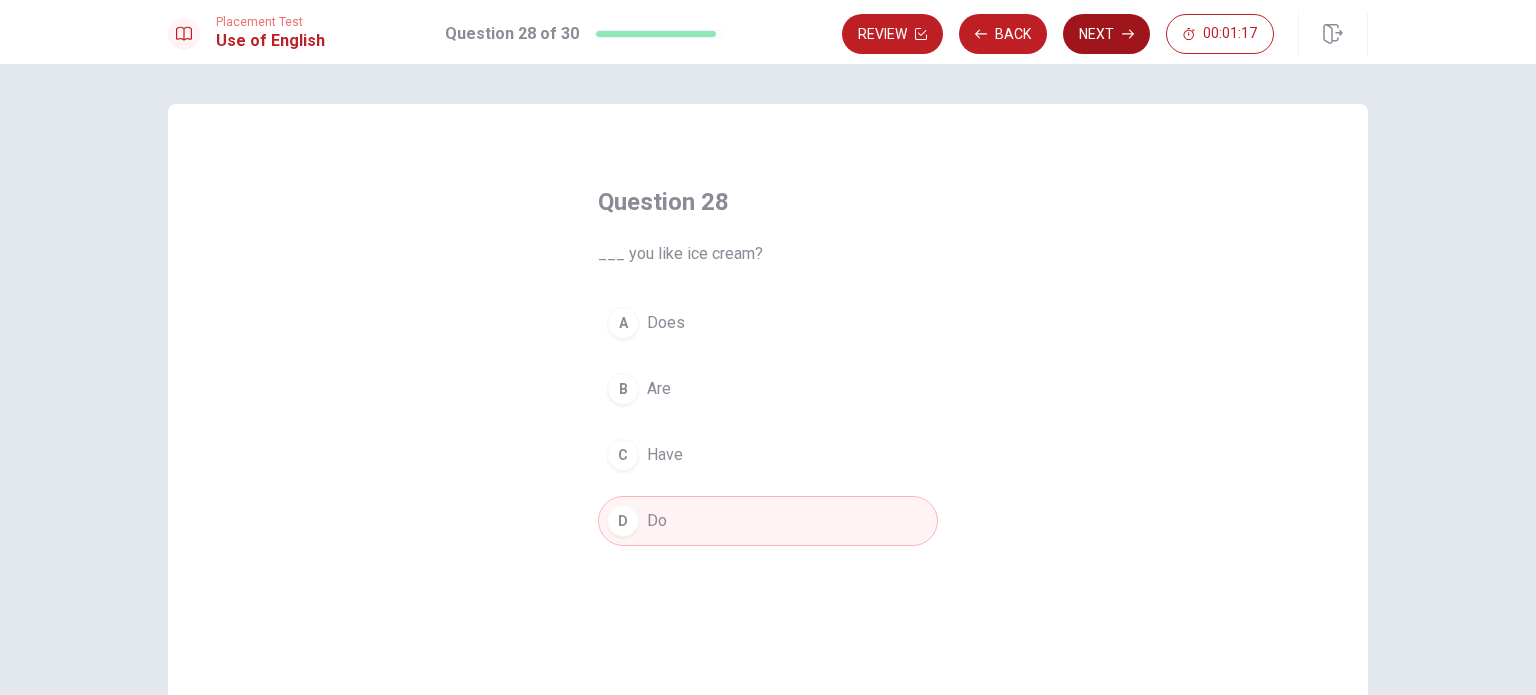 click on "Next" at bounding box center [1106, 34] 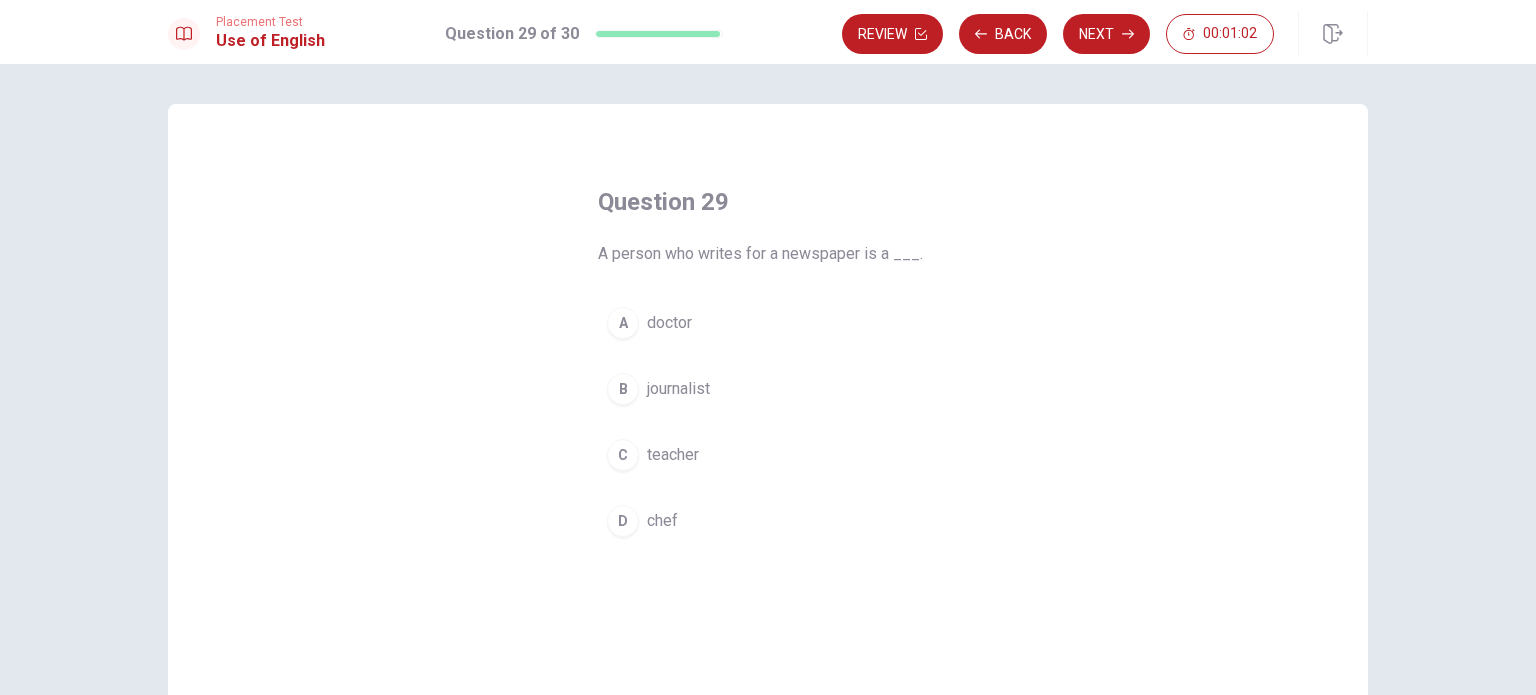 click on "doctor" at bounding box center (669, 323) 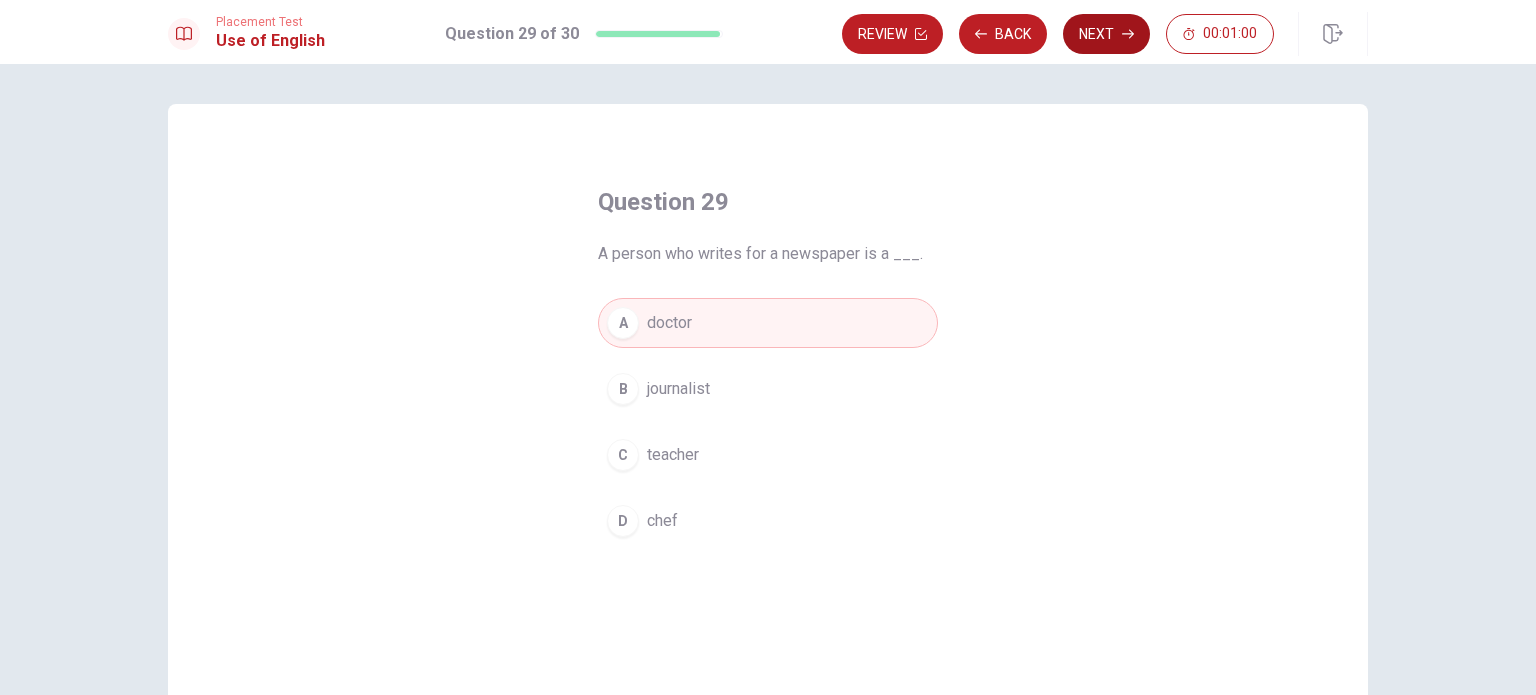 click on "Next" at bounding box center (1106, 34) 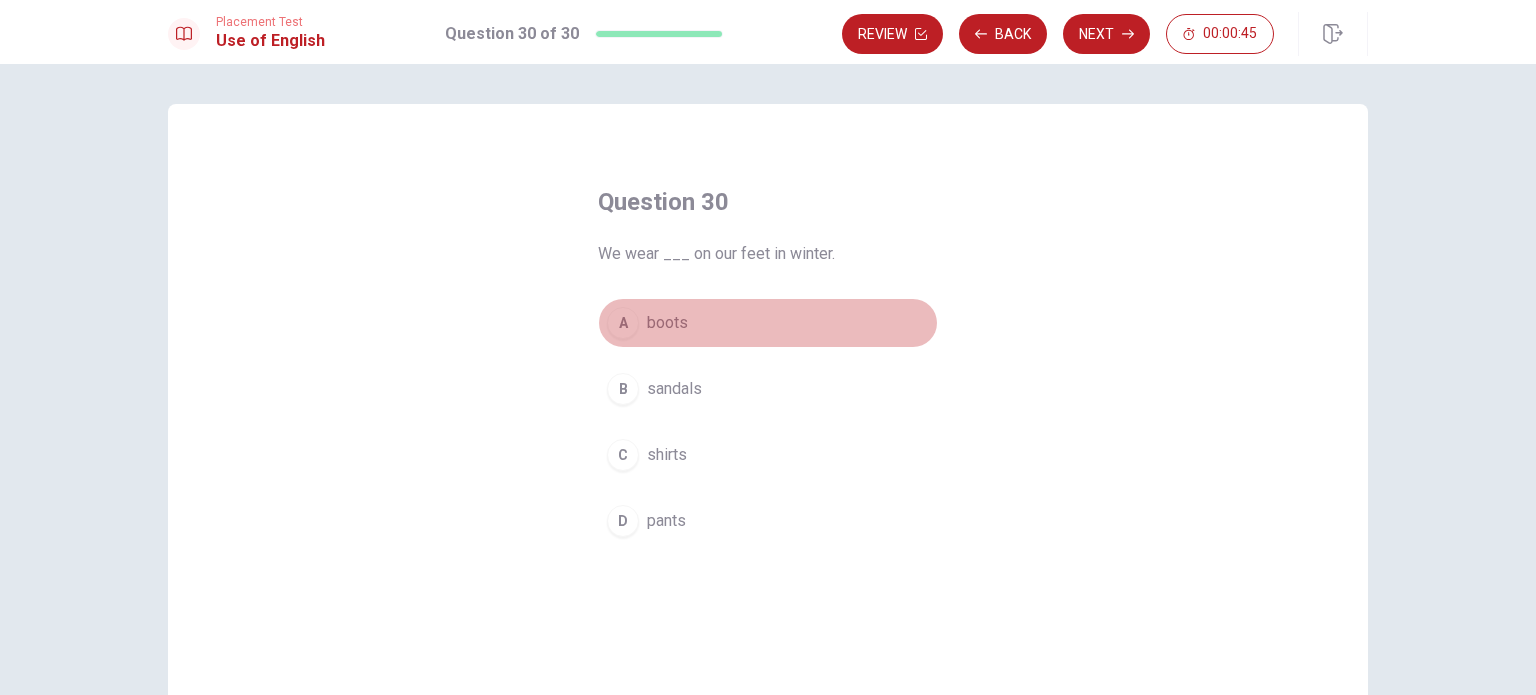 click on "boots" at bounding box center [667, 323] 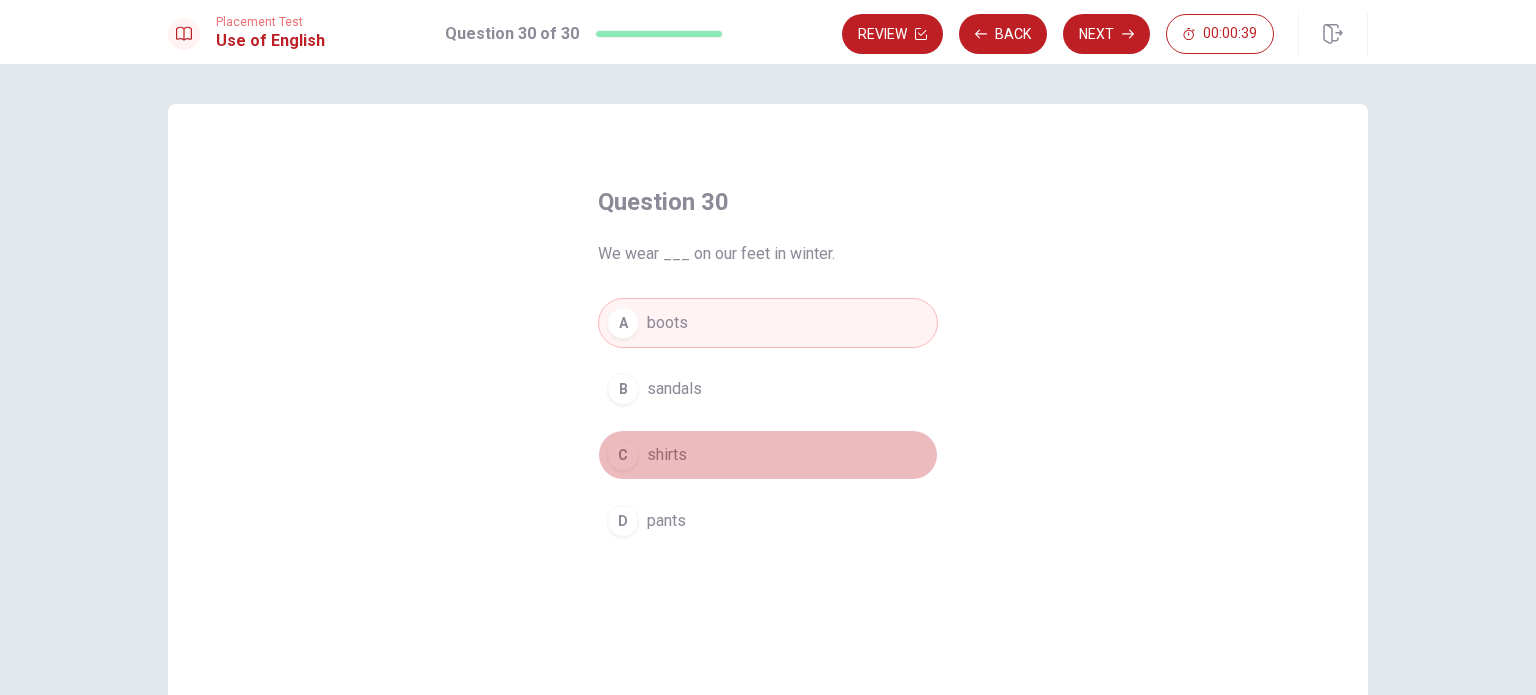 click on "shirts" at bounding box center [667, 455] 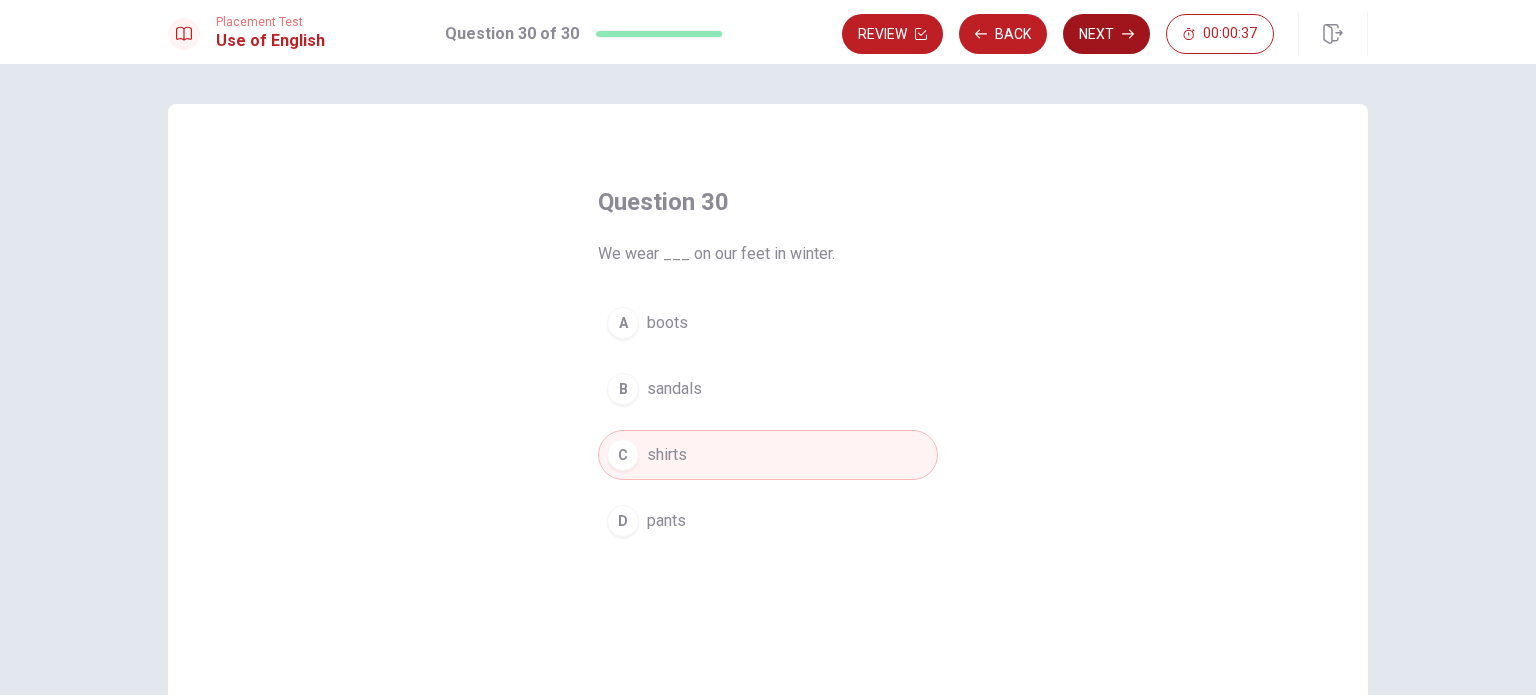 click on "Next" at bounding box center [1106, 34] 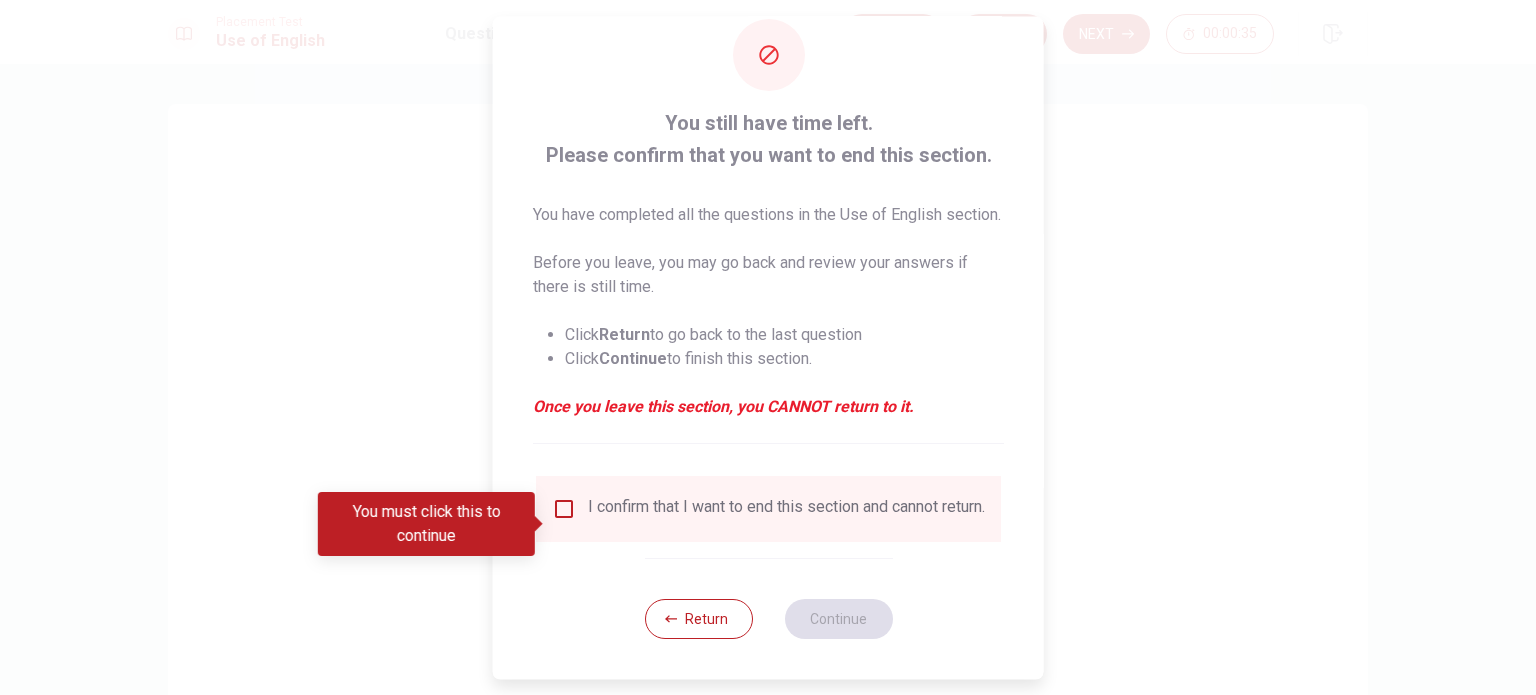 scroll, scrollTop: 74, scrollLeft: 0, axis: vertical 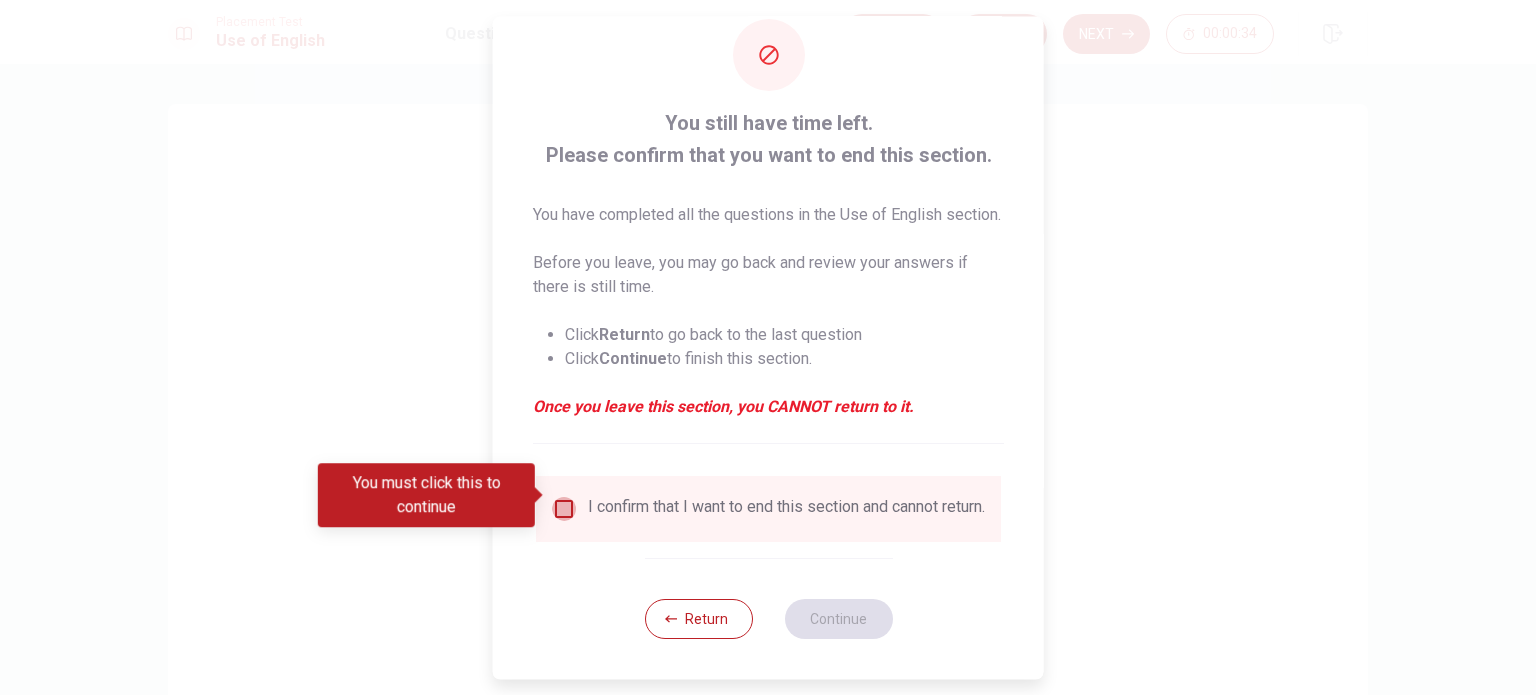 click at bounding box center (564, 509) 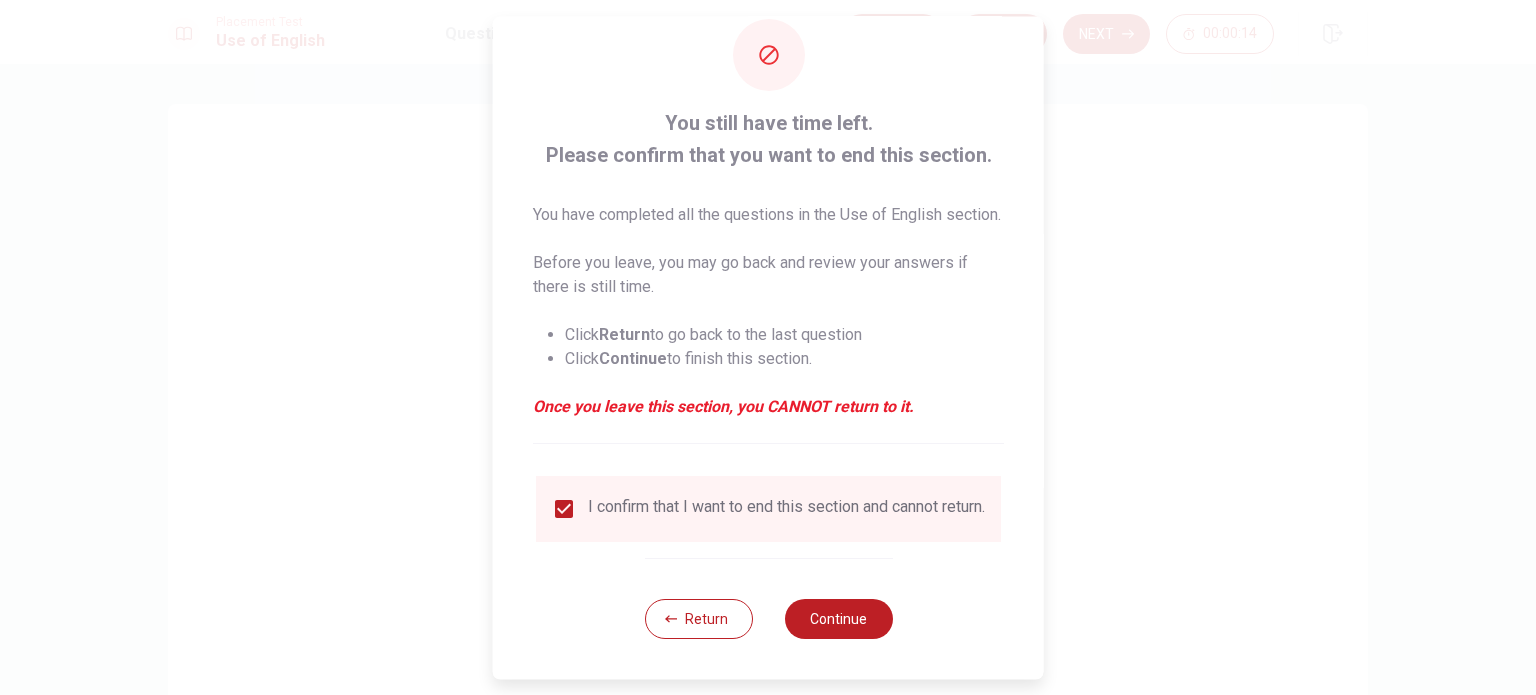 scroll, scrollTop: 74, scrollLeft: 0, axis: vertical 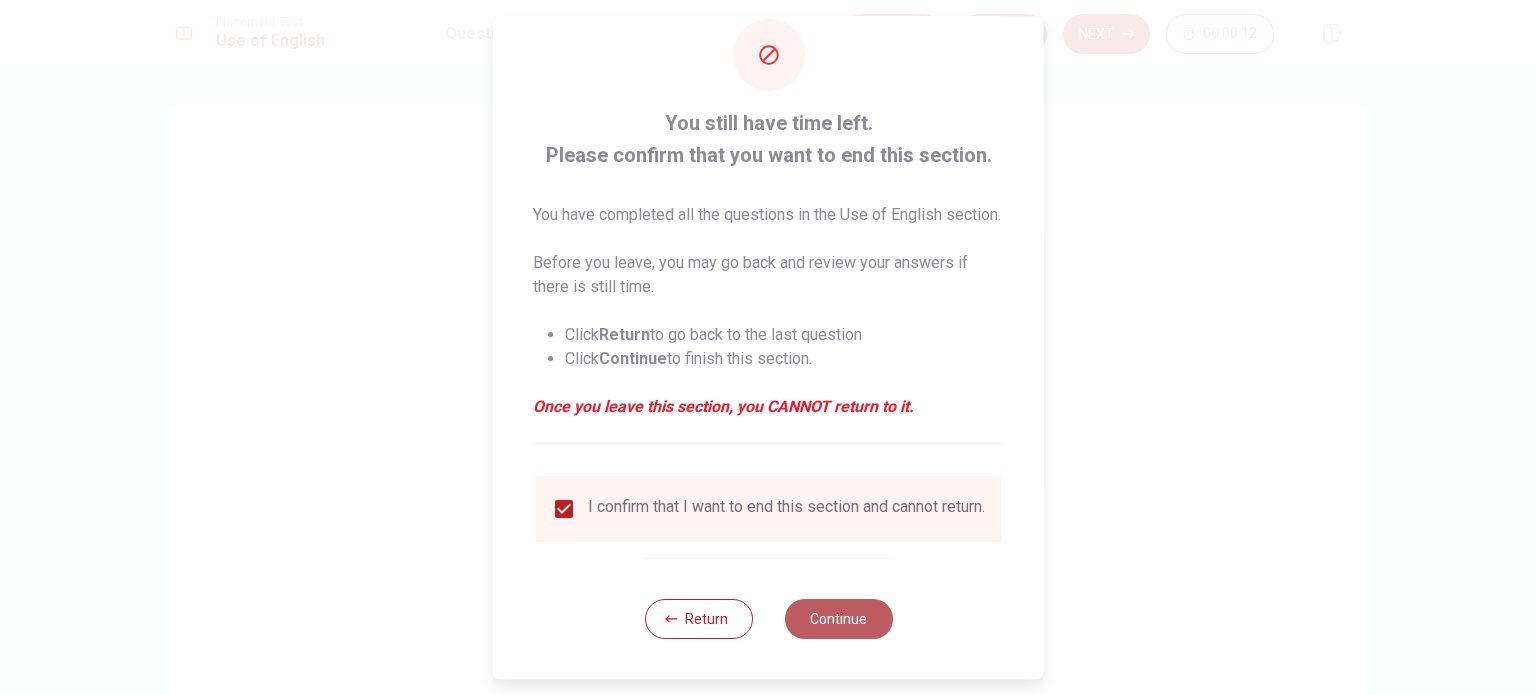 click on "Continue" at bounding box center (838, 619) 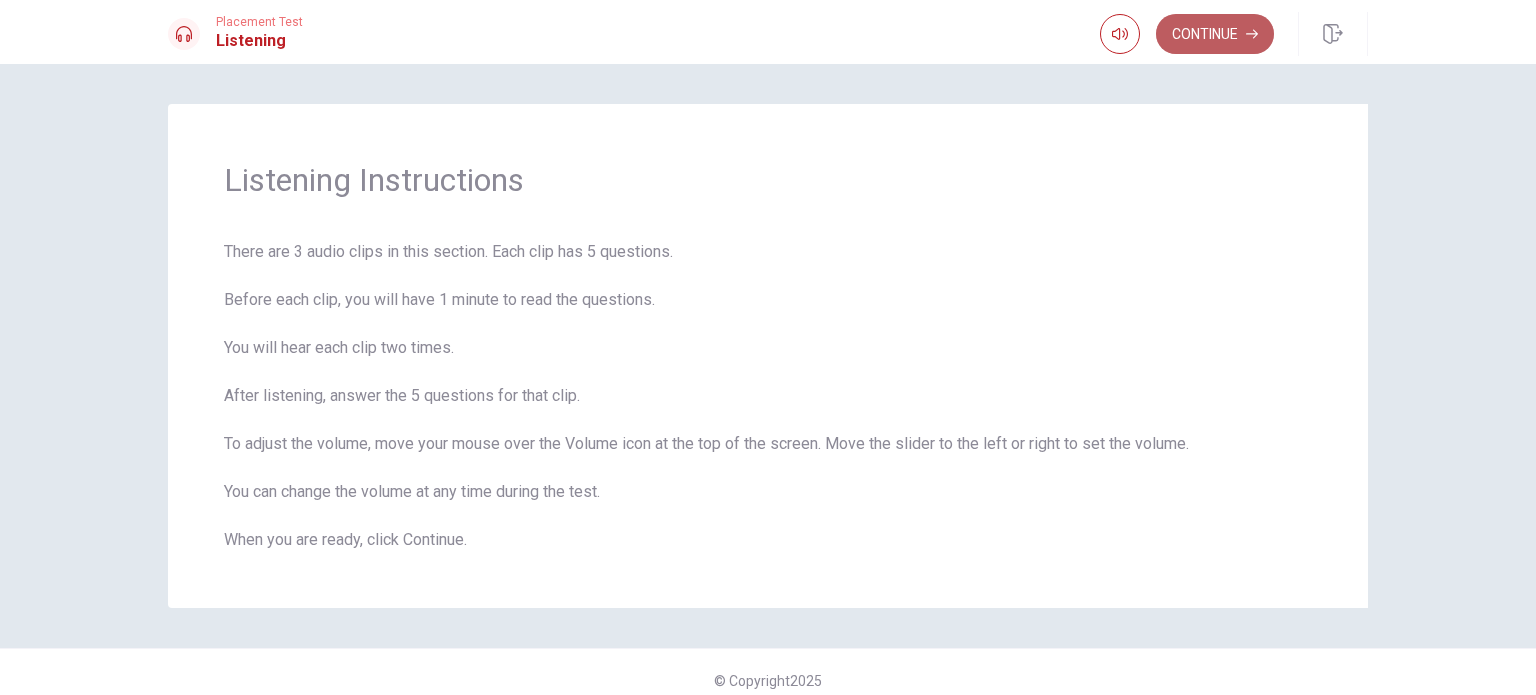 click on "Continue" at bounding box center (1215, 34) 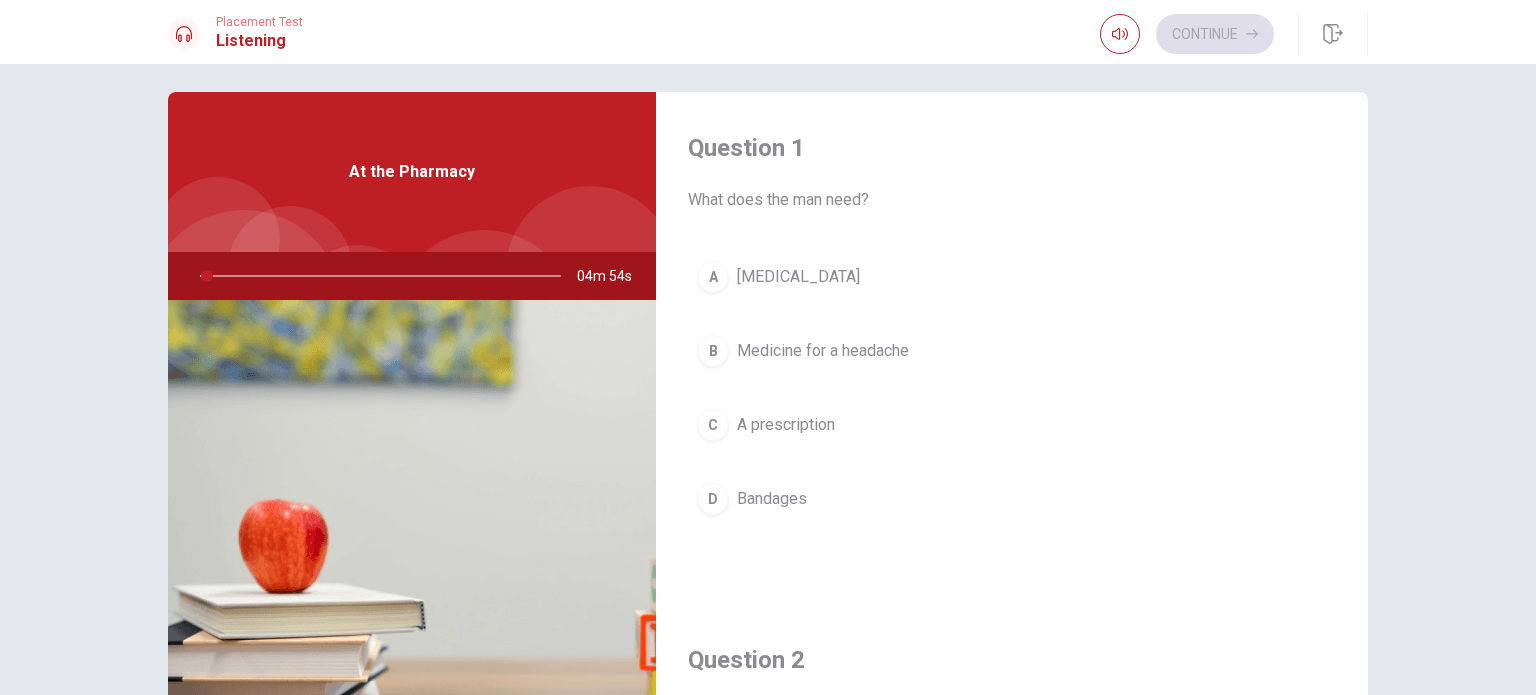 scroll, scrollTop: 0, scrollLeft: 0, axis: both 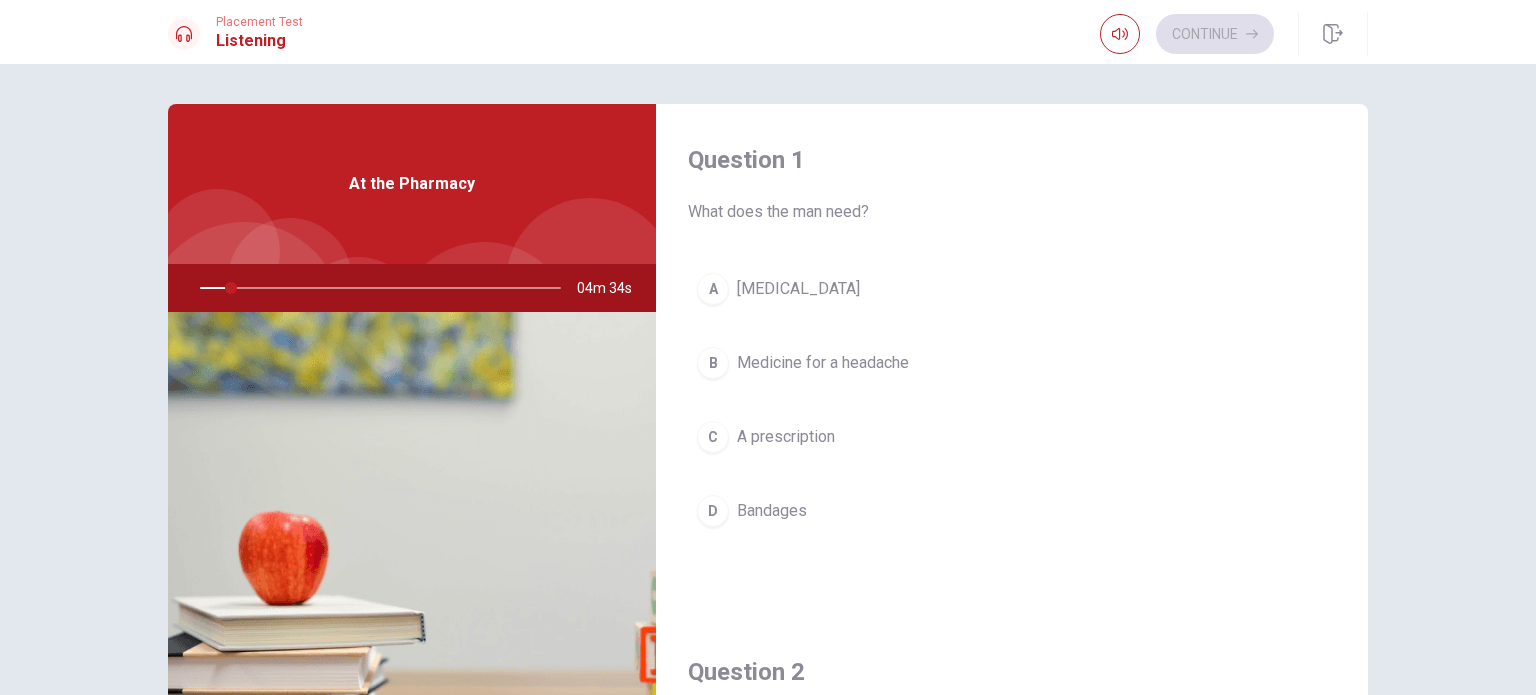 drag, startPoint x: 213, startPoint y: 288, endPoint x: 182, endPoint y: 291, distance: 31.144823 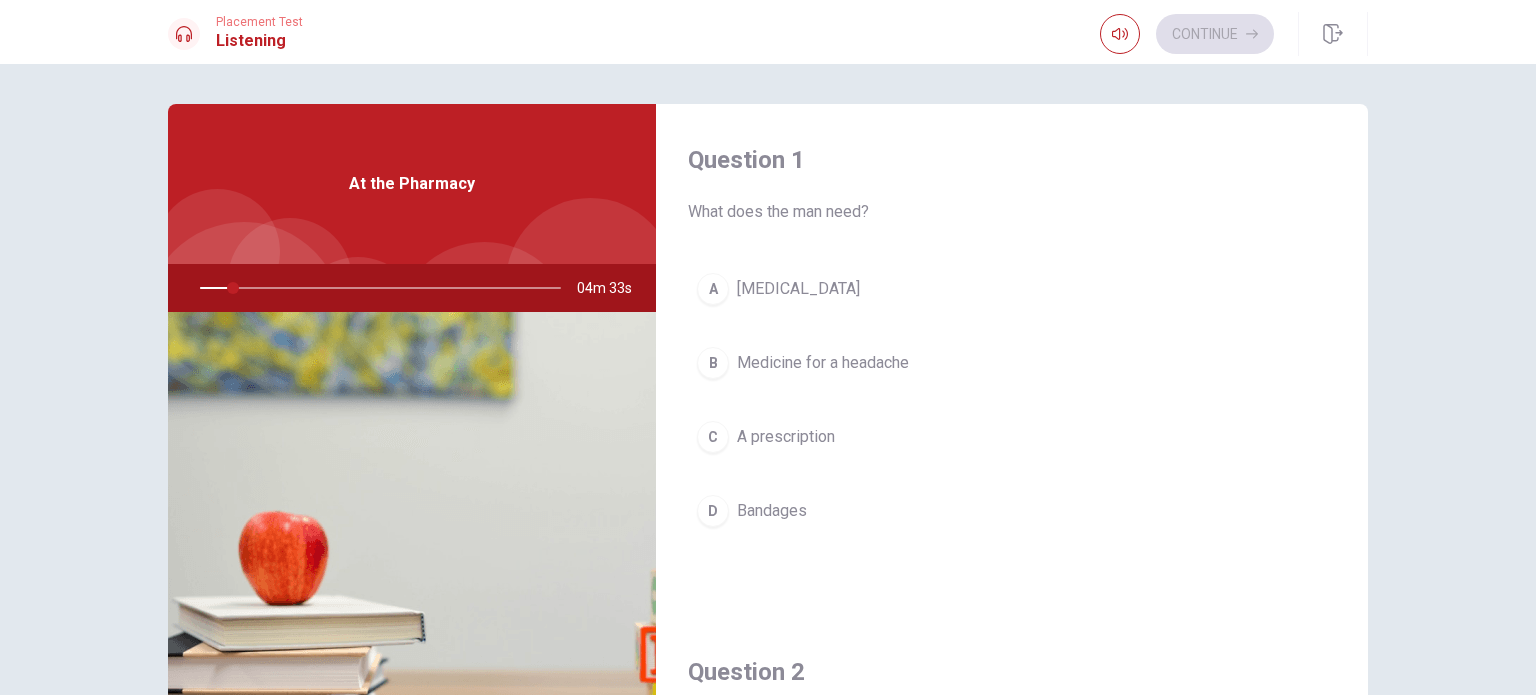 click at bounding box center [376, 288] 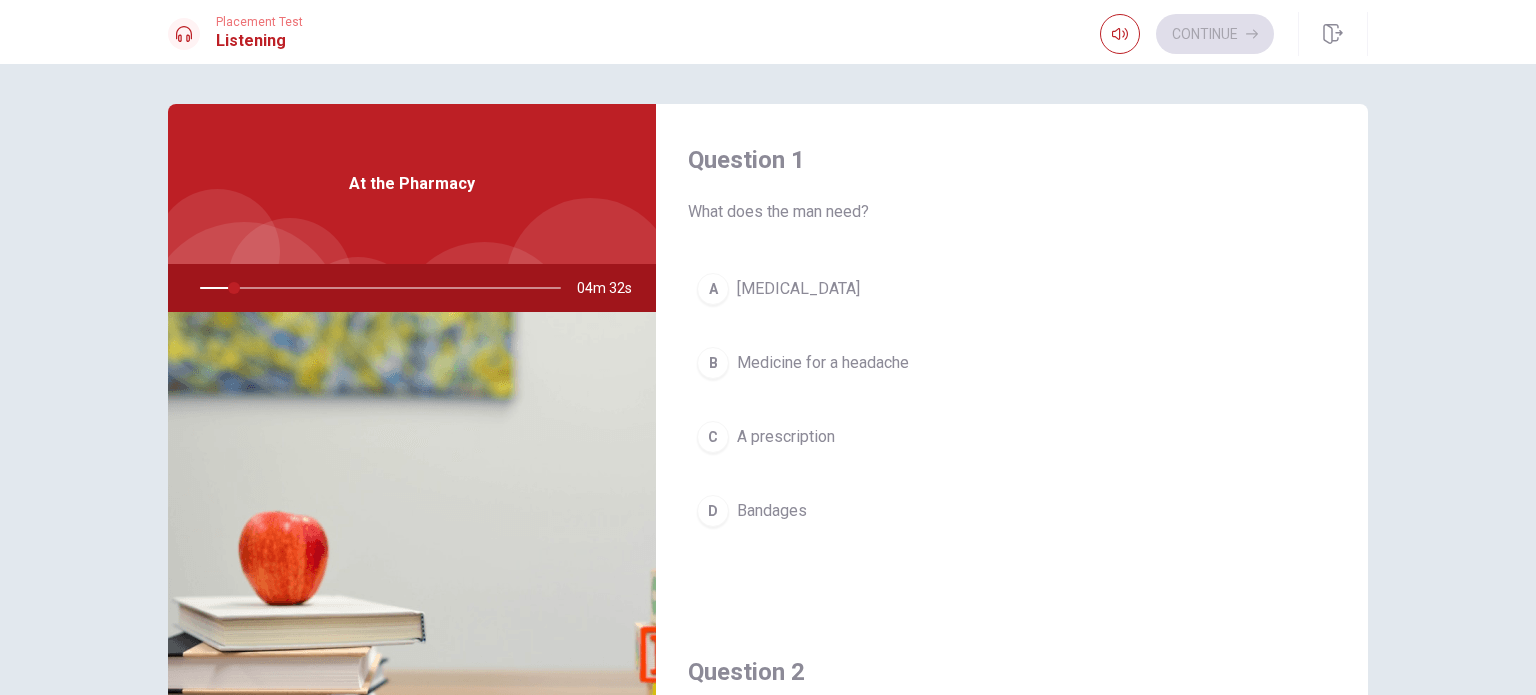 click at bounding box center [376, 288] 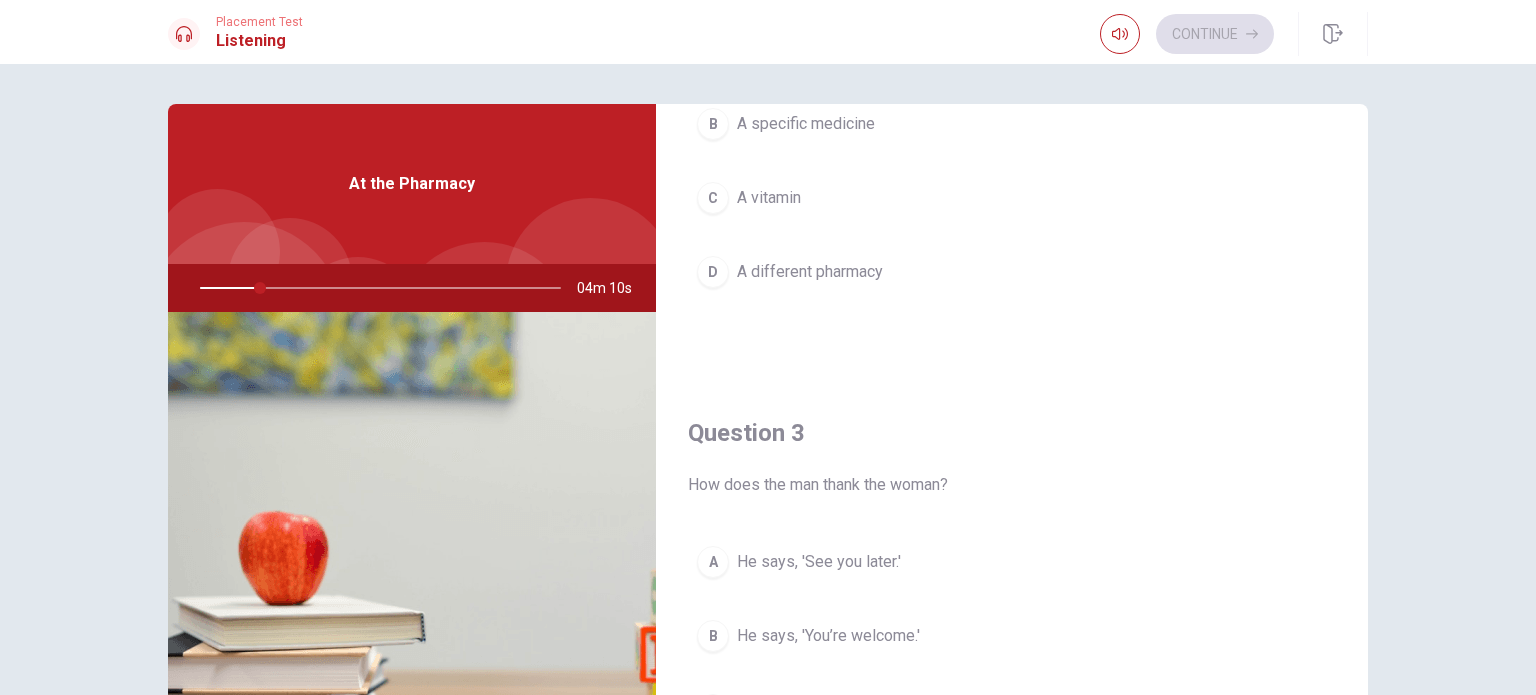 scroll, scrollTop: 800, scrollLeft: 0, axis: vertical 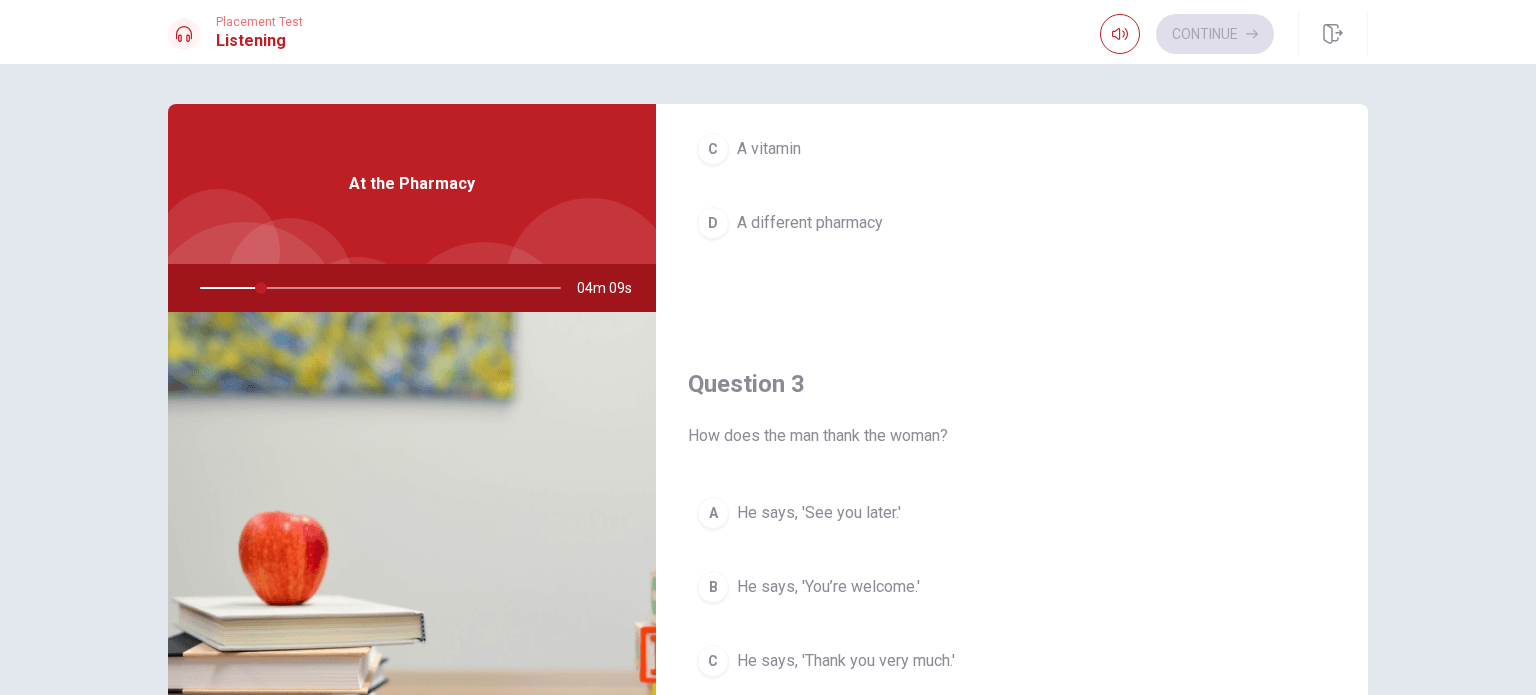 click at bounding box center [376, 288] 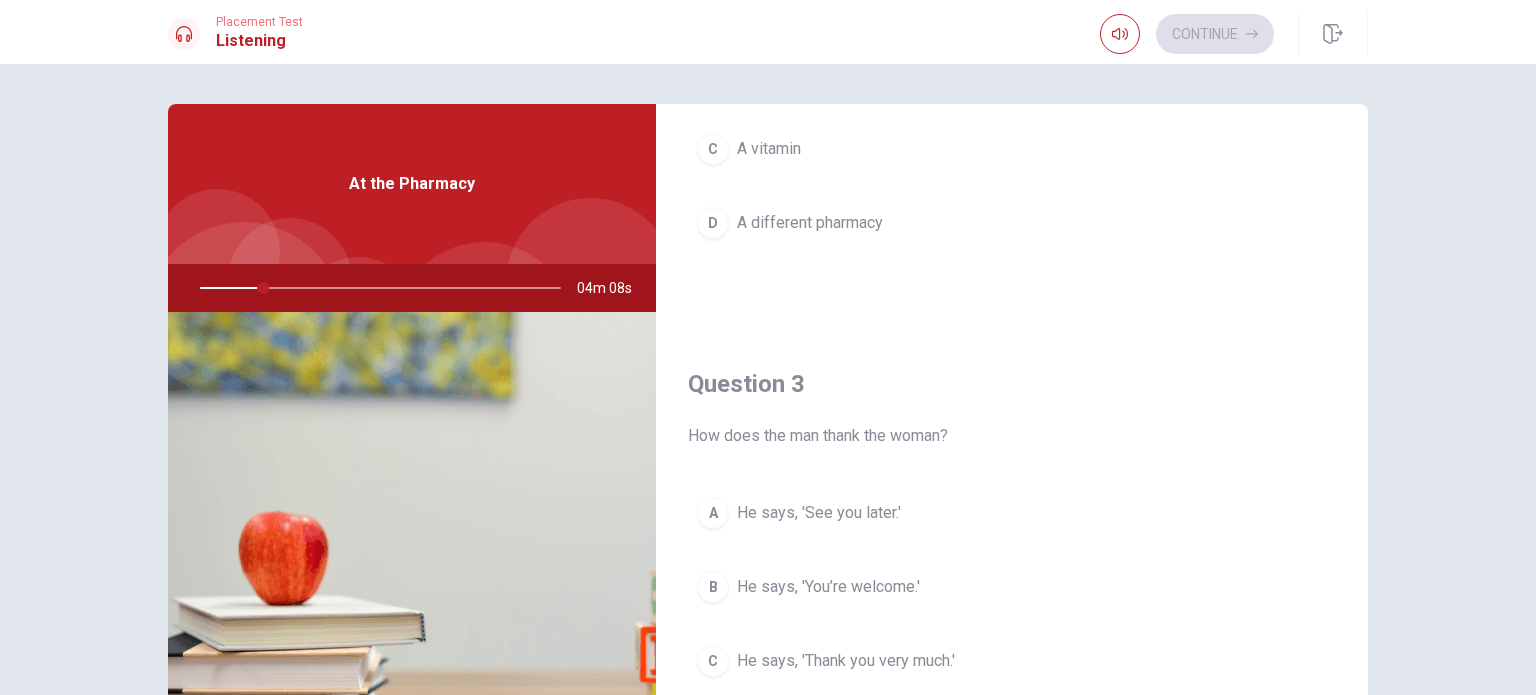 click at bounding box center [376, 288] 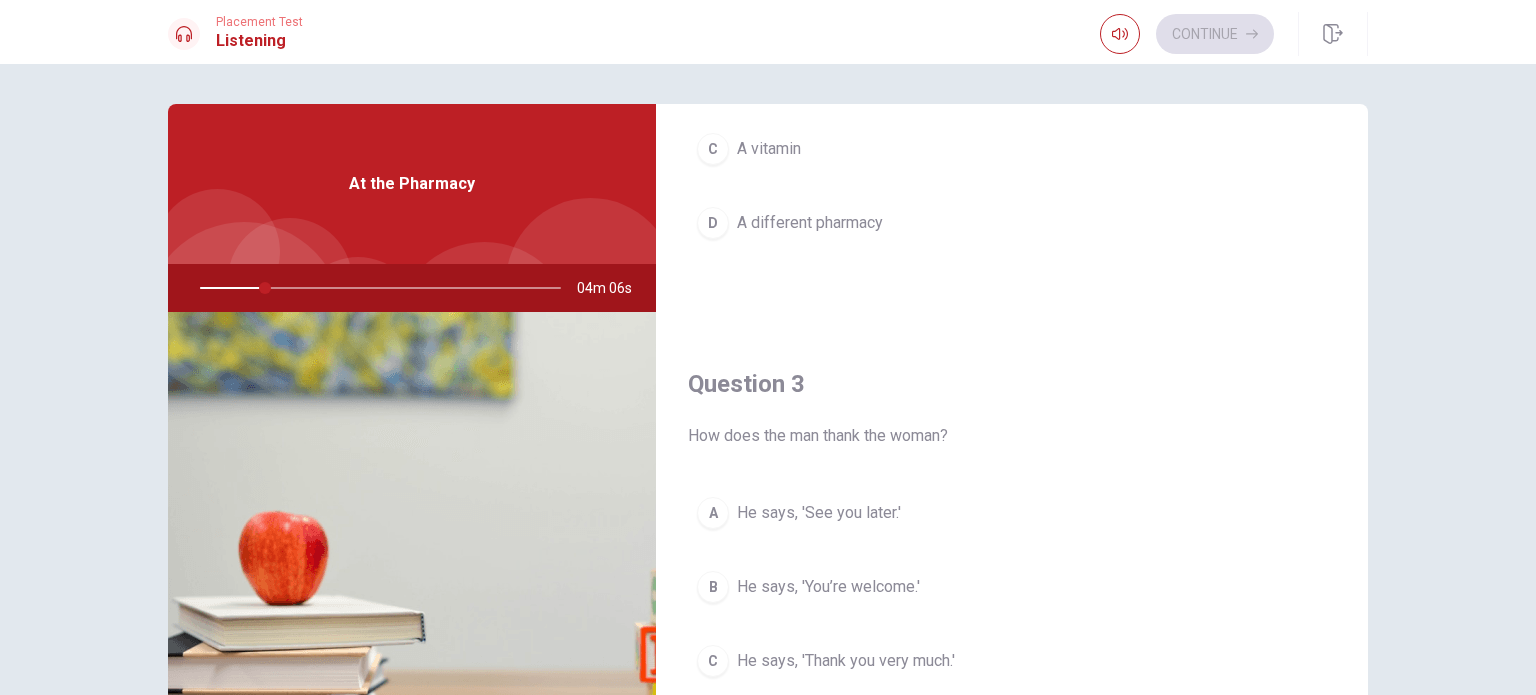 drag, startPoint x: 254, startPoint y: 287, endPoint x: 165, endPoint y: 295, distance: 89.358826 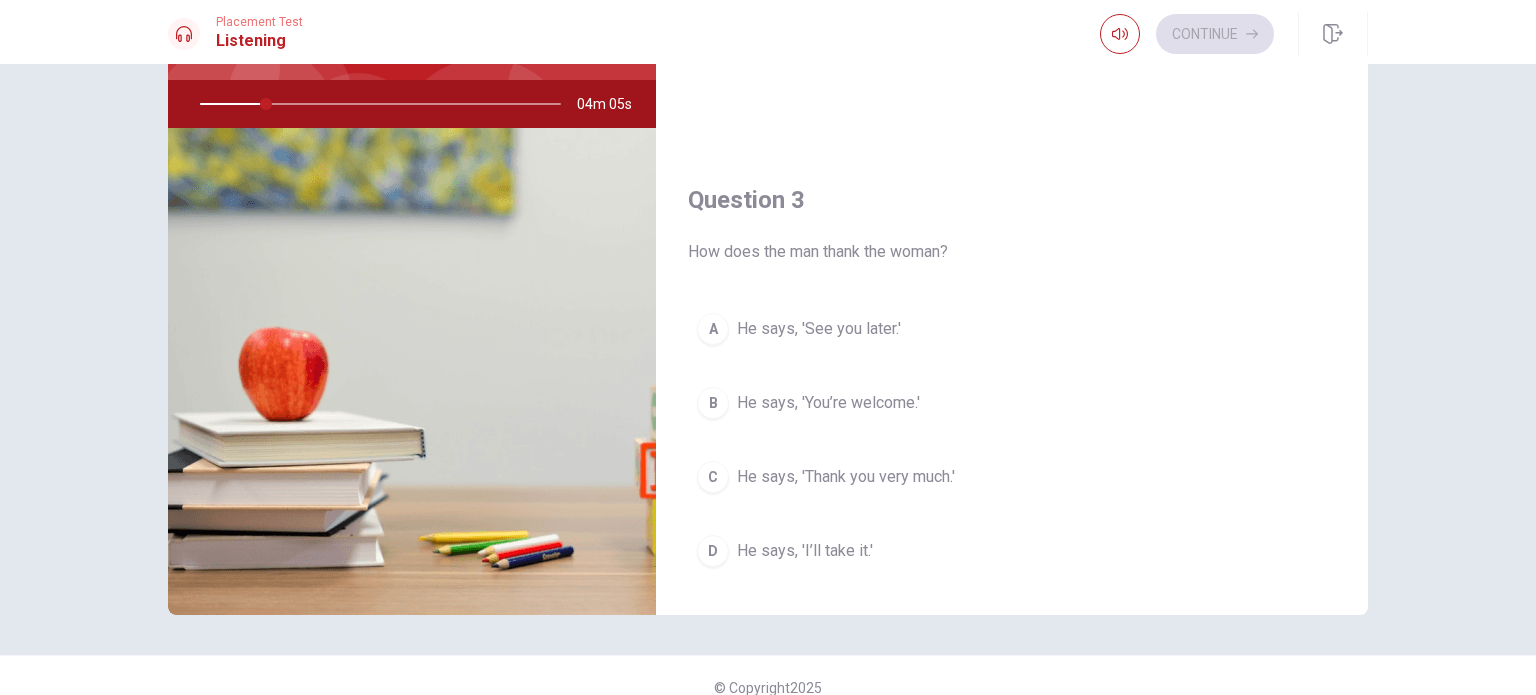 scroll, scrollTop: 208, scrollLeft: 0, axis: vertical 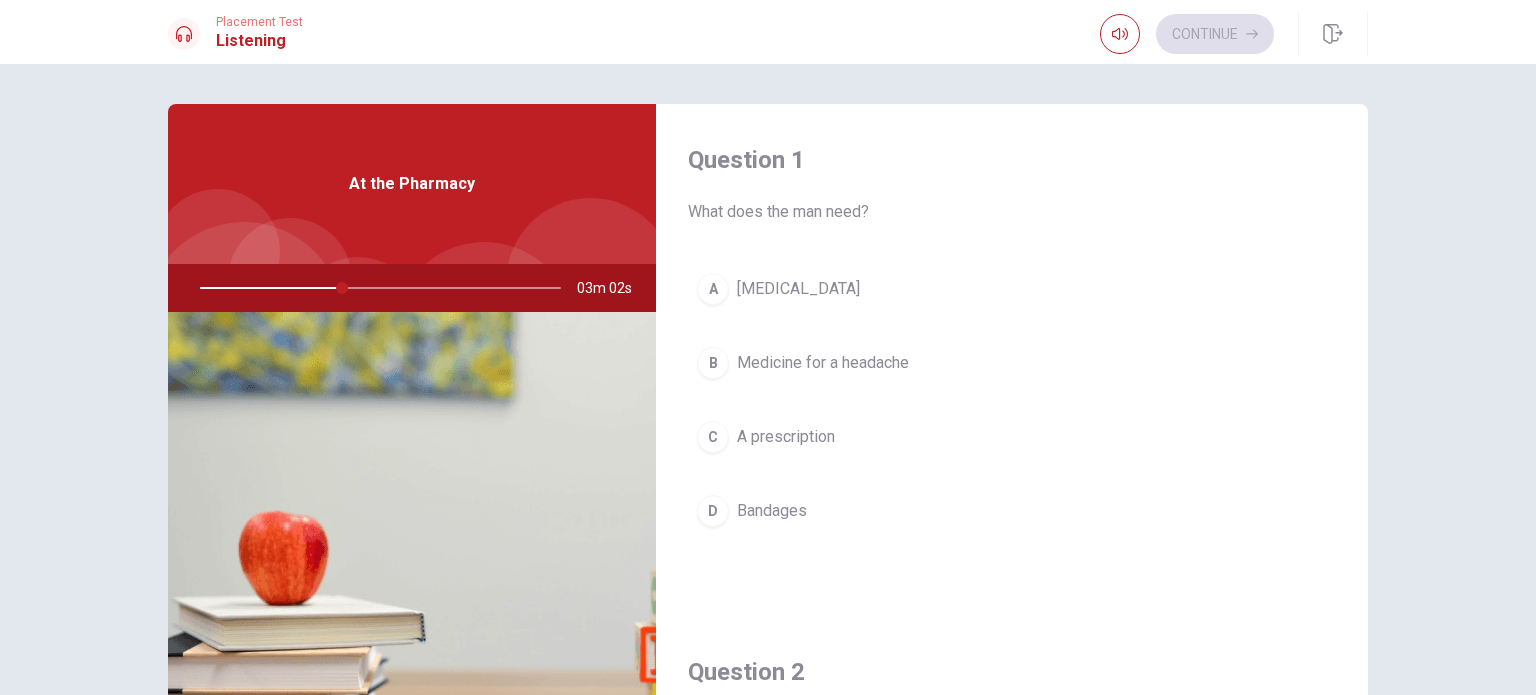 click on "[MEDICAL_DATA]" at bounding box center (798, 289) 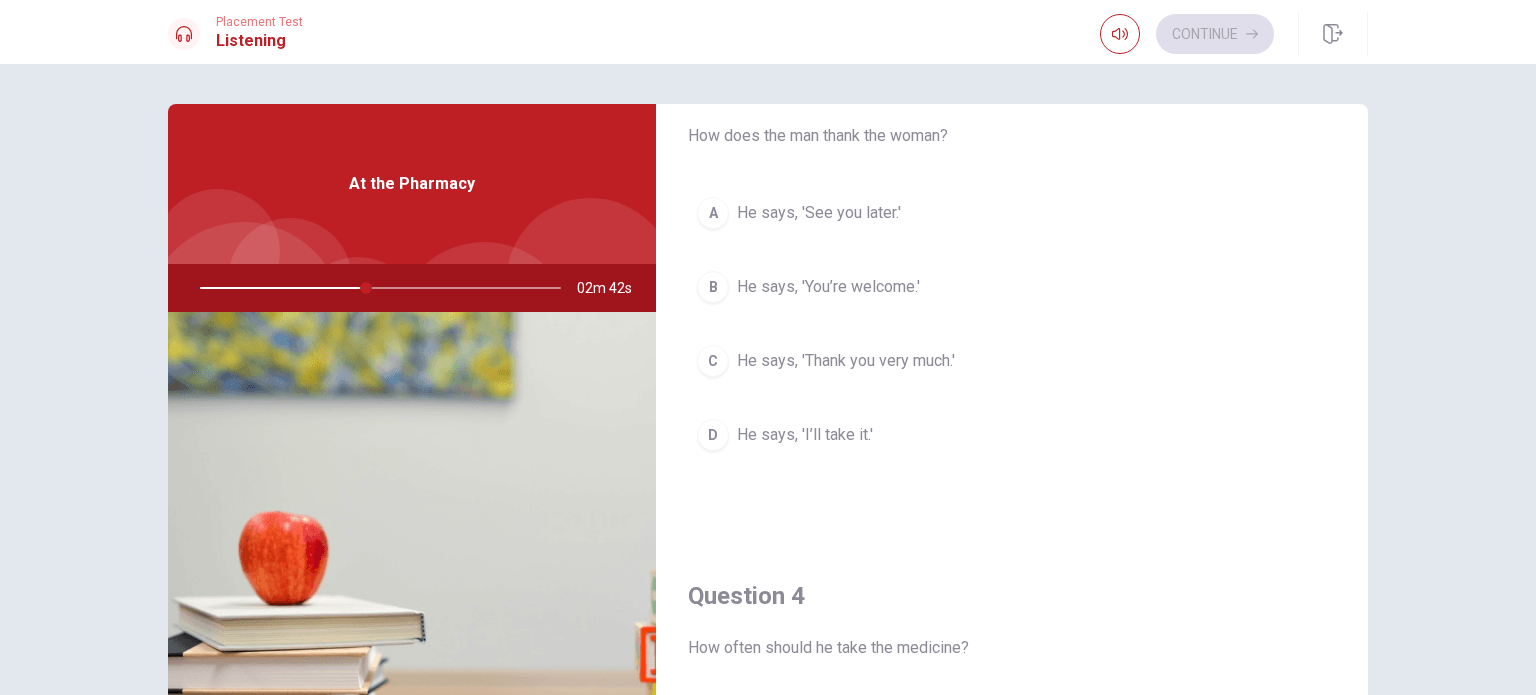 scroll, scrollTop: 1000, scrollLeft: 0, axis: vertical 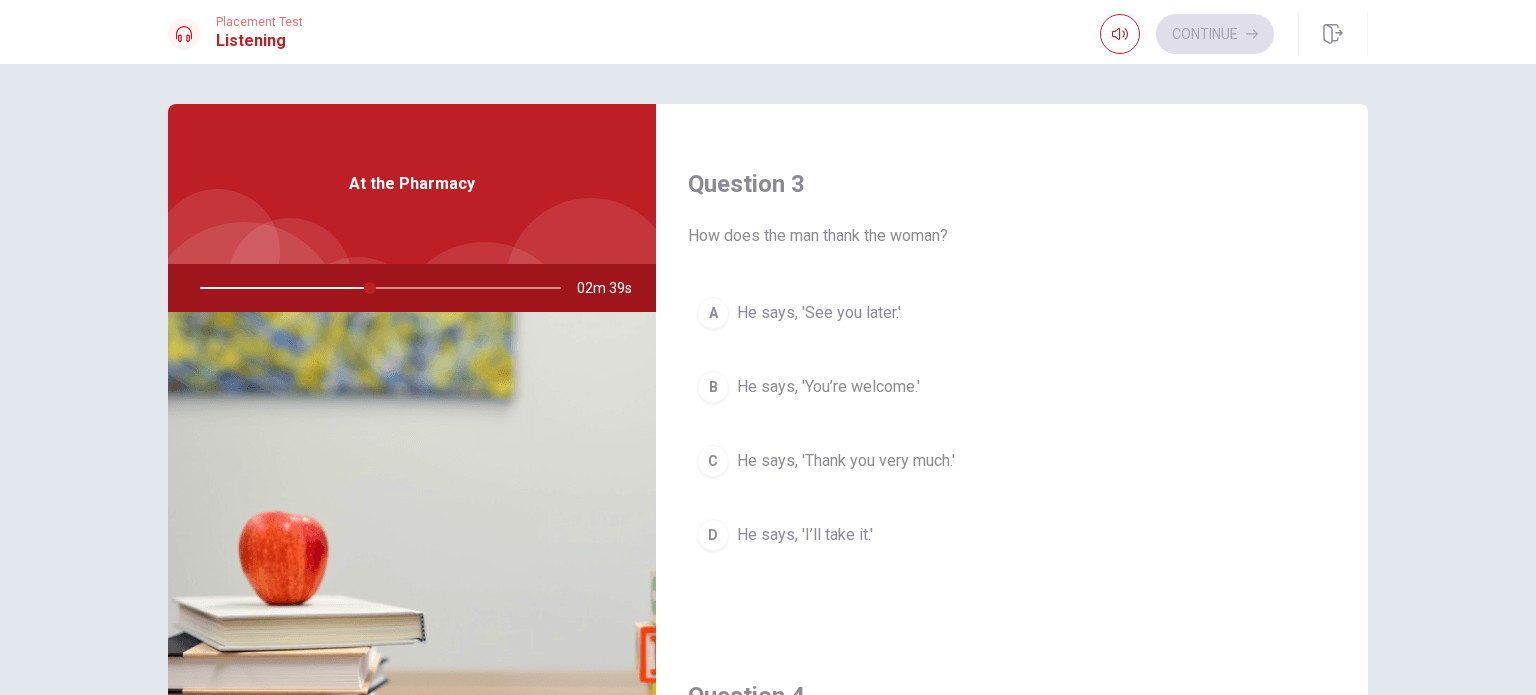 click at bounding box center [376, 288] 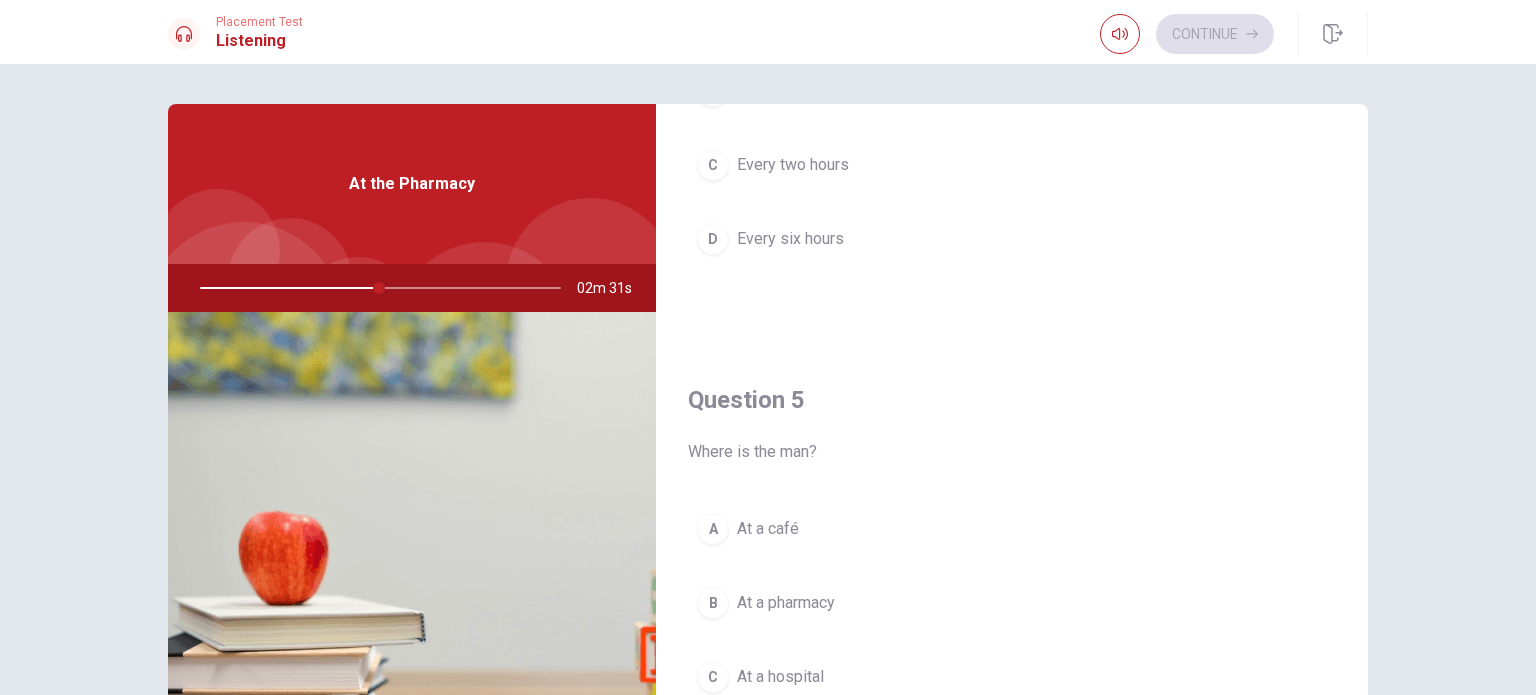 scroll, scrollTop: 1856, scrollLeft: 0, axis: vertical 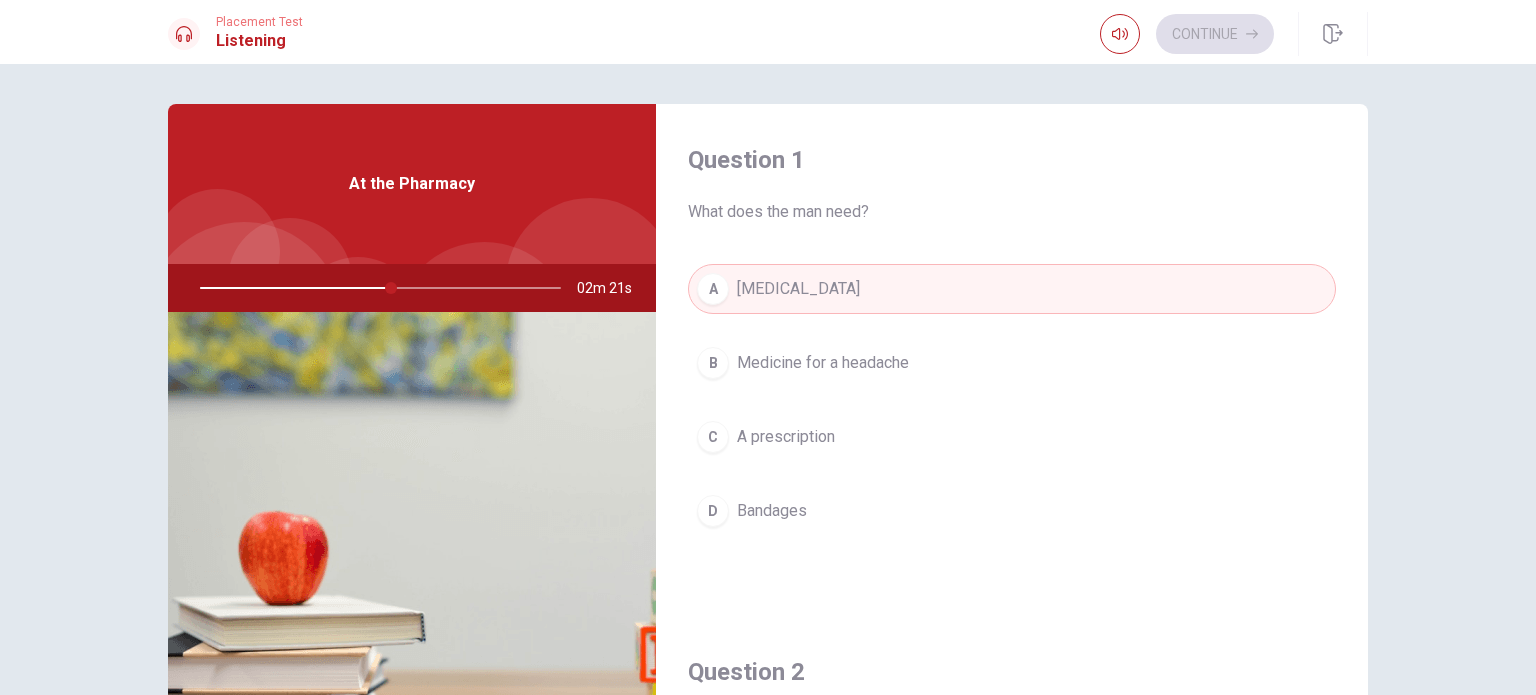 click at bounding box center (376, 288) 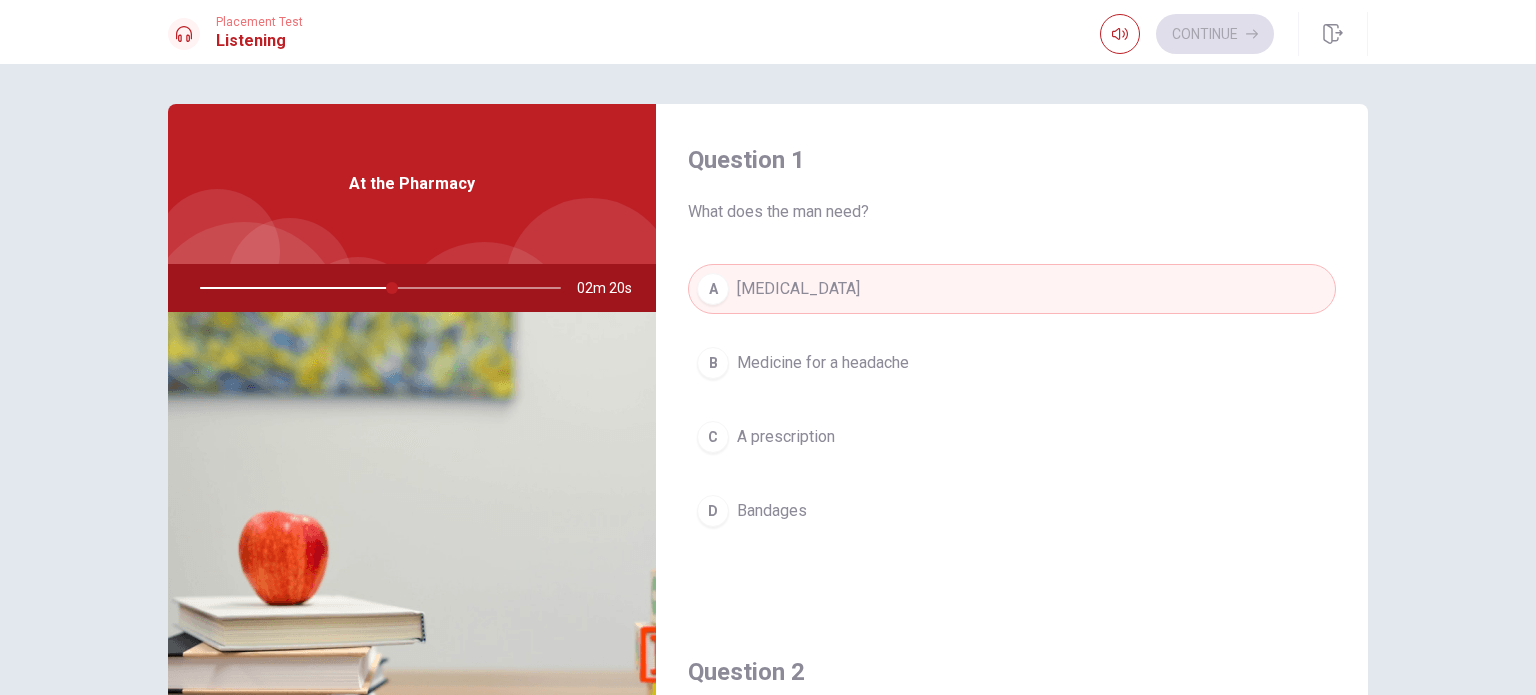 drag, startPoint x: 386, startPoint y: 285, endPoint x: 182, endPoint y: 283, distance: 204.0098 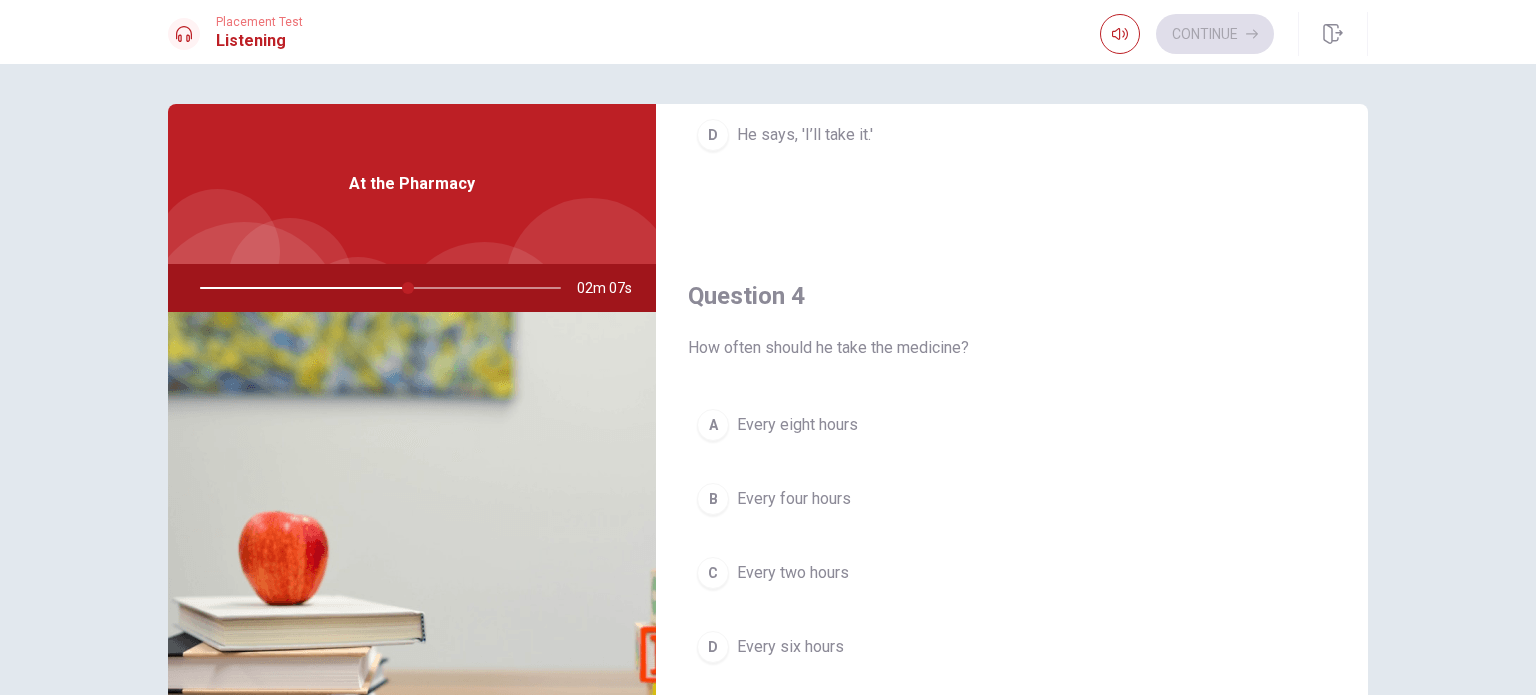scroll, scrollTop: 1856, scrollLeft: 0, axis: vertical 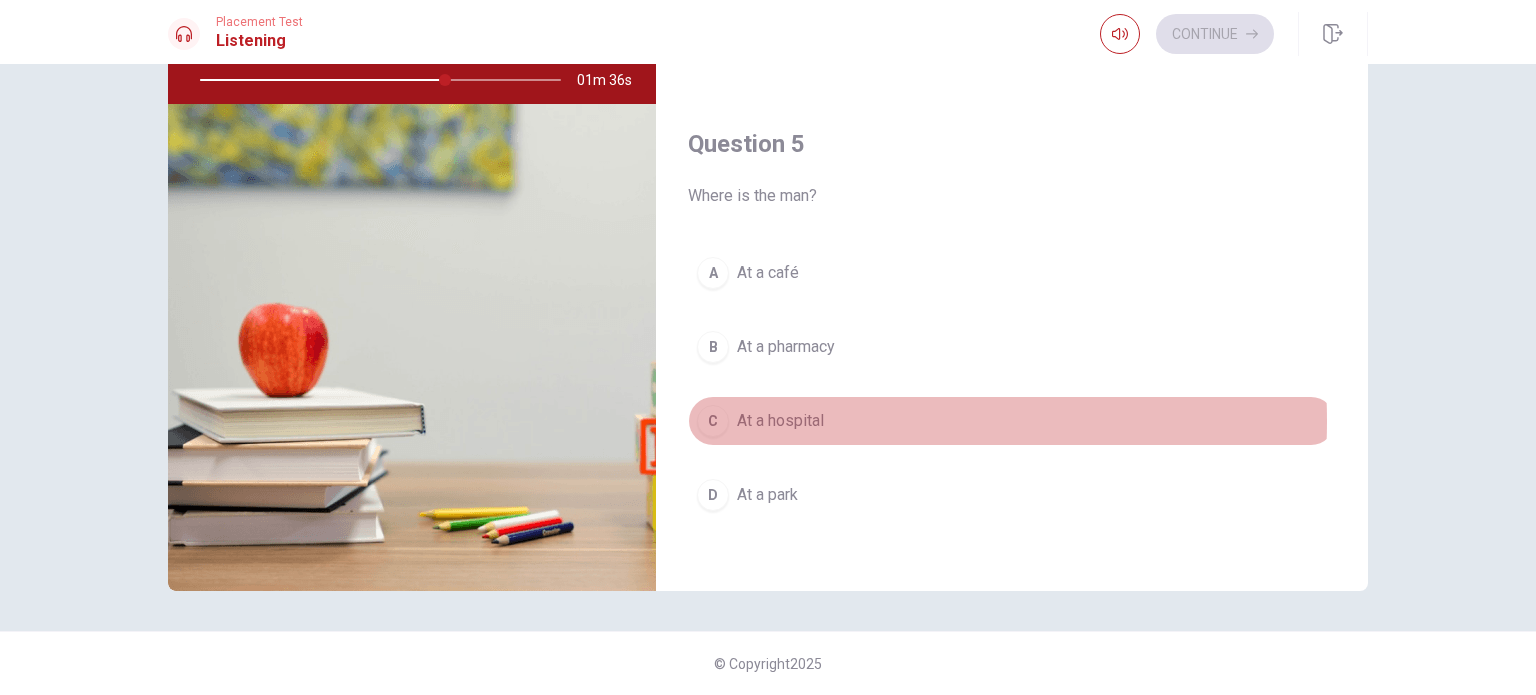 click on "At a hospital" at bounding box center [780, 421] 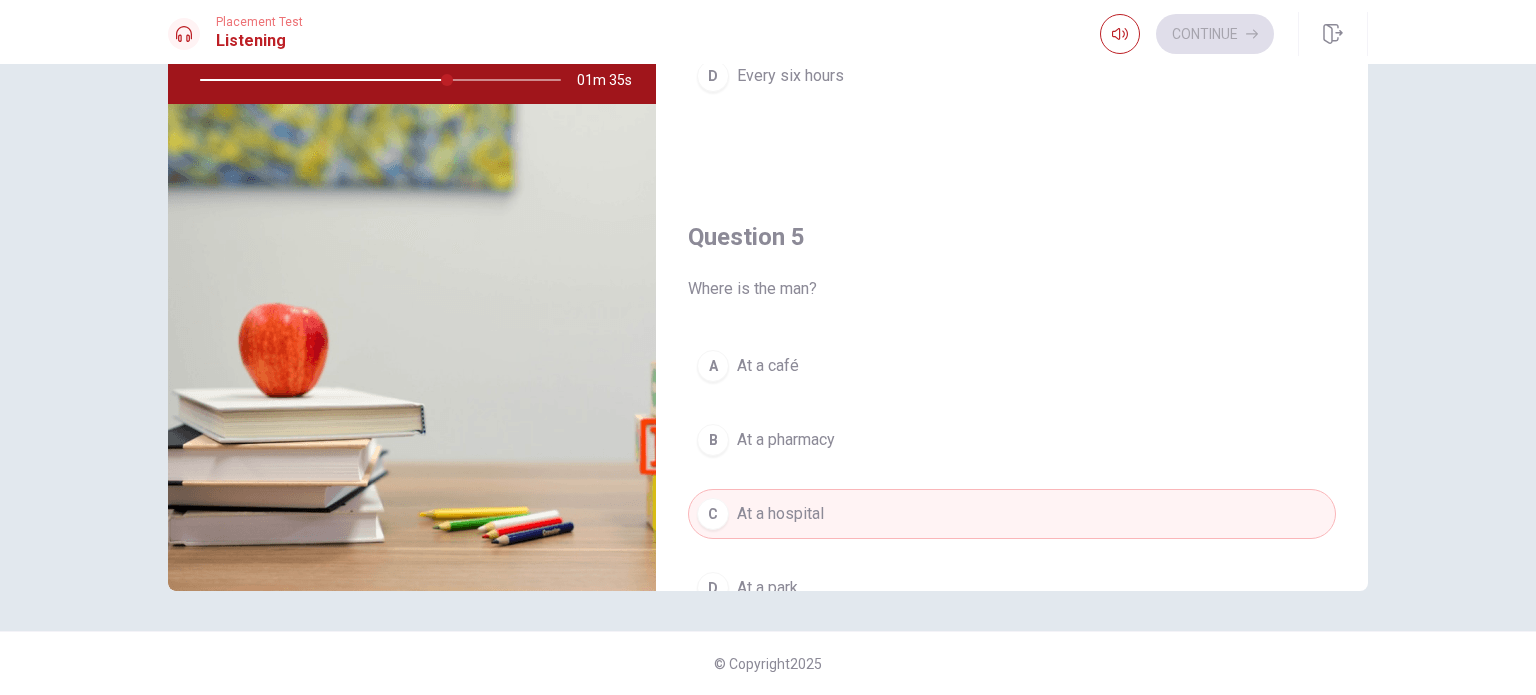 scroll, scrollTop: 1456, scrollLeft: 0, axis: vertical 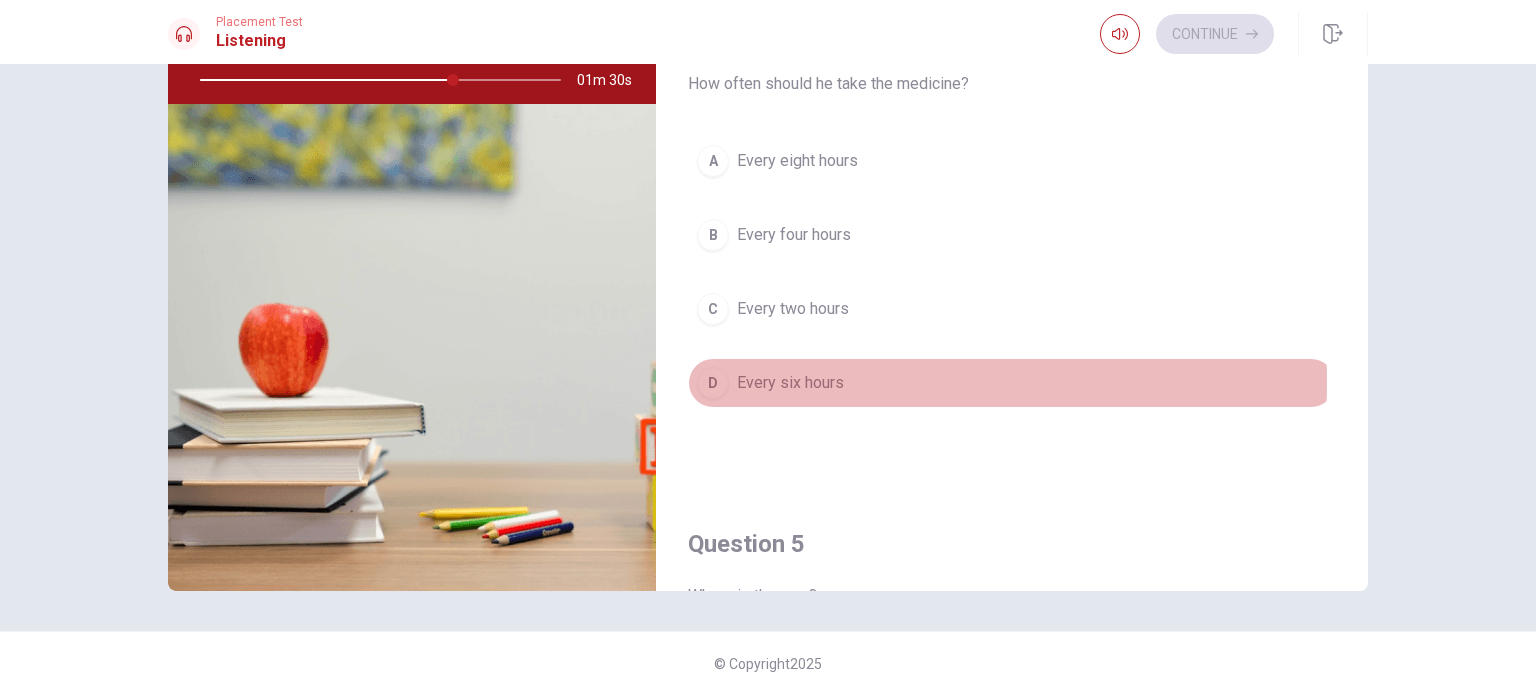 click on "Every six hours" at bounding box center (790, 383) 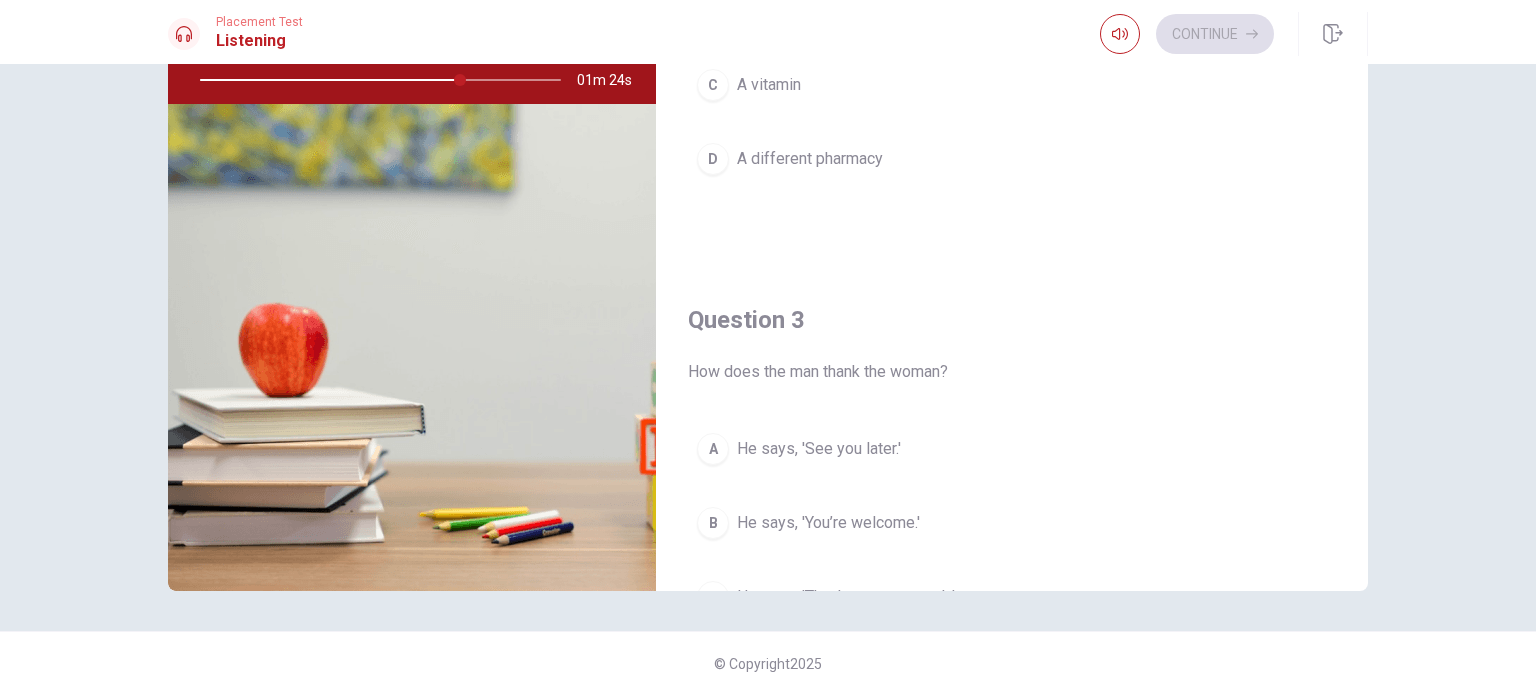 scroll, scrollTop: 756, scrollLeft: 0, axis: vertical 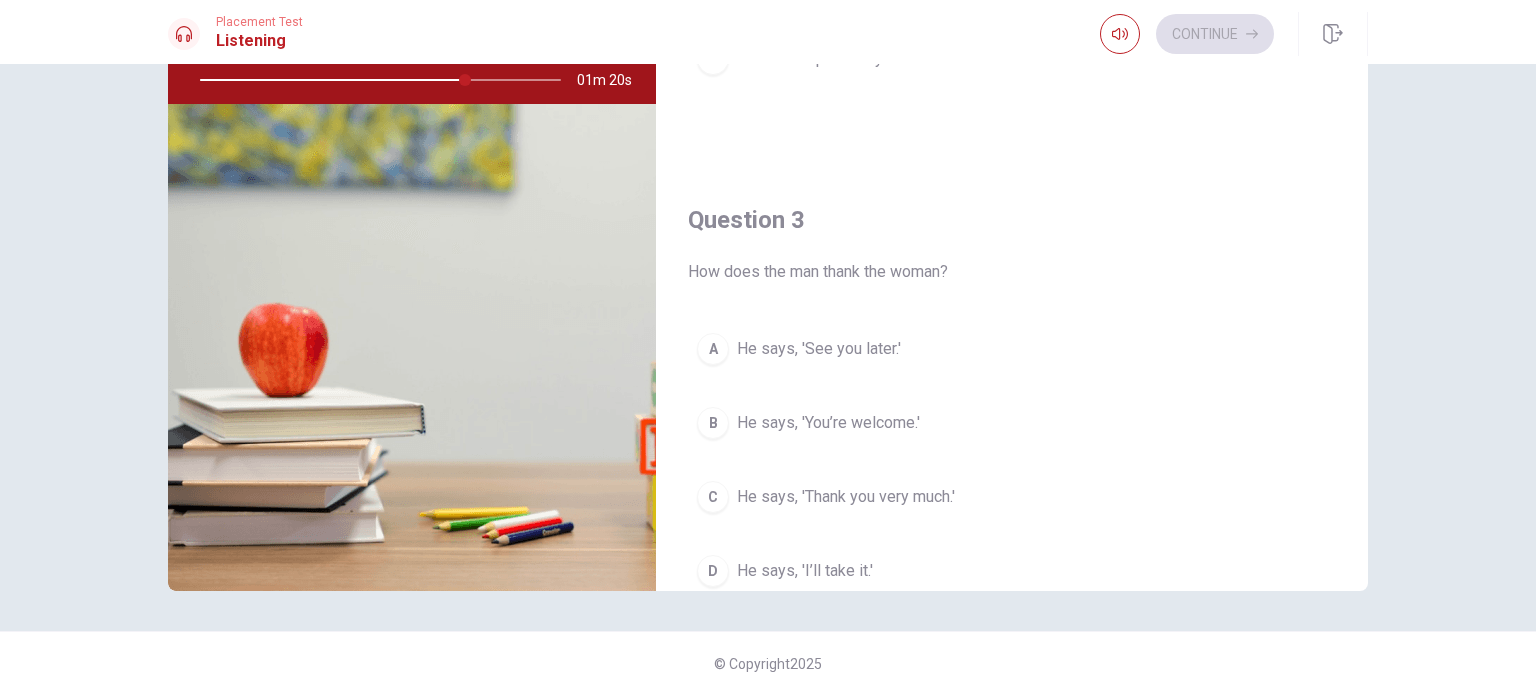 click on "He says, 'You’re welcome.'" at bounding box center (828, 423) 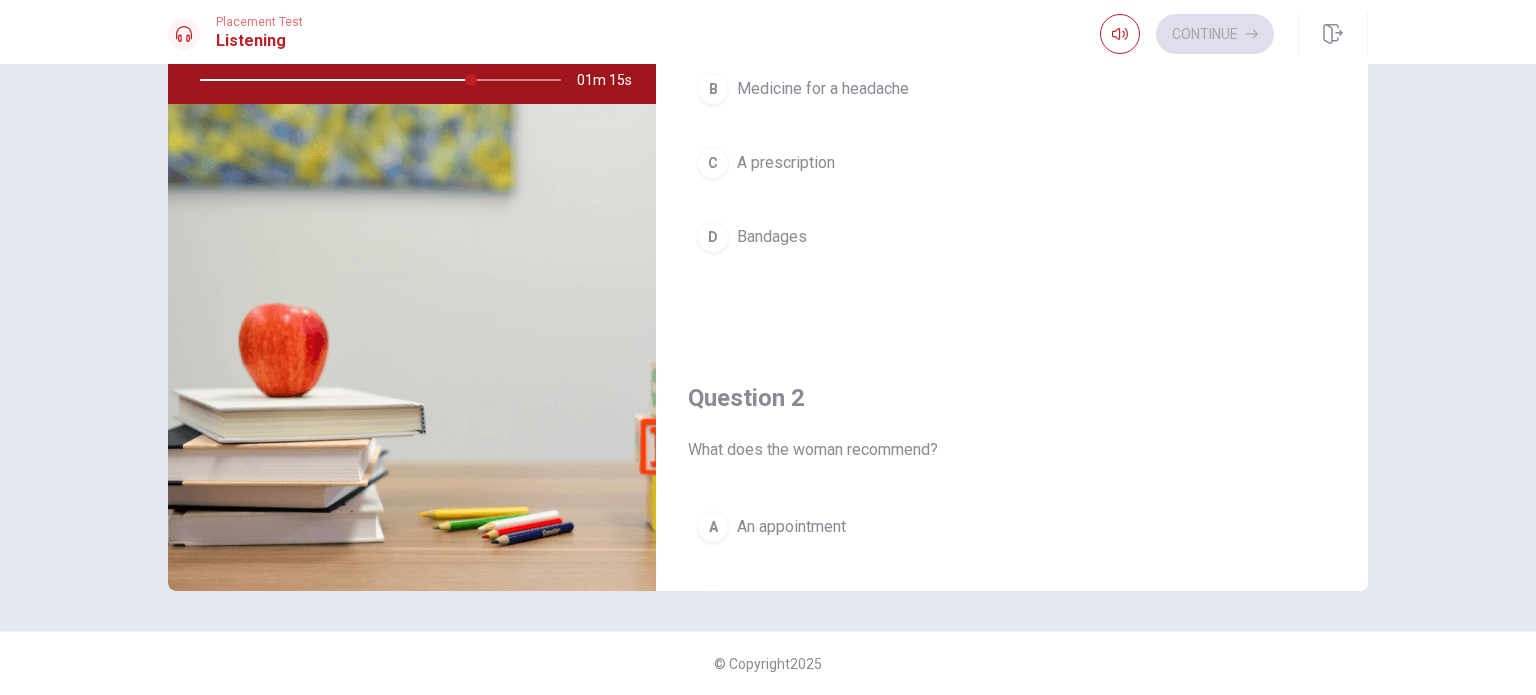 scroll, scrollTop: 0, scrollLeft: 0, axis: both 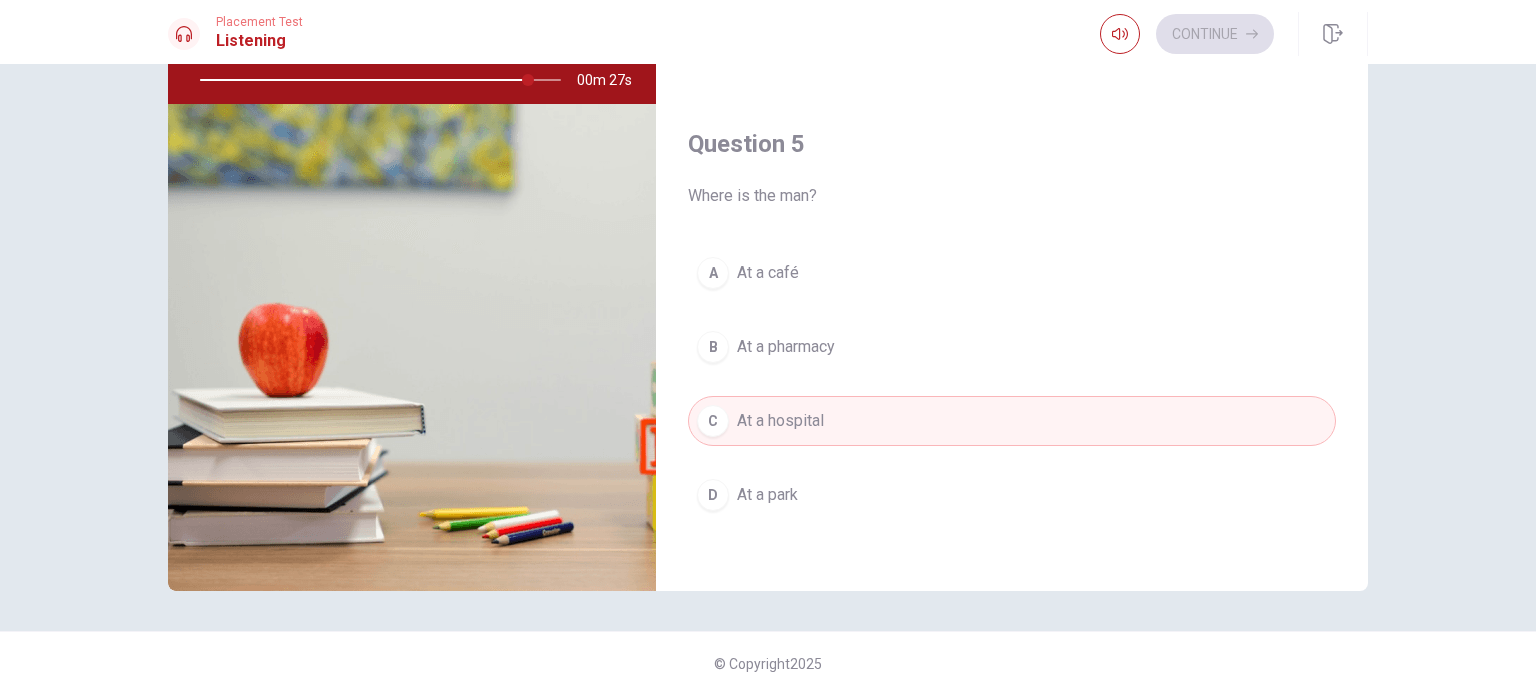 click on "C At a hospital" at bounding box center (1012, 421) 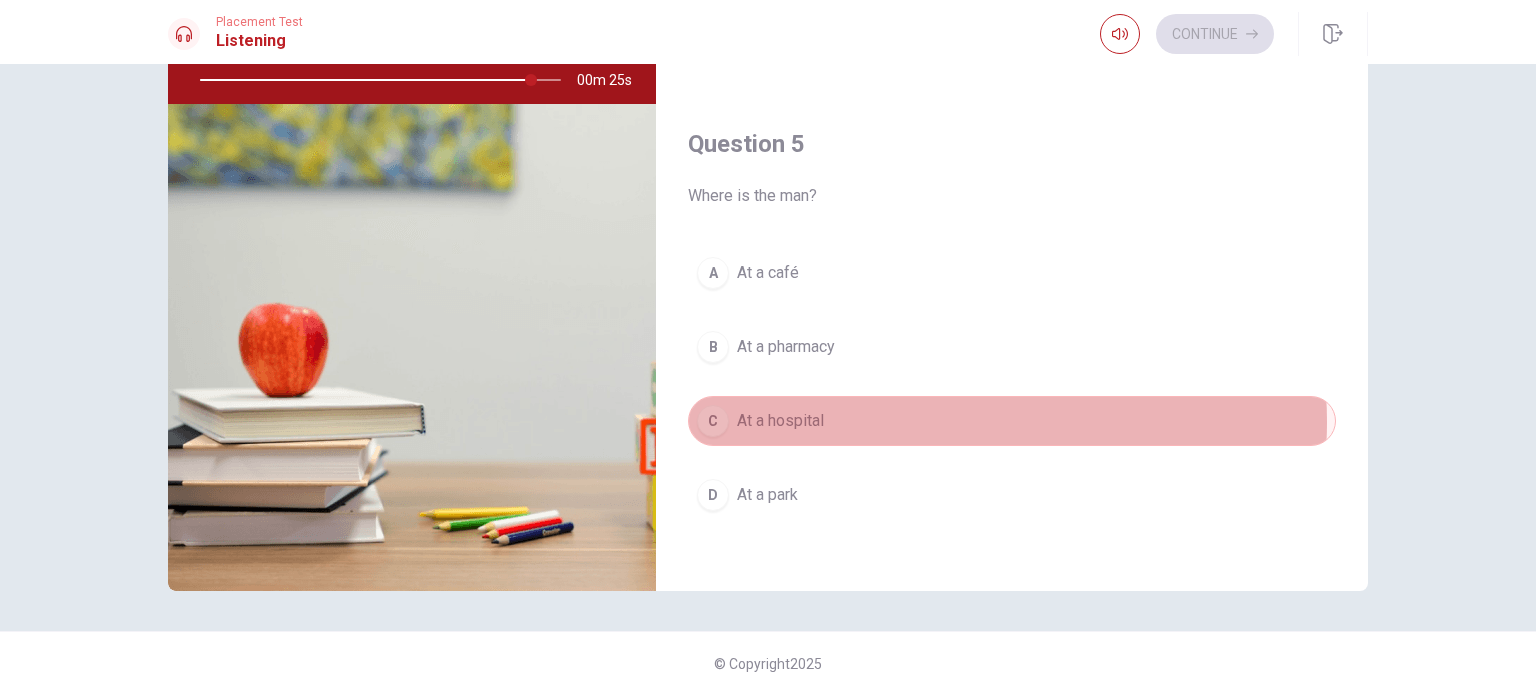 click on "C At a hospital" at bounding box center [1012, 421] 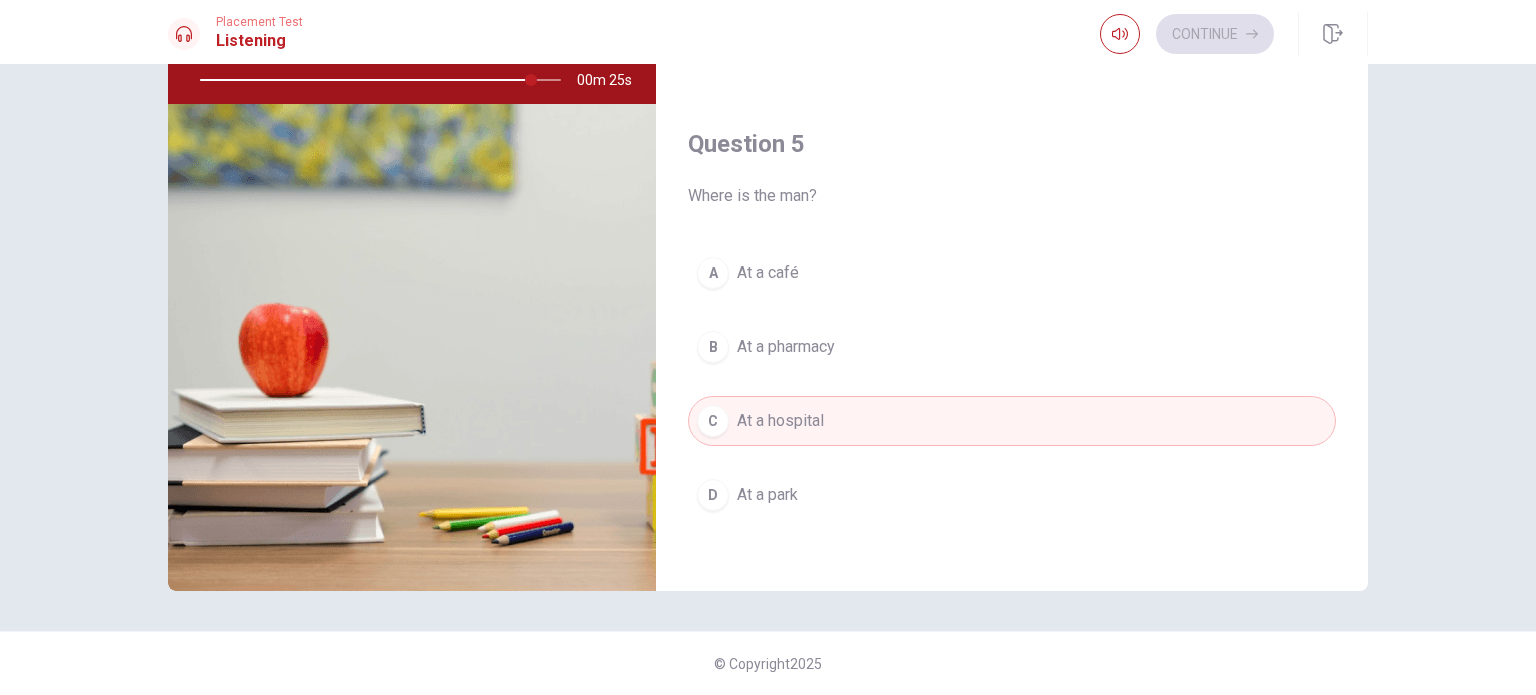 click on "C At a hospital" at bounding box center [1012, 421] 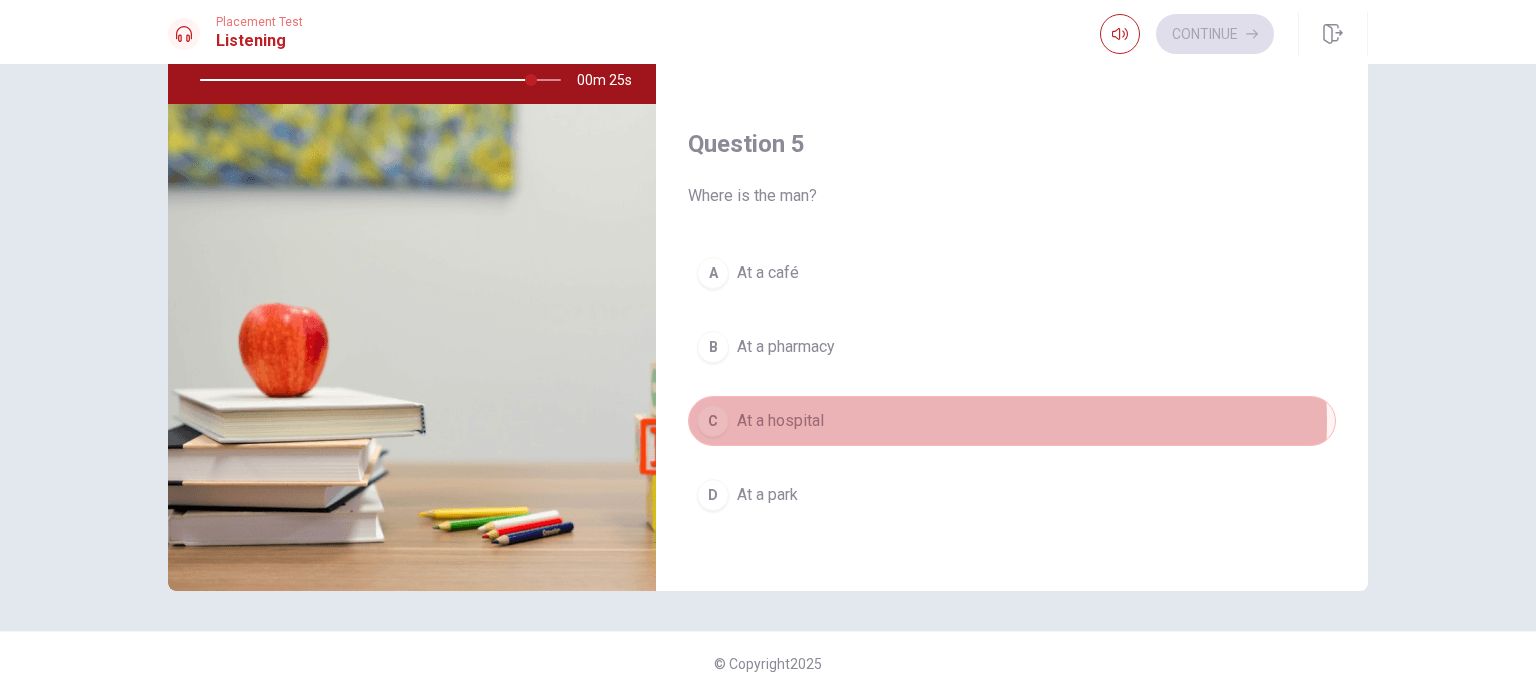 click on "C At a hospital" at bounding box center (1012, 421) 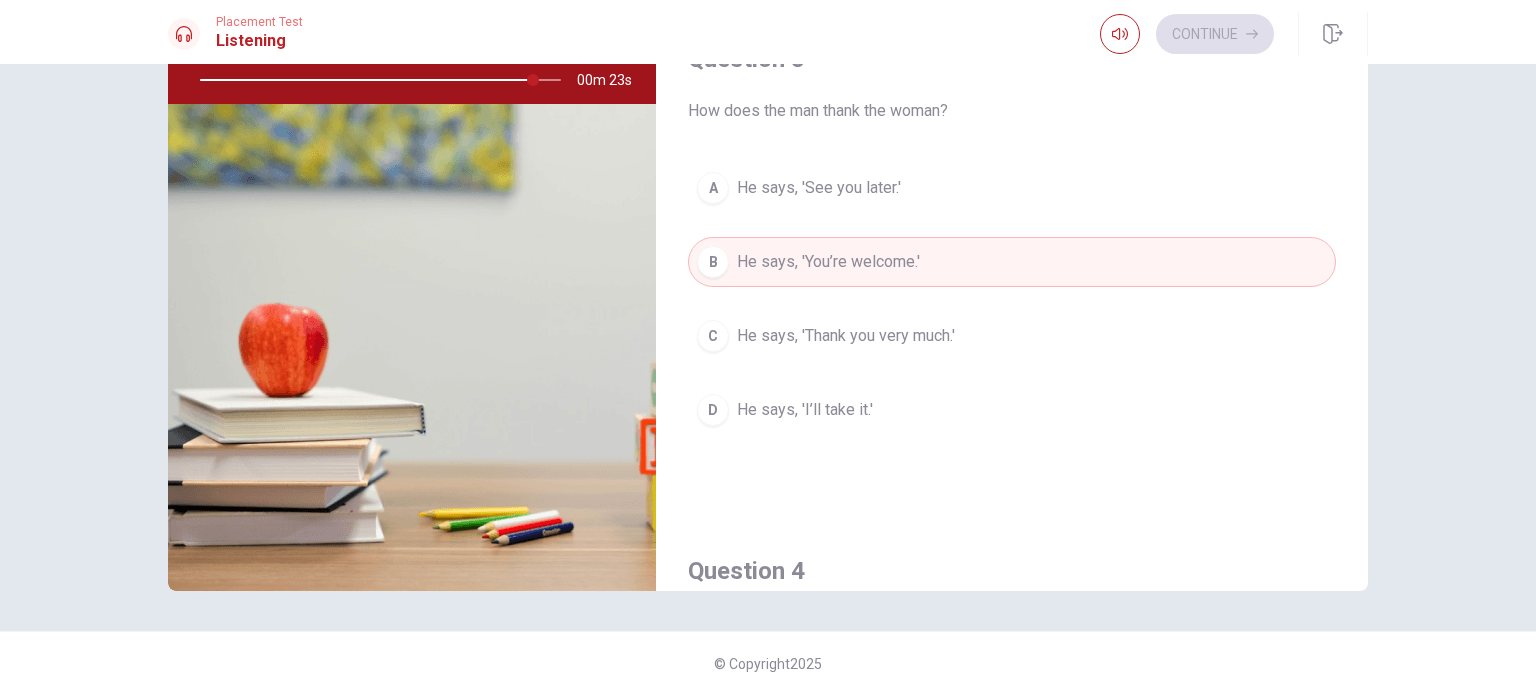scroll, scrollTop: 756, scrollLeft: 0, axis: vertical 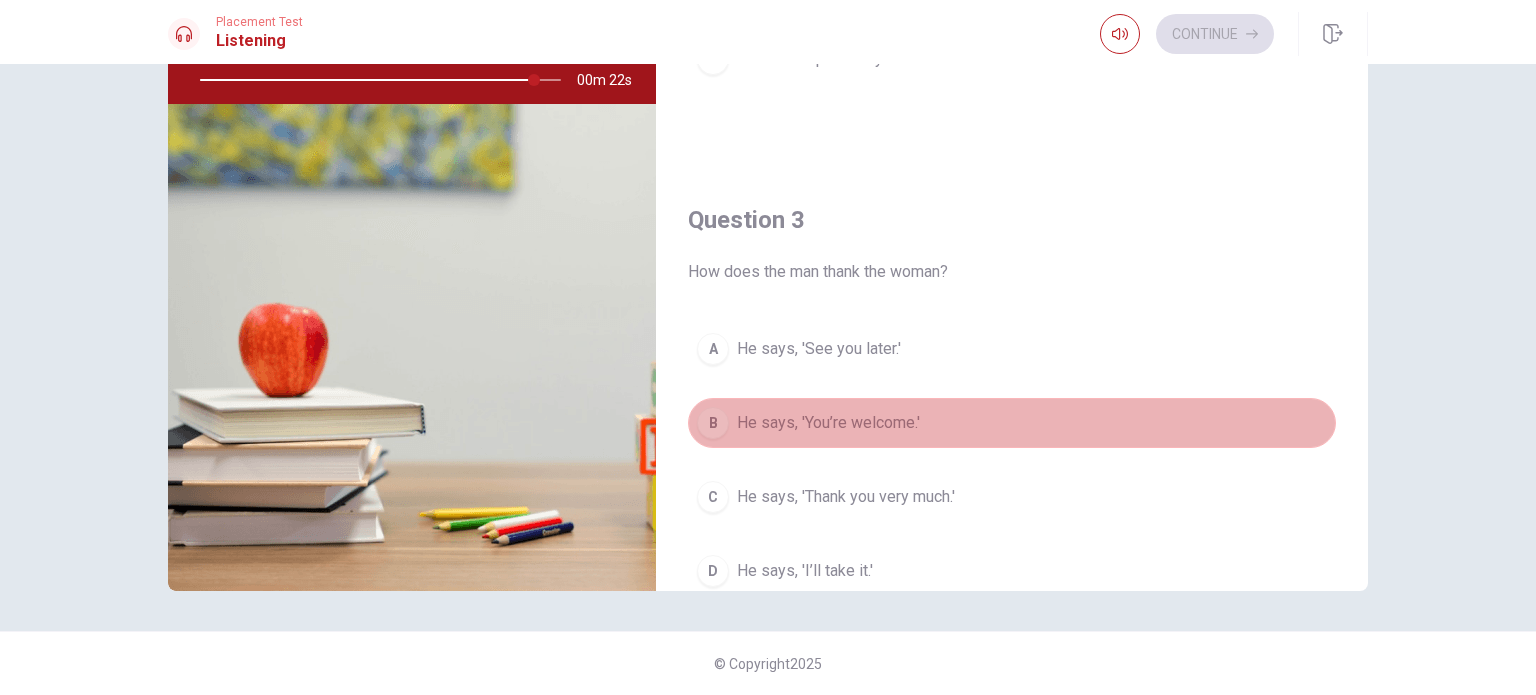click on "[PERSON_NAME] says, 'You’re welcome.'" at bounding box center (1012, 423) 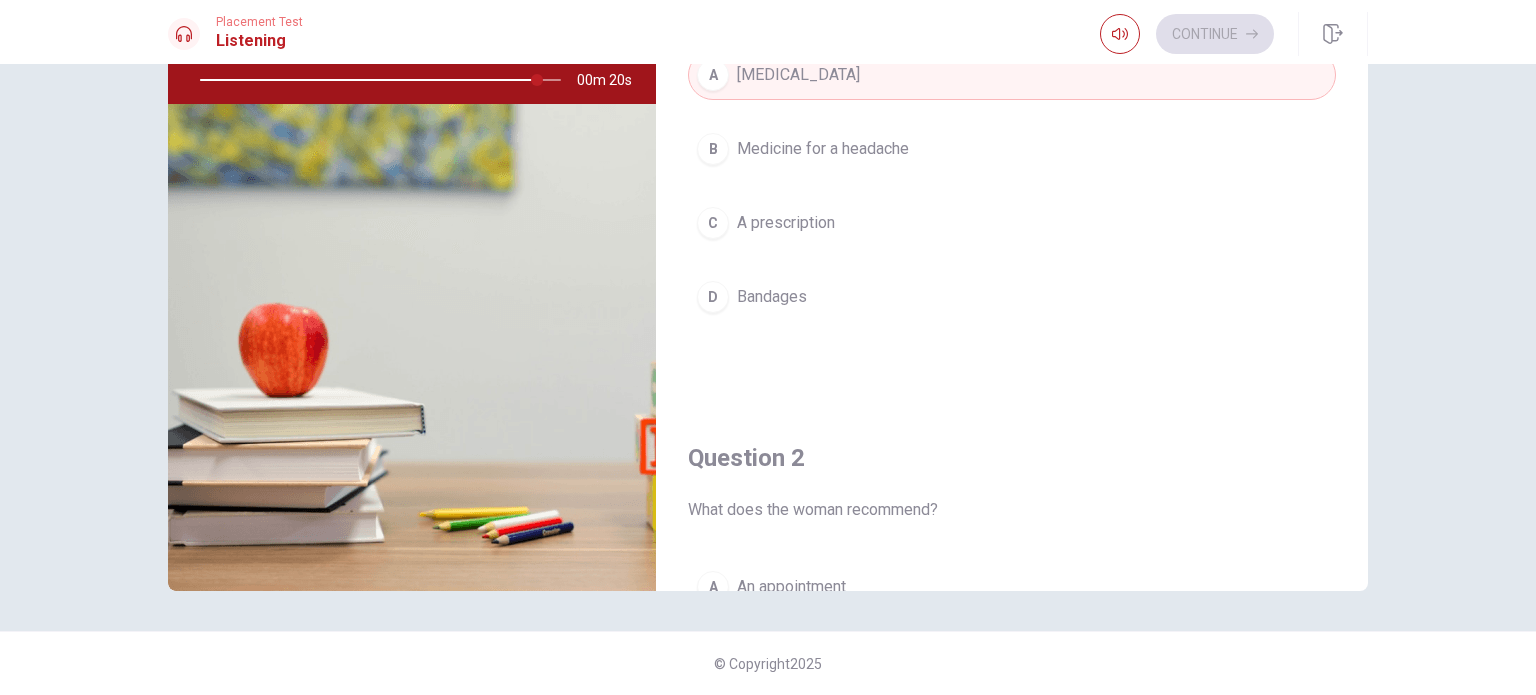 scroll, scrollTop: 0, scrollLeft: 0, axis: both 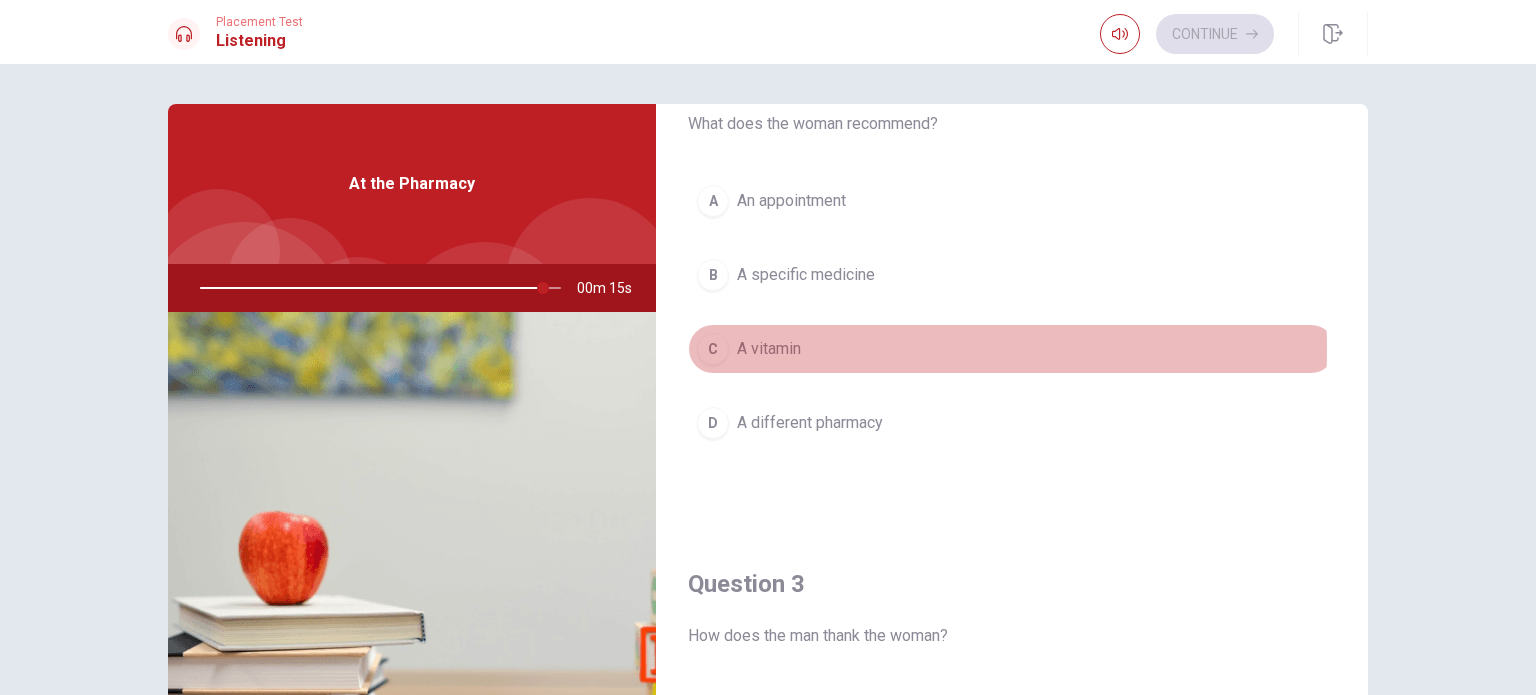 click on "A vitamin" at bounding box center (769, 349) 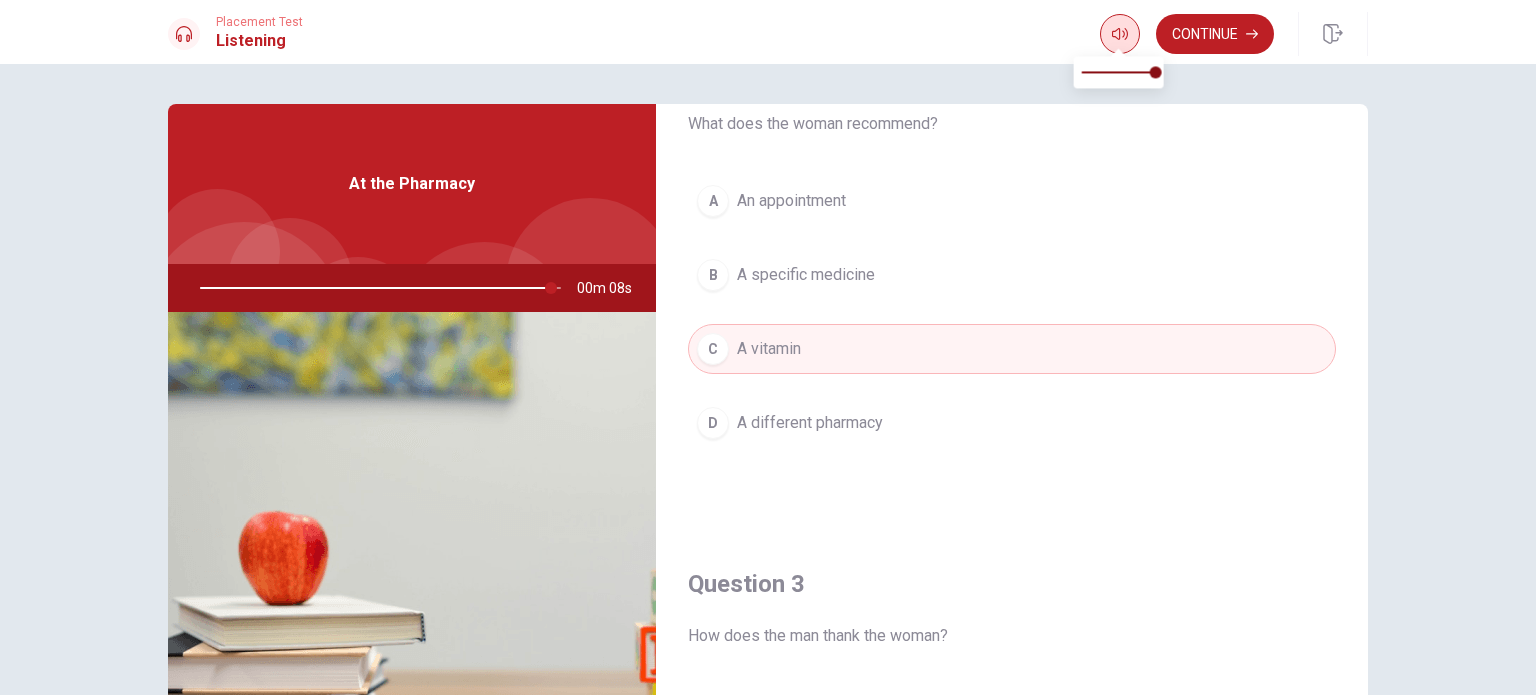 click at bounding box center (1120, 34) 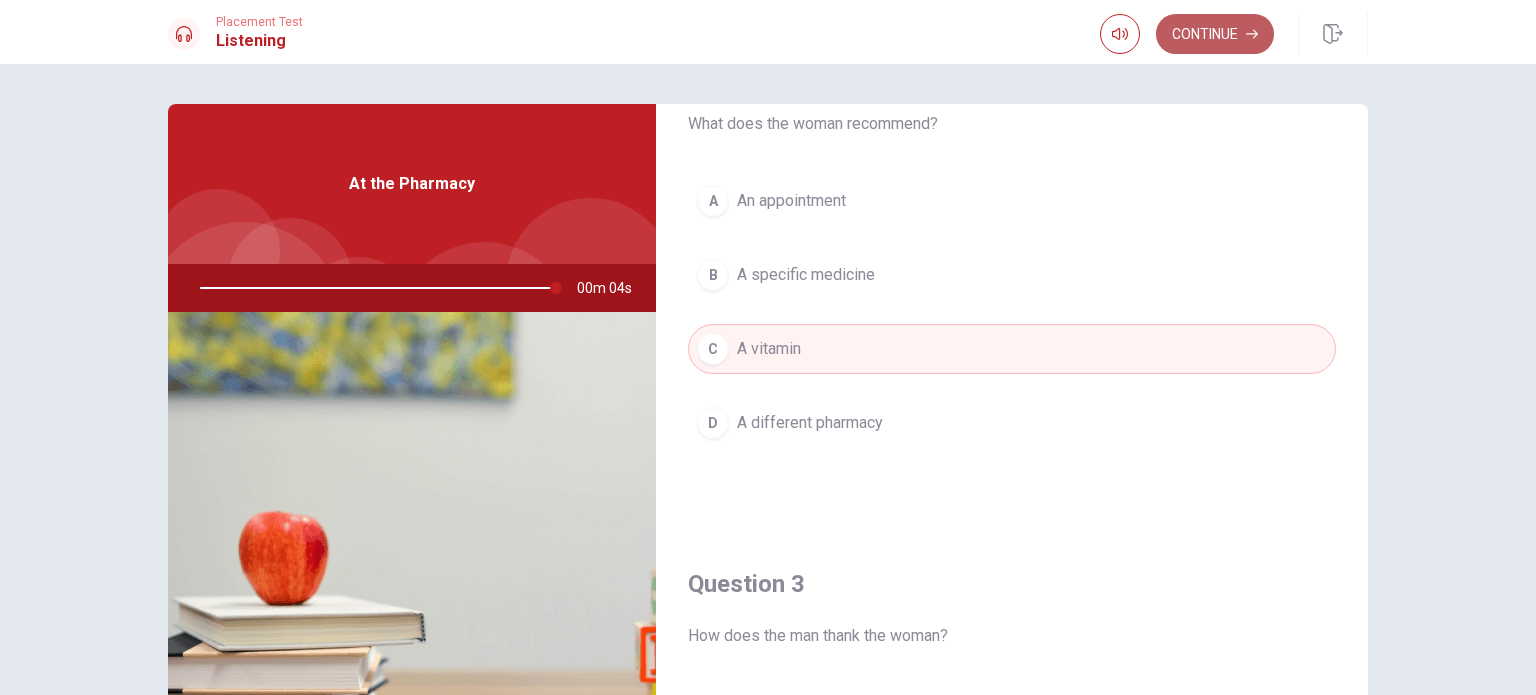 click on "Continue" at bounding box center (1215, 34) 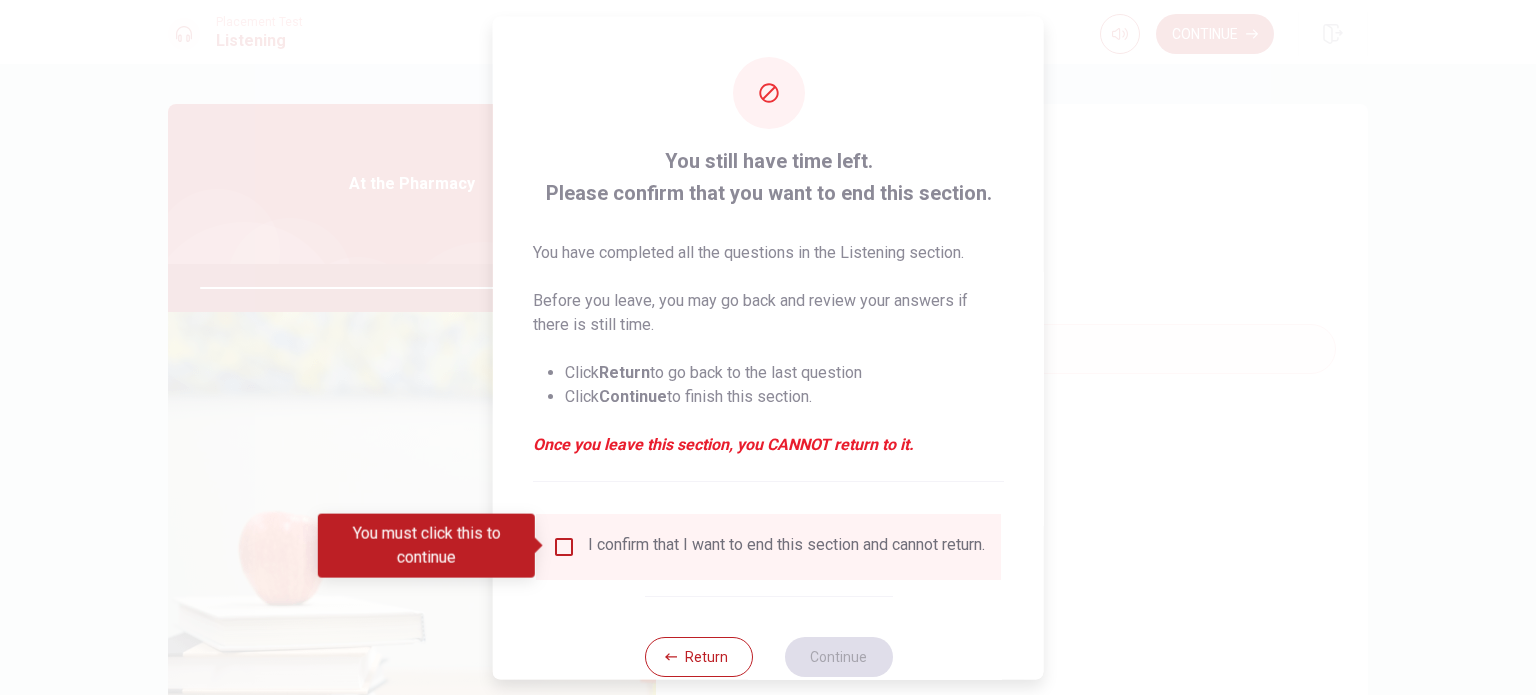 click at bounding box center (564, 546) 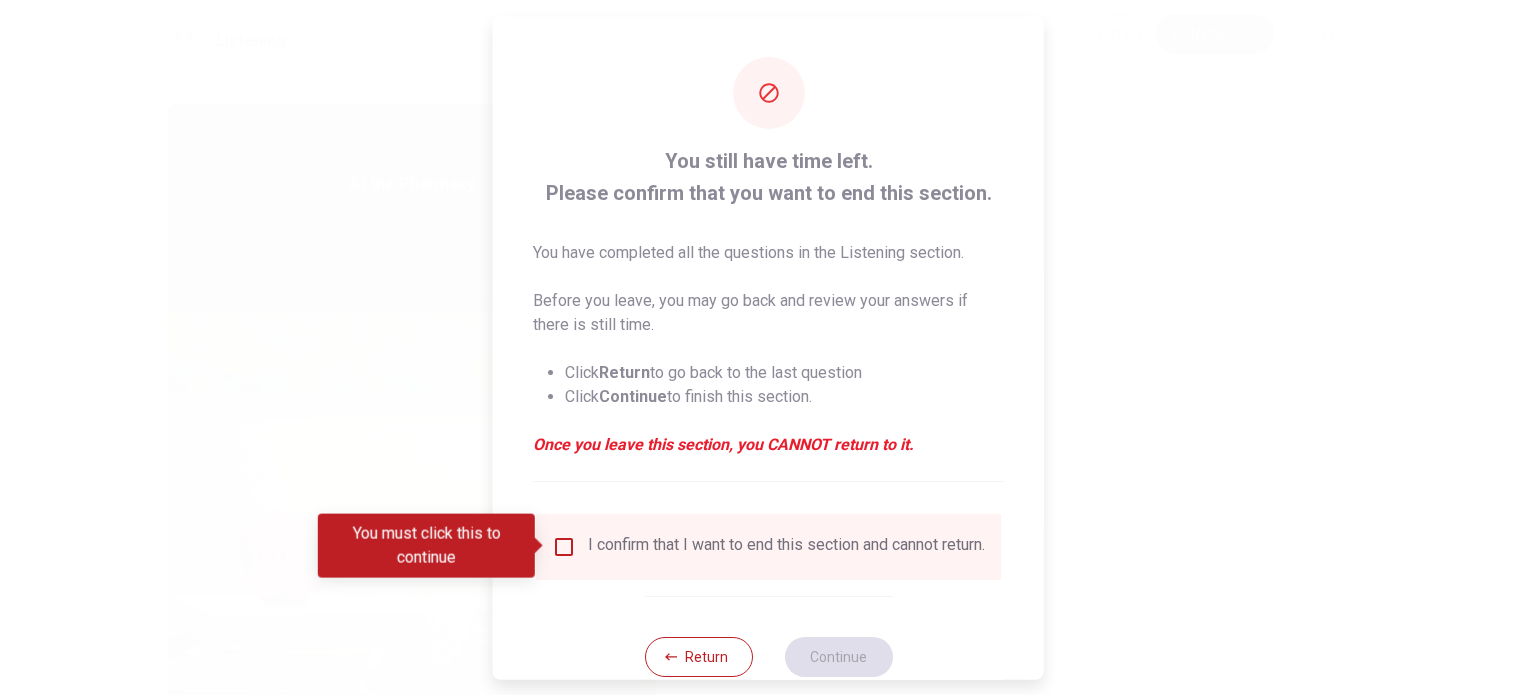 click at bounding box center (564, 546) 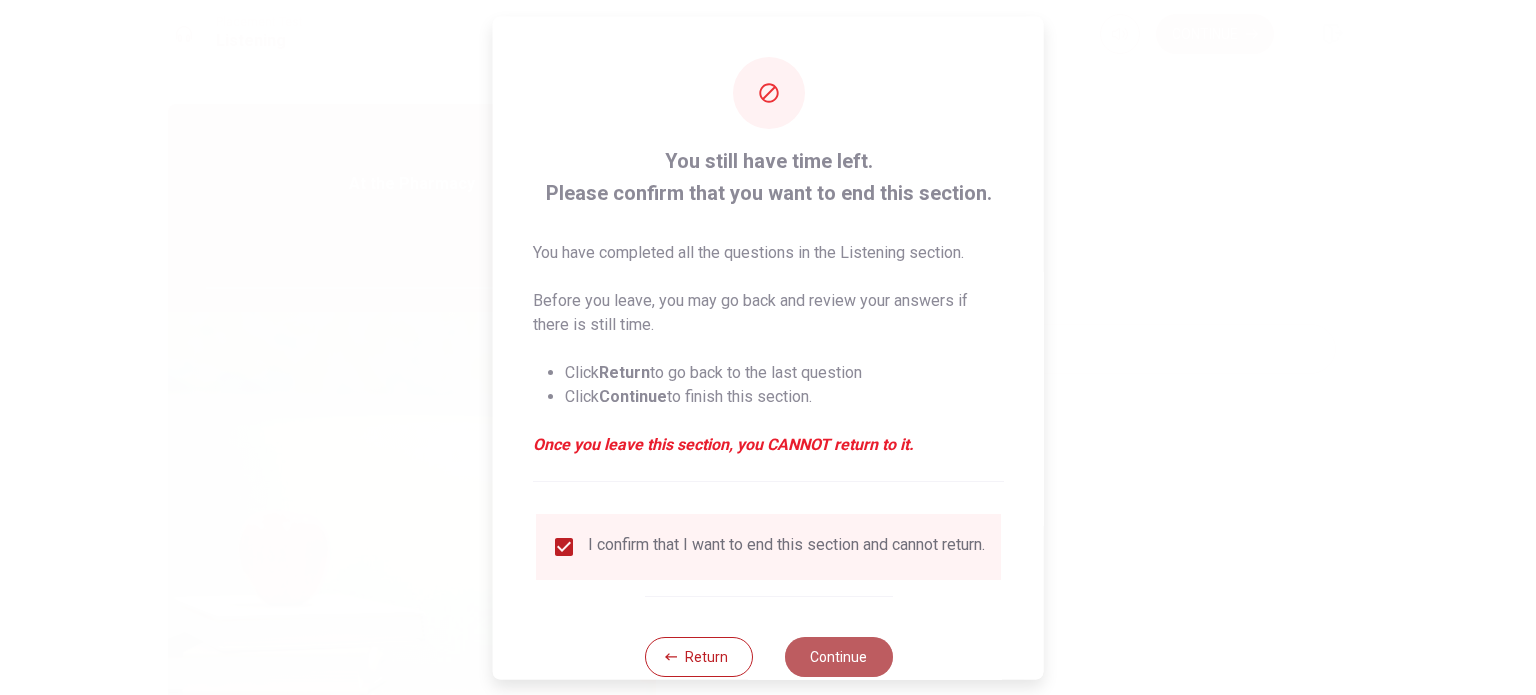 click on "Continue" at bounding box center (838, 656) 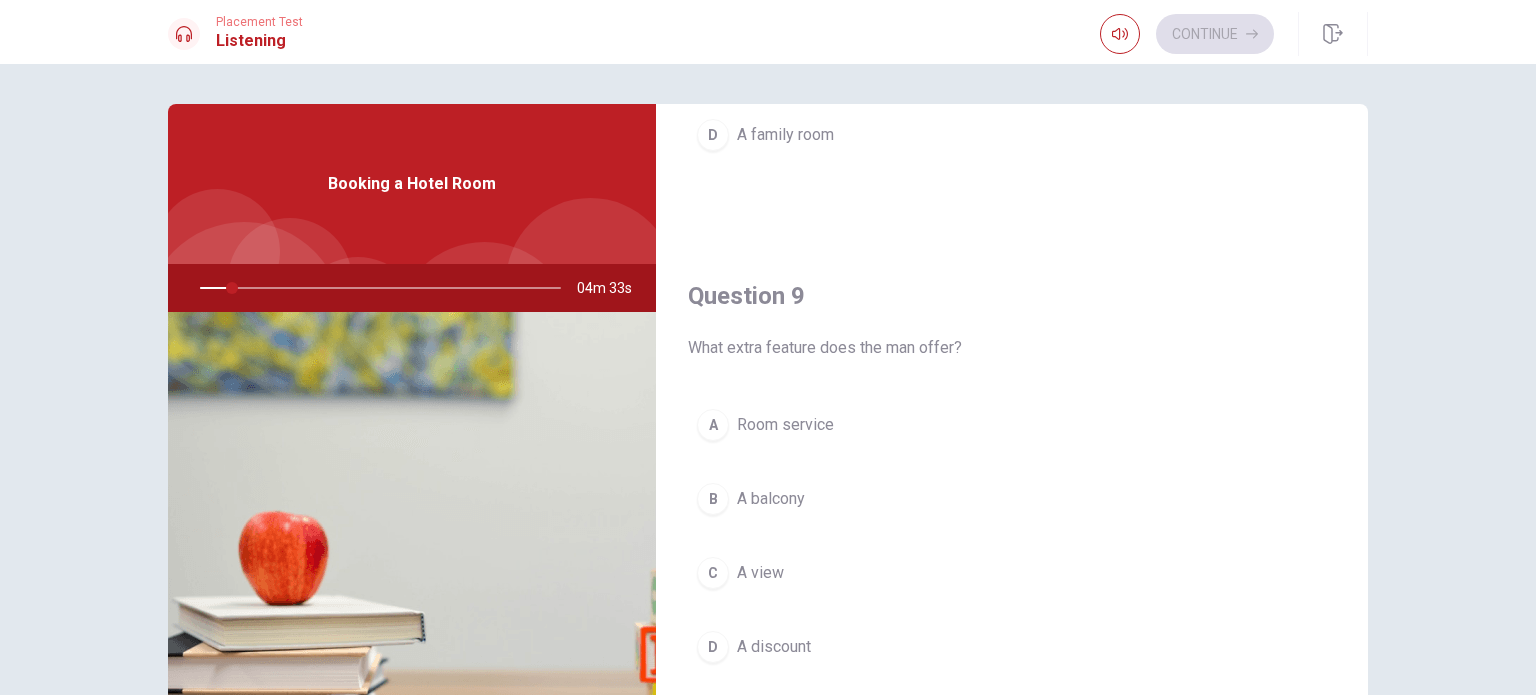 scroll, scrollTop: 1856, scrollLeft: 0, axis: vertical 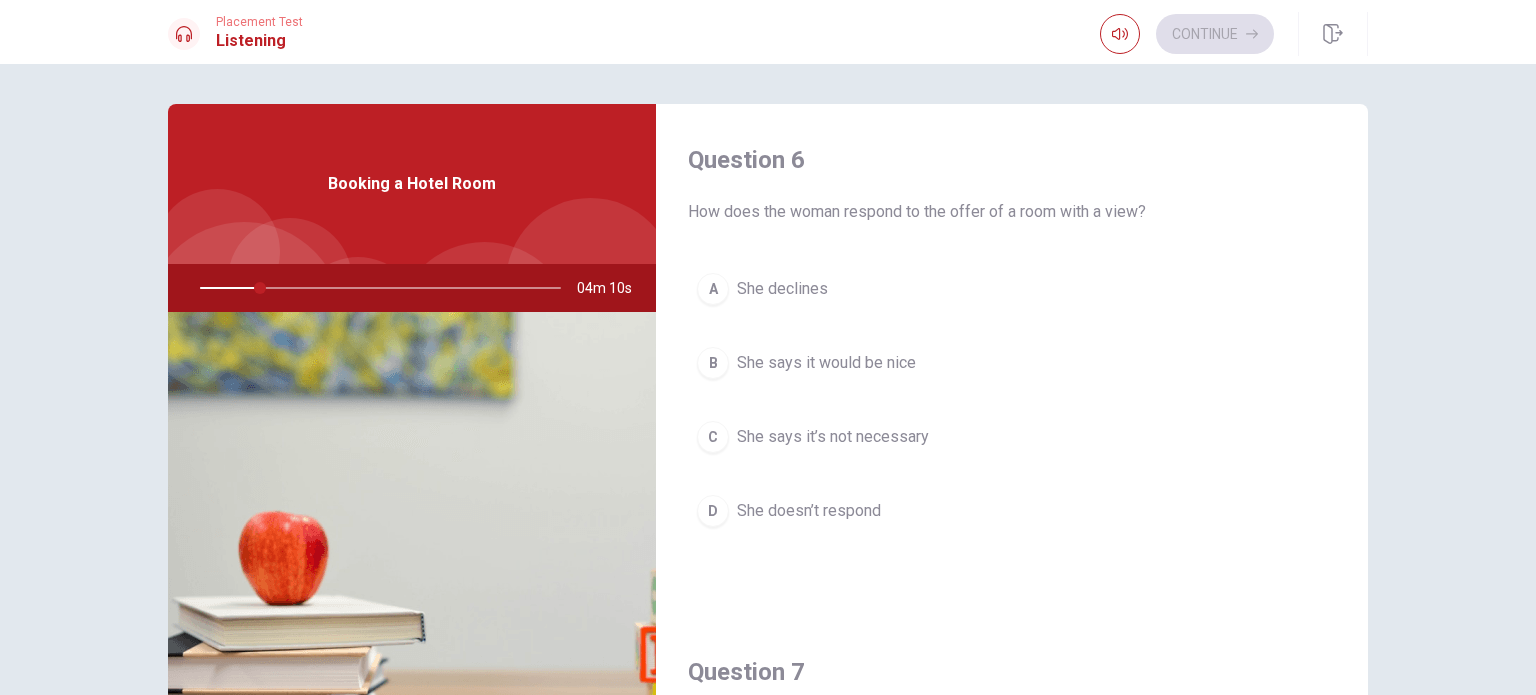 click 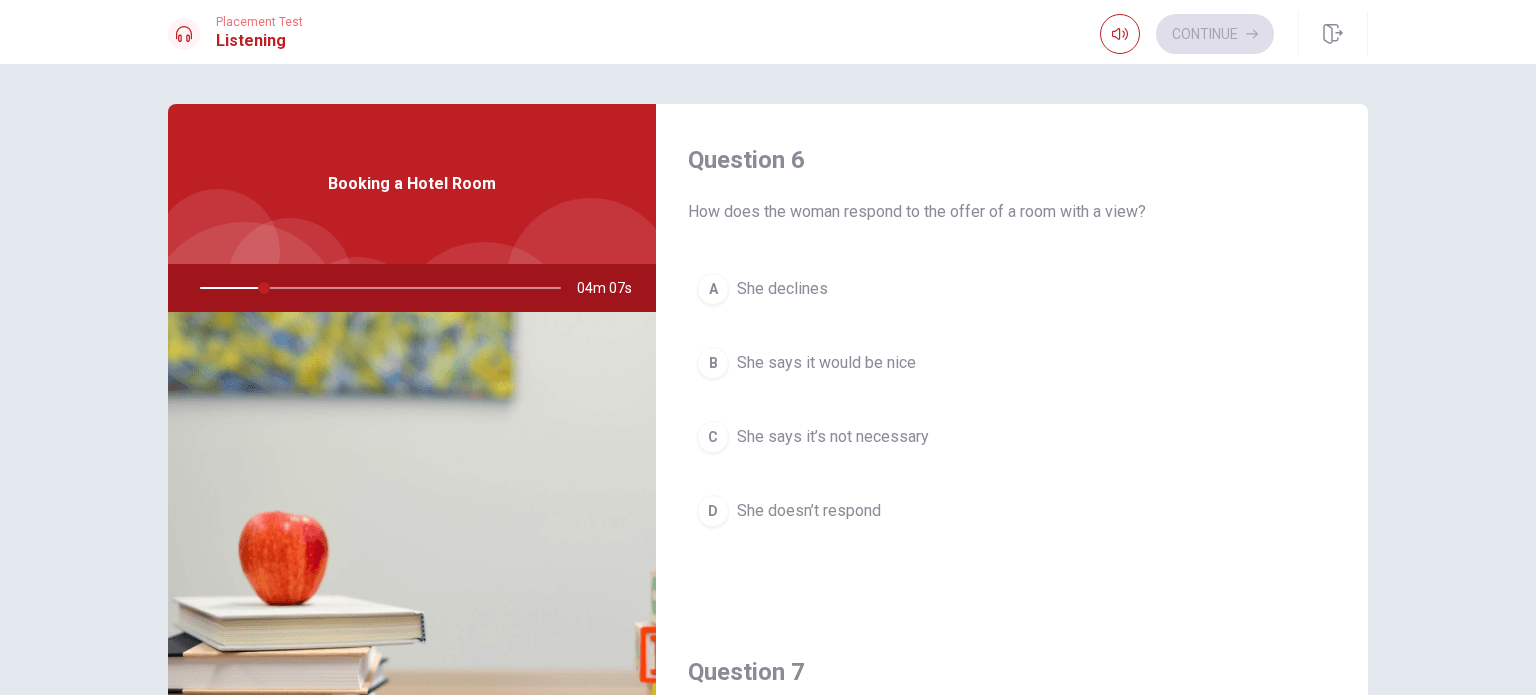 drag, startPoint x: 243, startPoint y: 284, endPoint x: 174, endPoint y: 288, distance: 69.115845 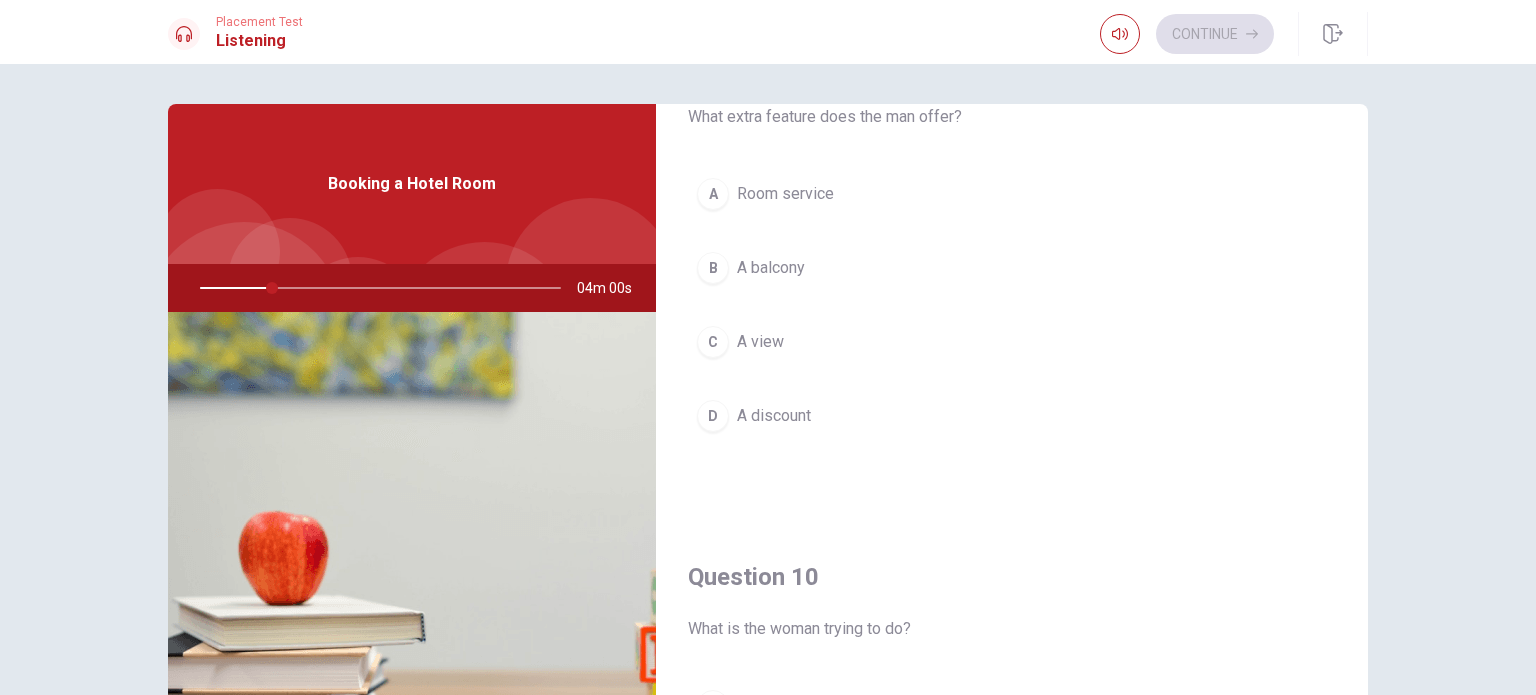 scroll, scrollTop: 1856, scrollLeft: 0, axis: vertical 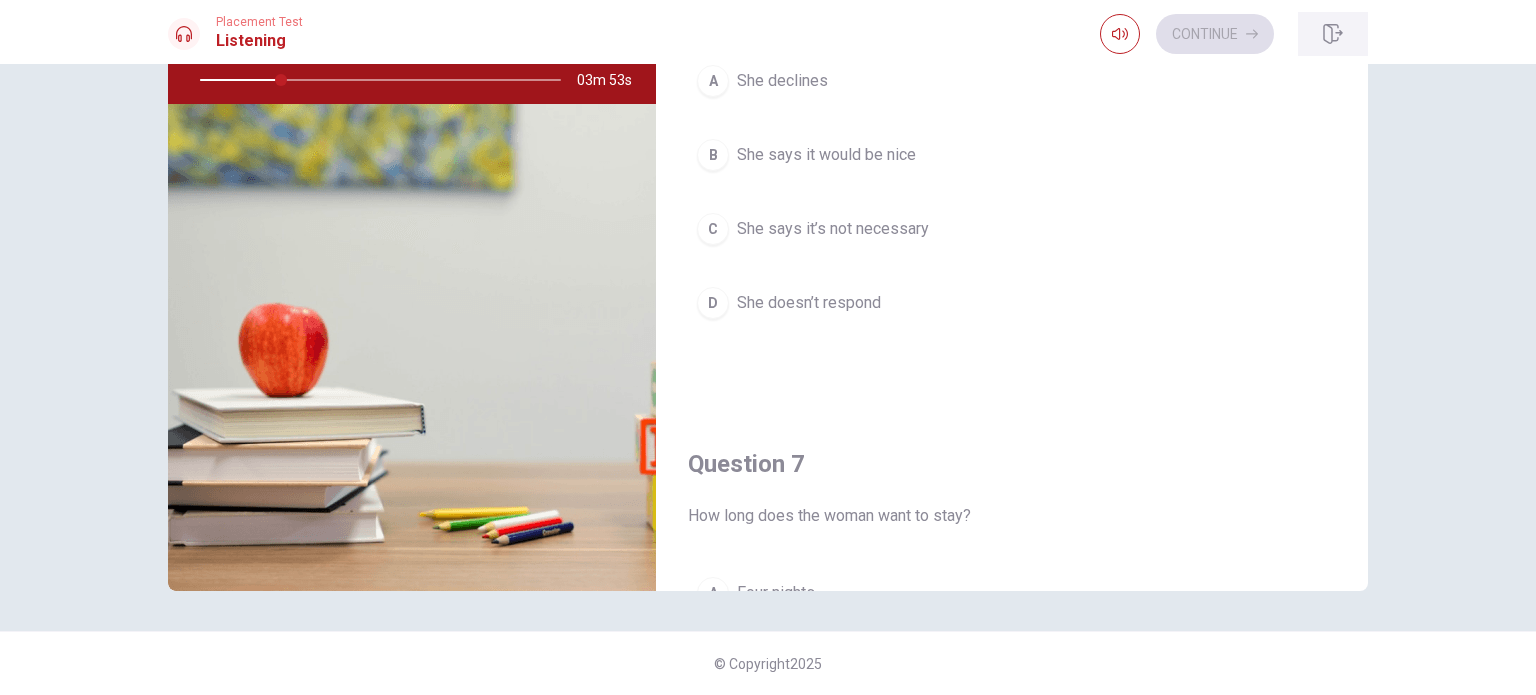 click 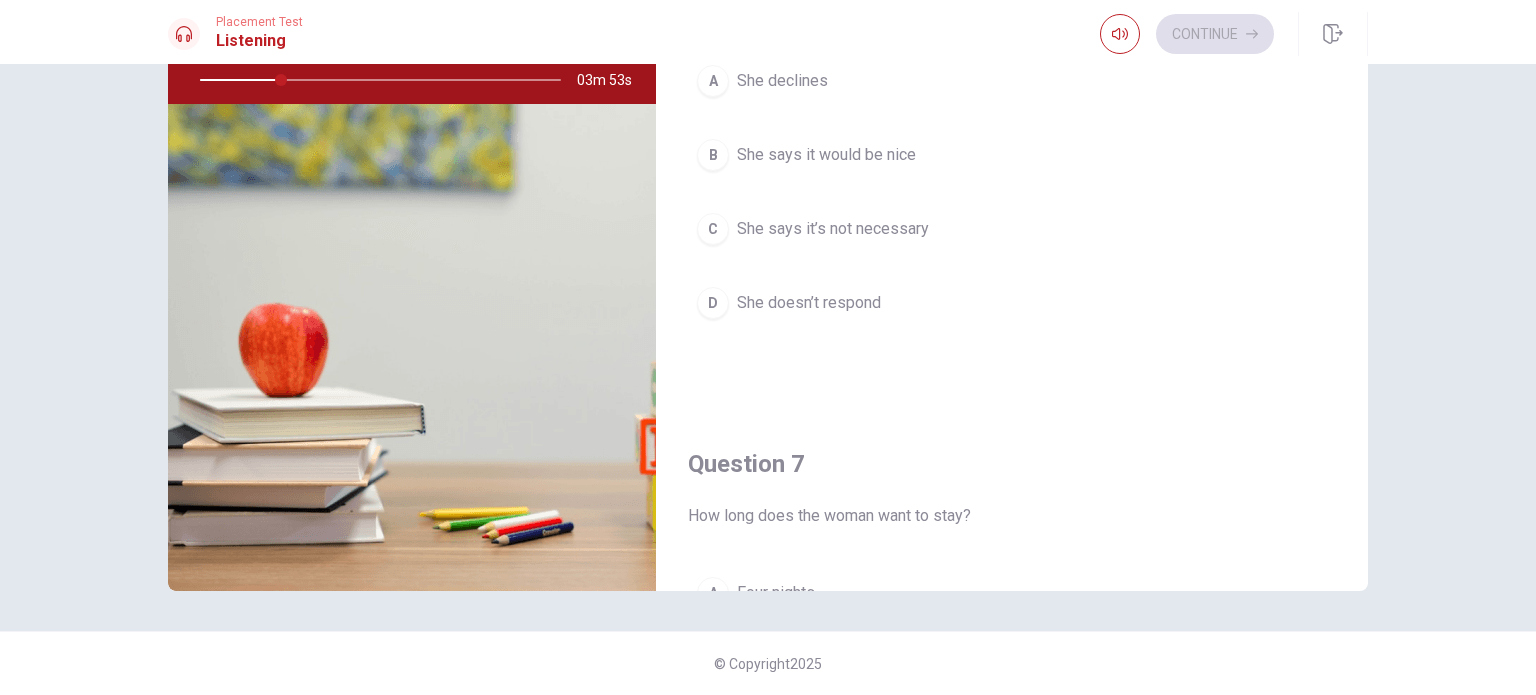type on "22" 